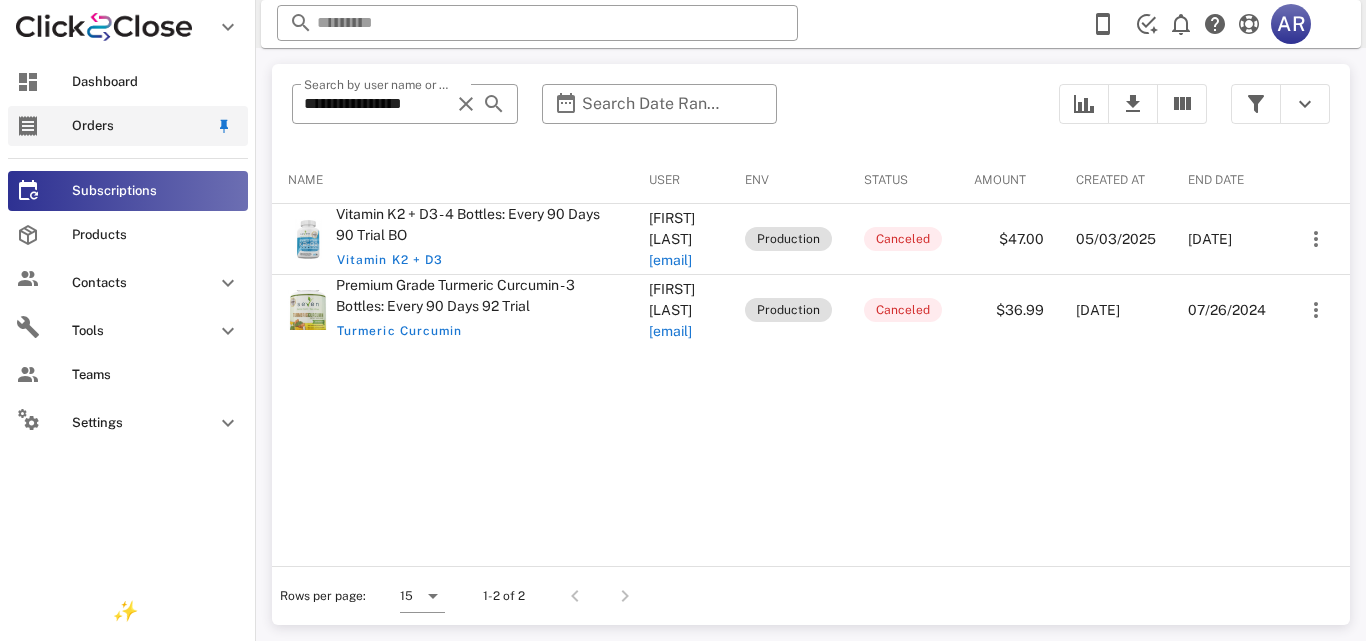 scroll, scrollTop: 0, scrollLeft: 0, axis: both 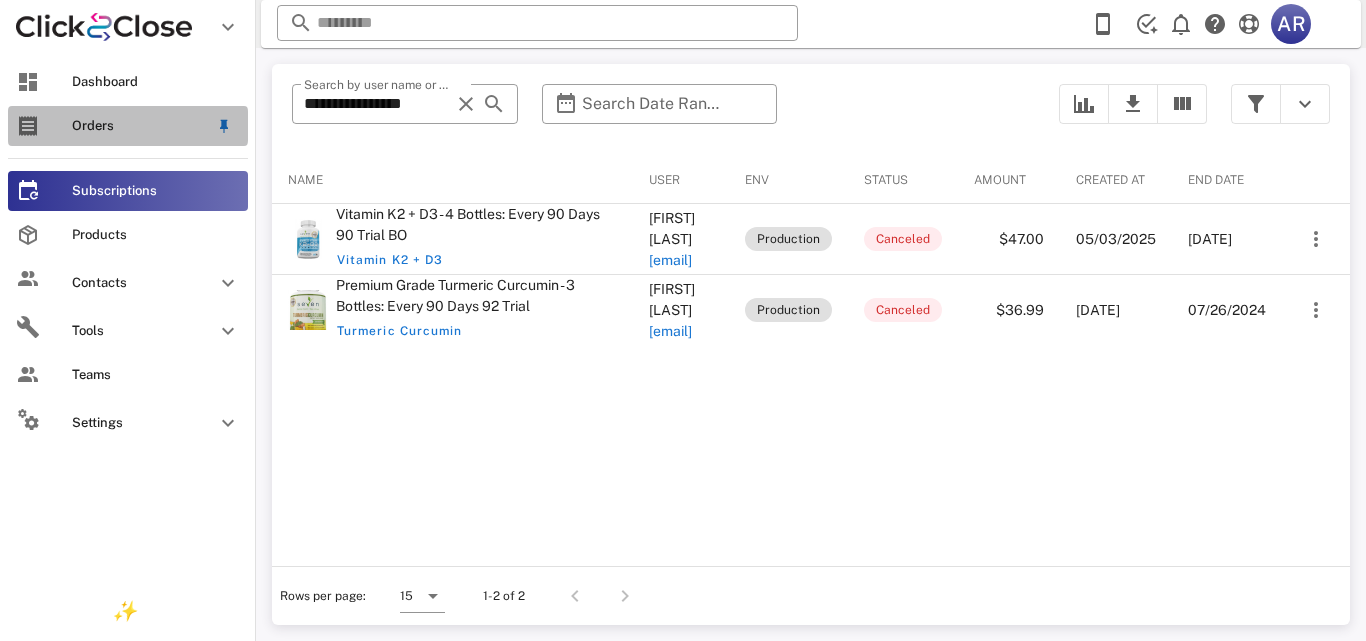 click on "Orders" at bounding box center [128, 126] 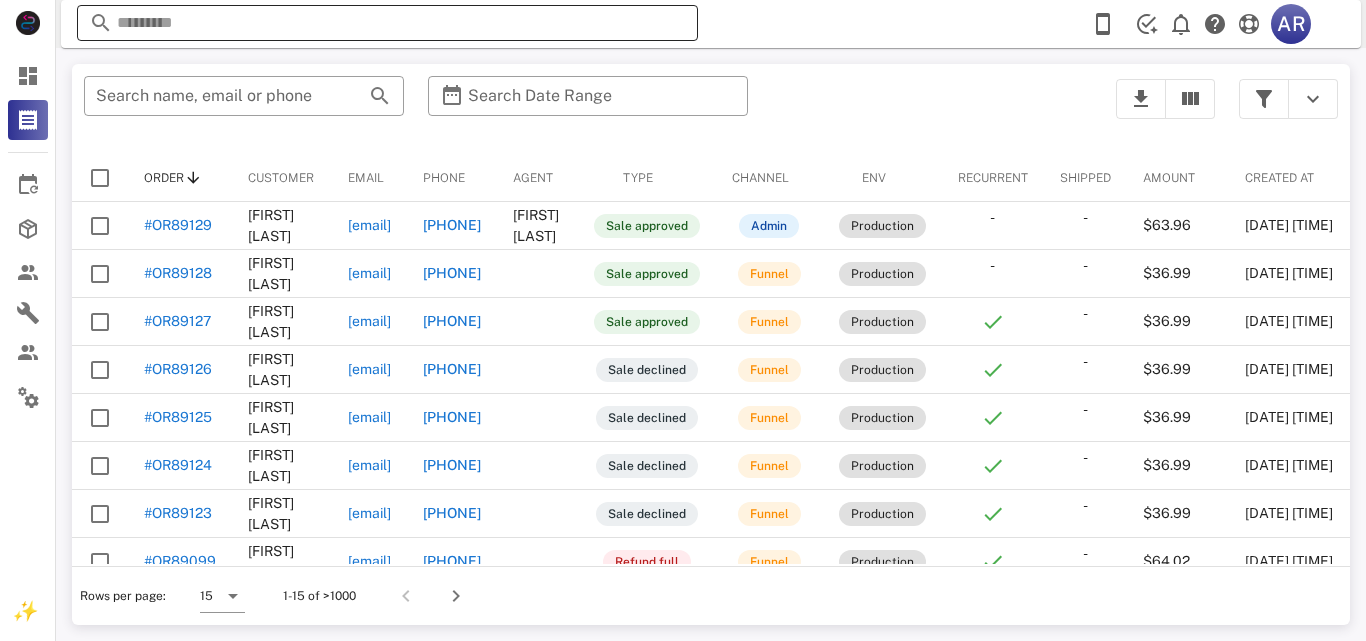 click at bounding box center [387, 23] 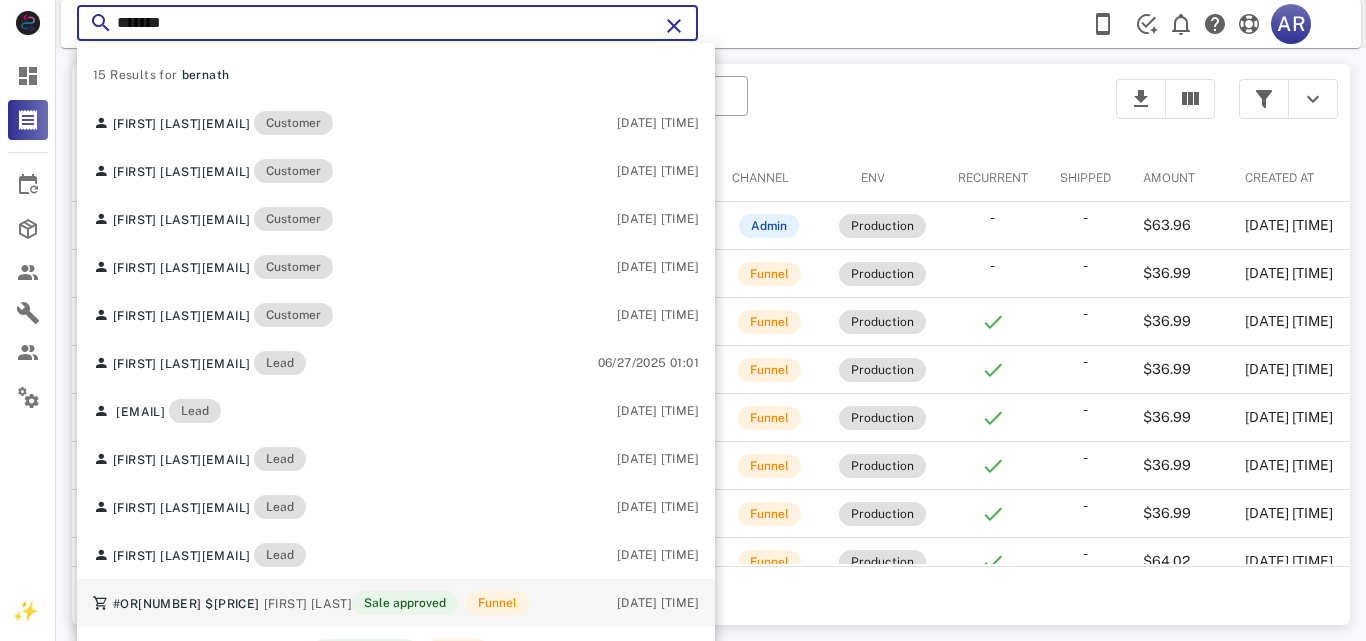 type on "*******" 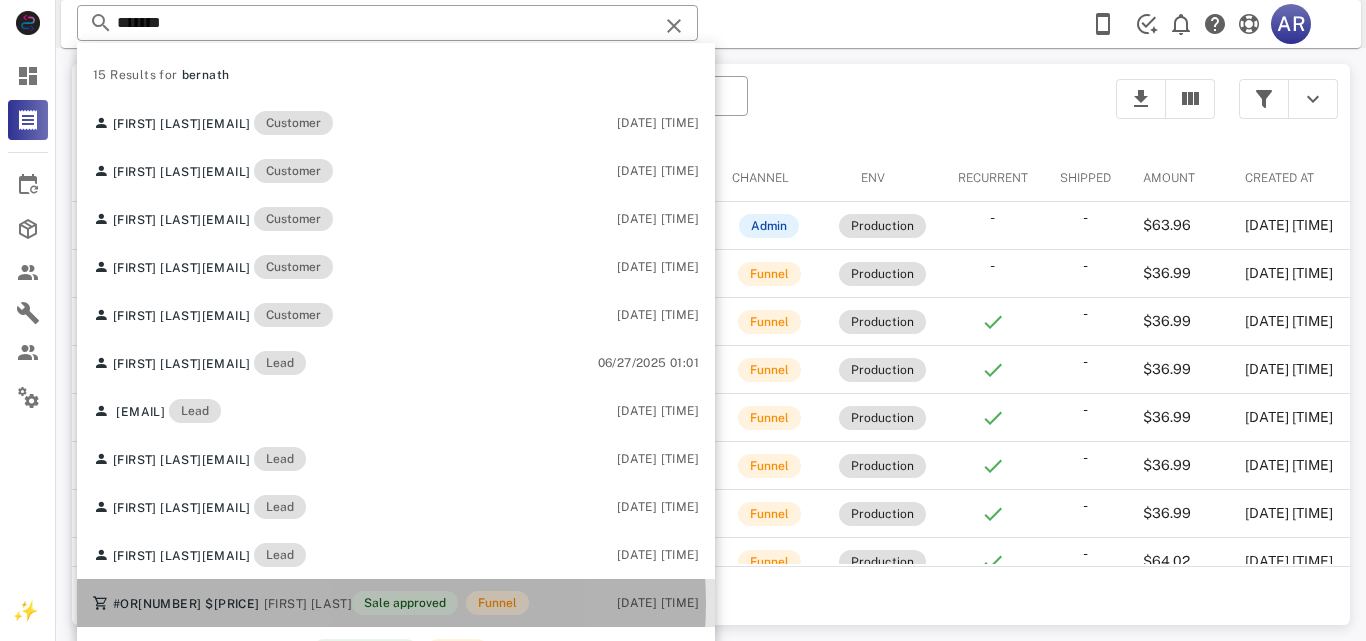click on "[FIRST] [LAST]" at bounding box center (308, 604) 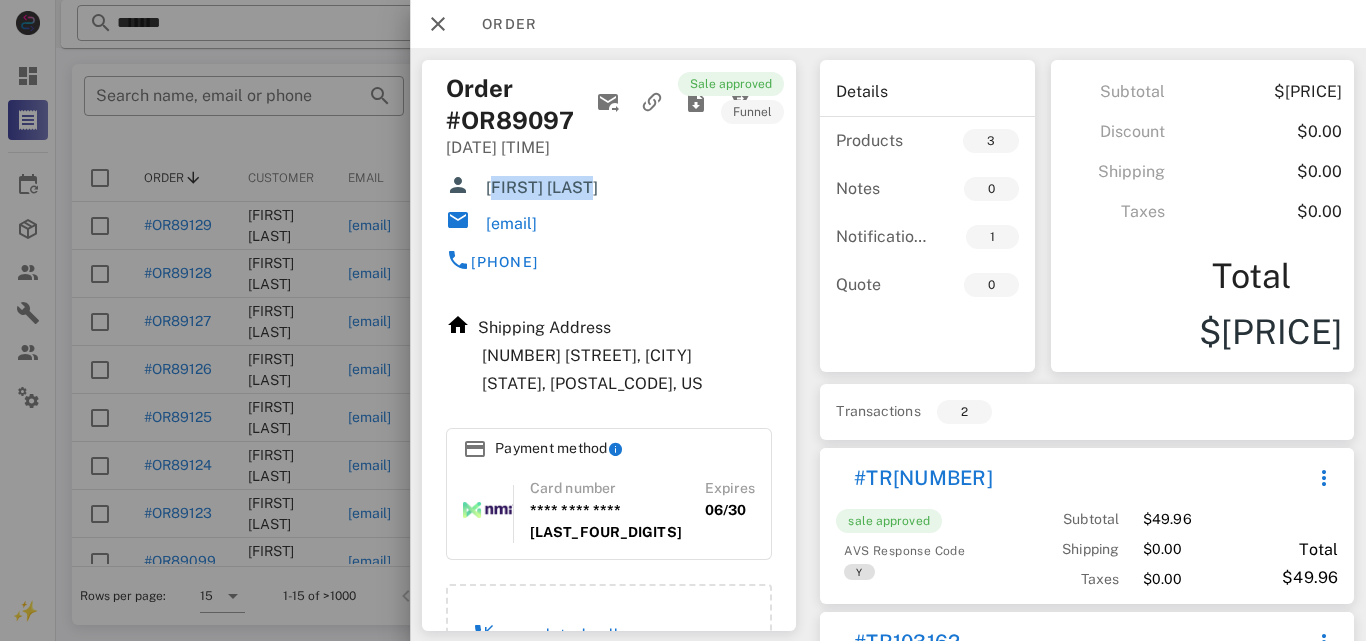 drag, startPoint x: 490, startPoint y: 187, endPoint x: 598, endPoint y: 191, distance: 108.07405 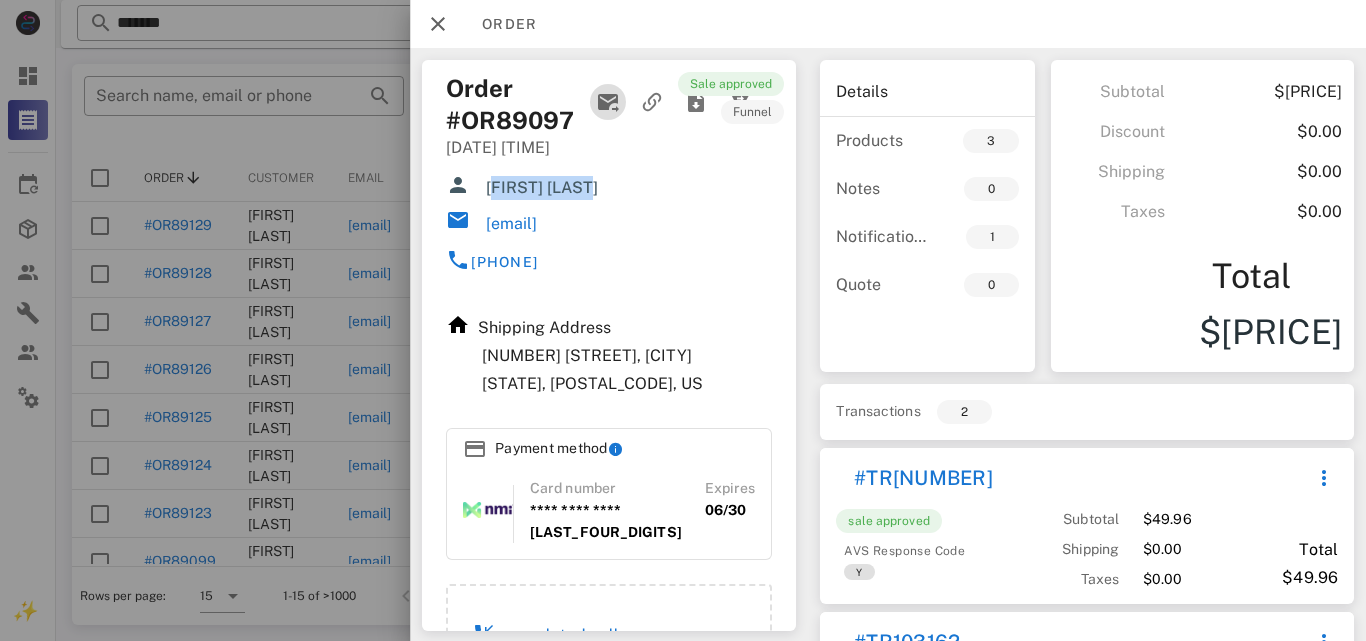 click at bounding box center [608, 102] 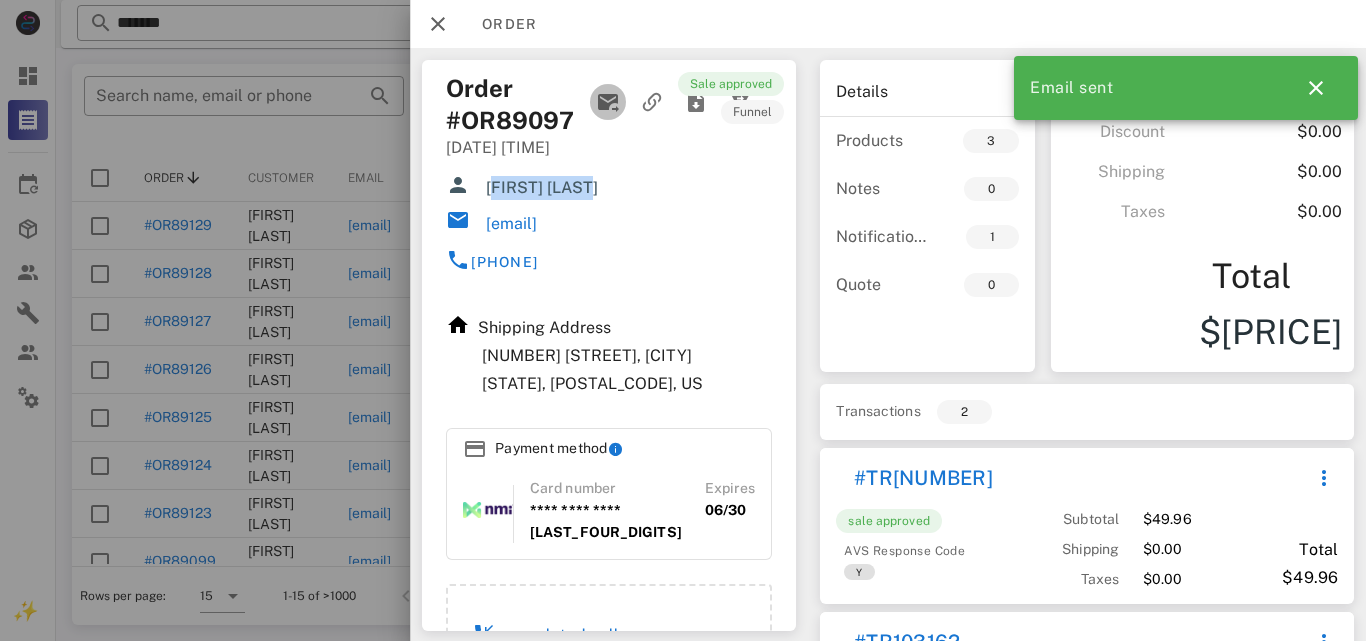 click at bounding box center [608, 102] 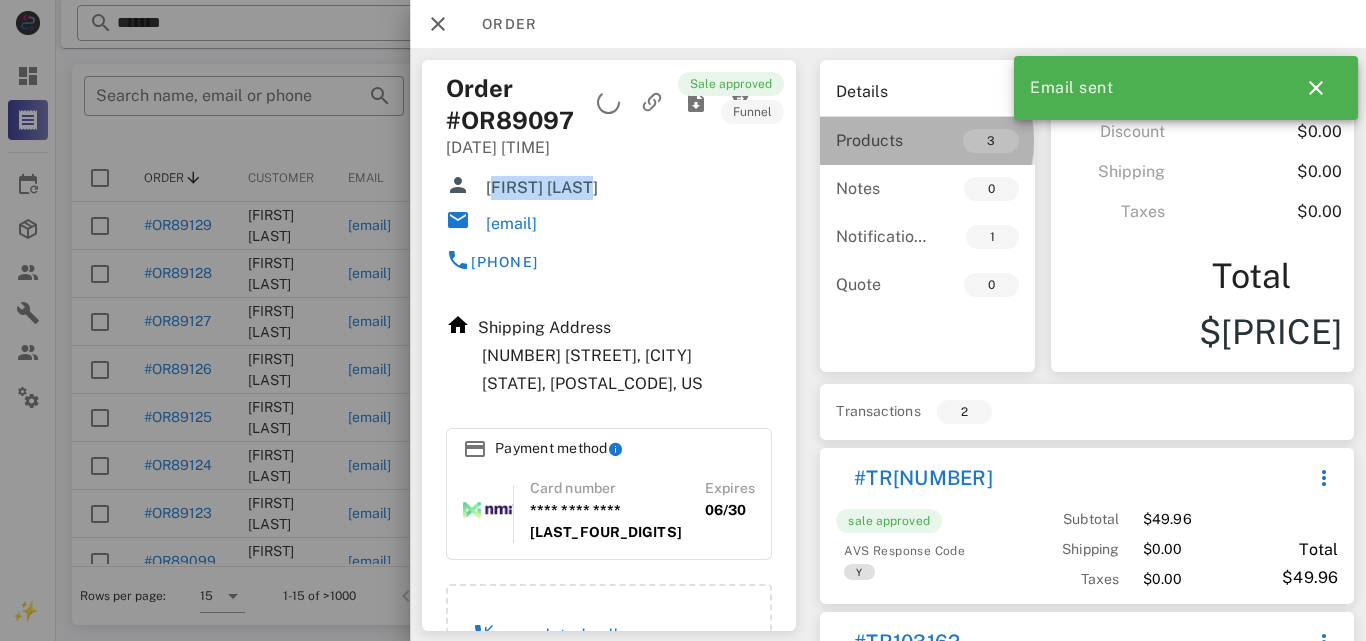 click on "Products" at bounding box center (881, 140) 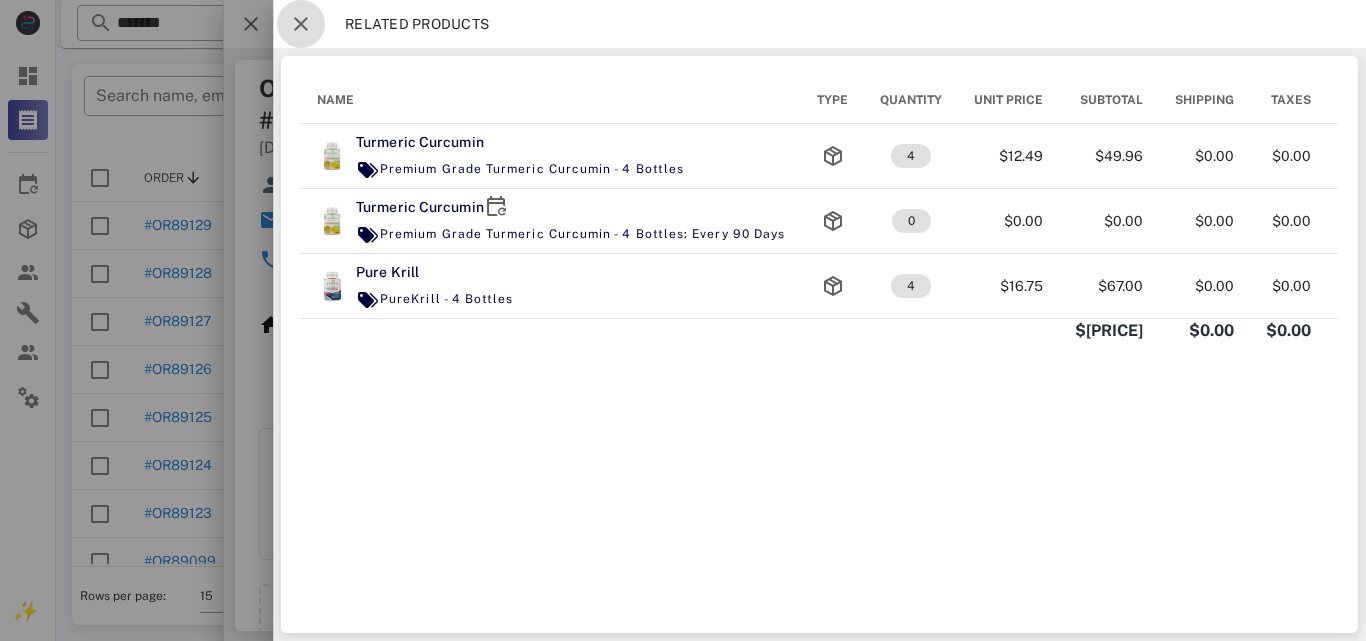 click at bounding box center (301, 24) 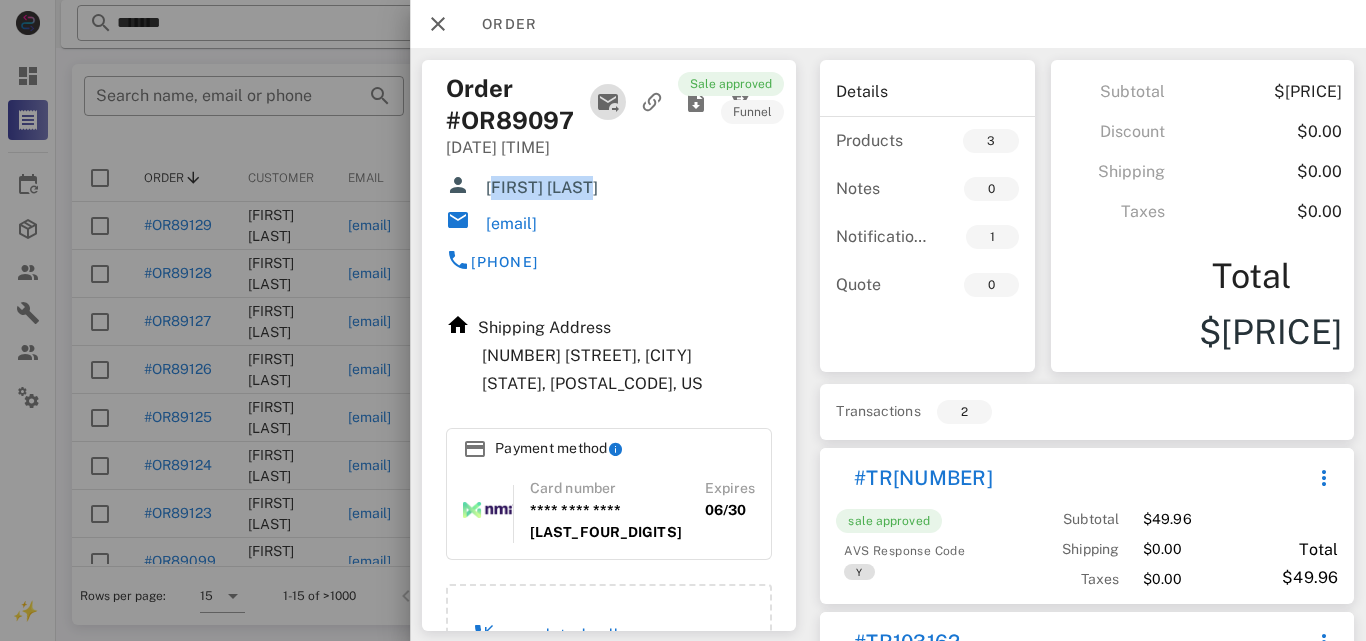 click at bounding box center [608, 102] 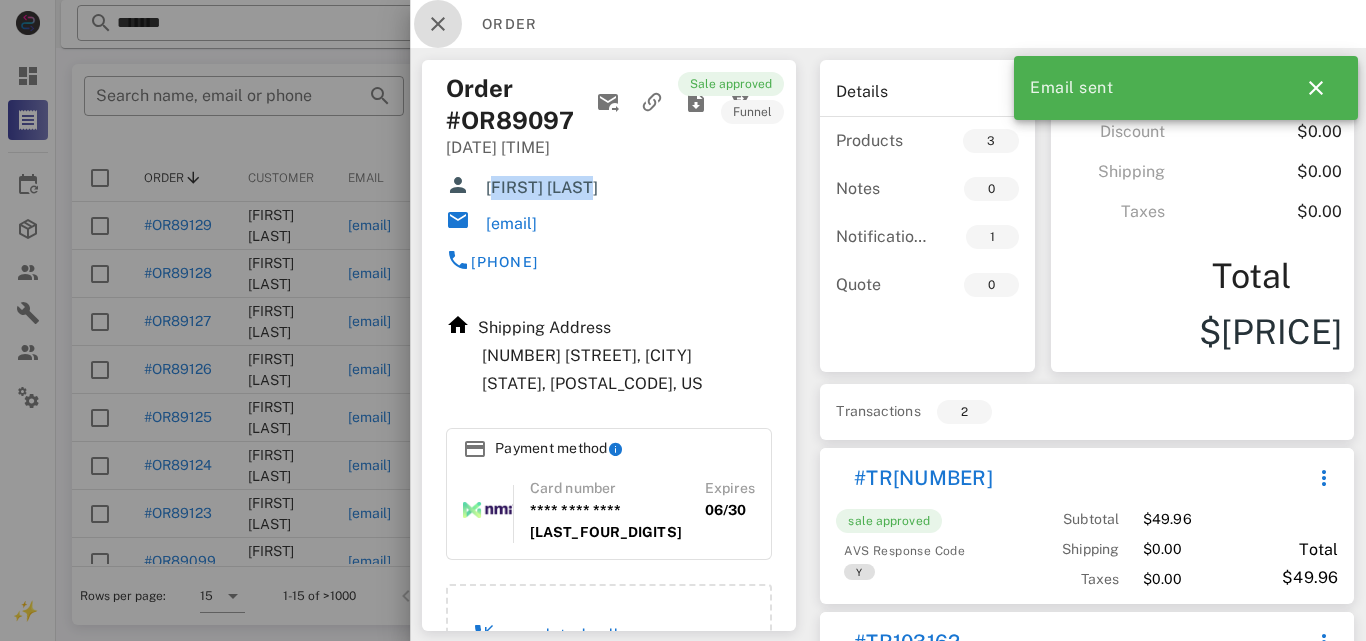 click at bounding box center (438, 24) 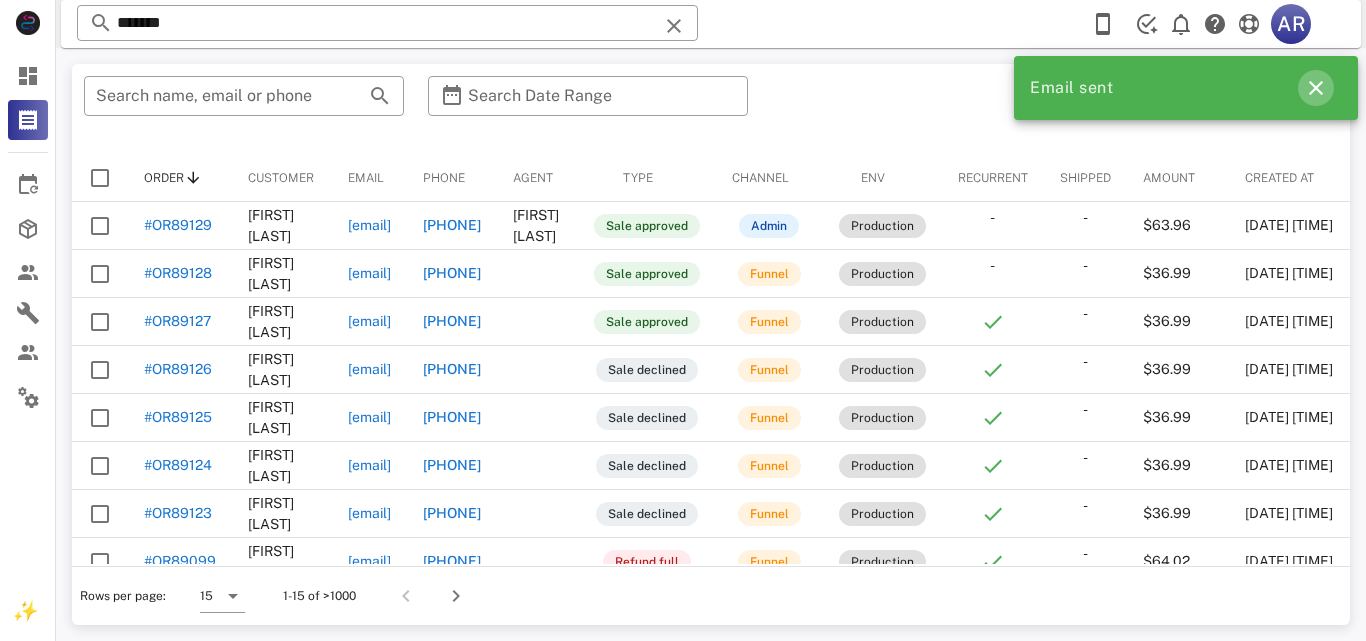 click at bounding box center [1316, 88] 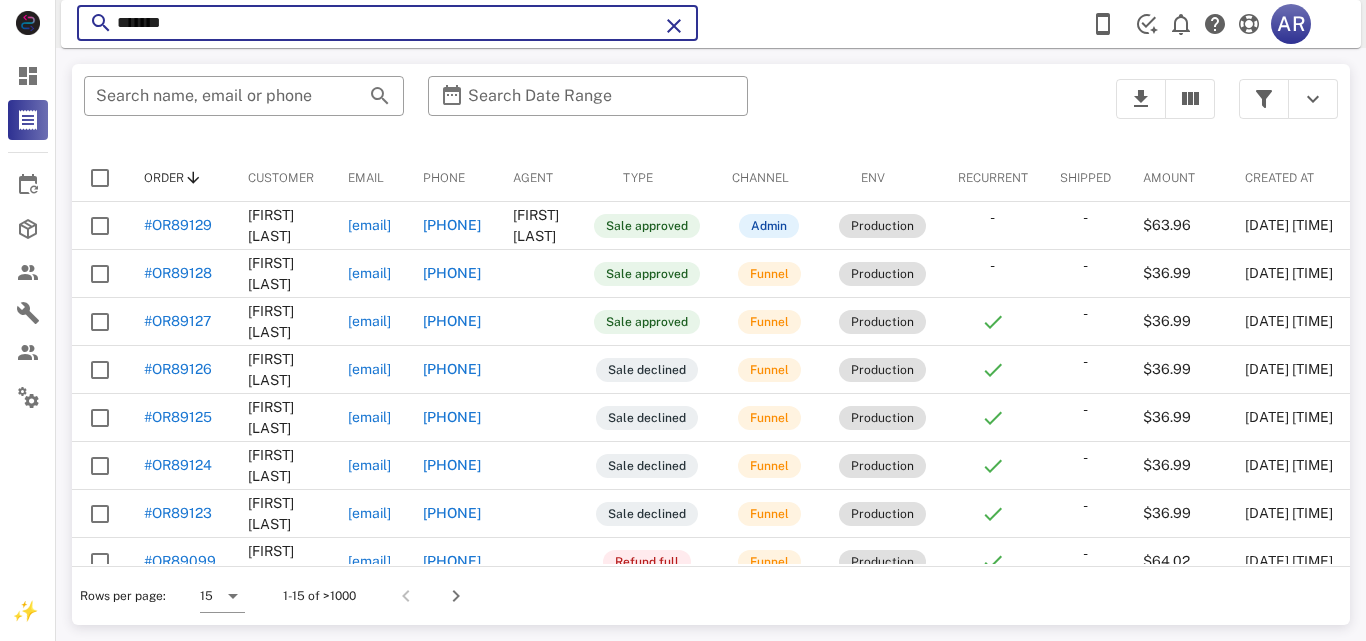 click on "*******" at bounding box center [387, 23] 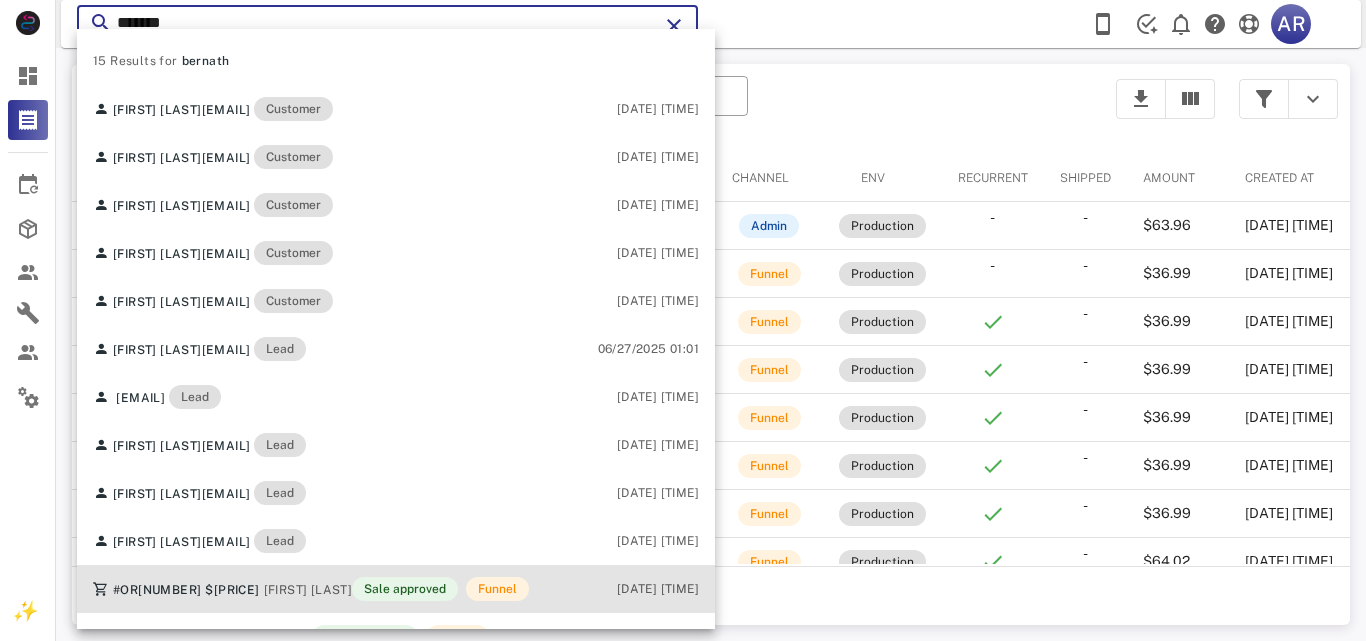click on "#OR[NUMBER]   $[PRICE]   [FIRST] [LAST]   Sale approved   Funnel" at bounding box center [311, 589] 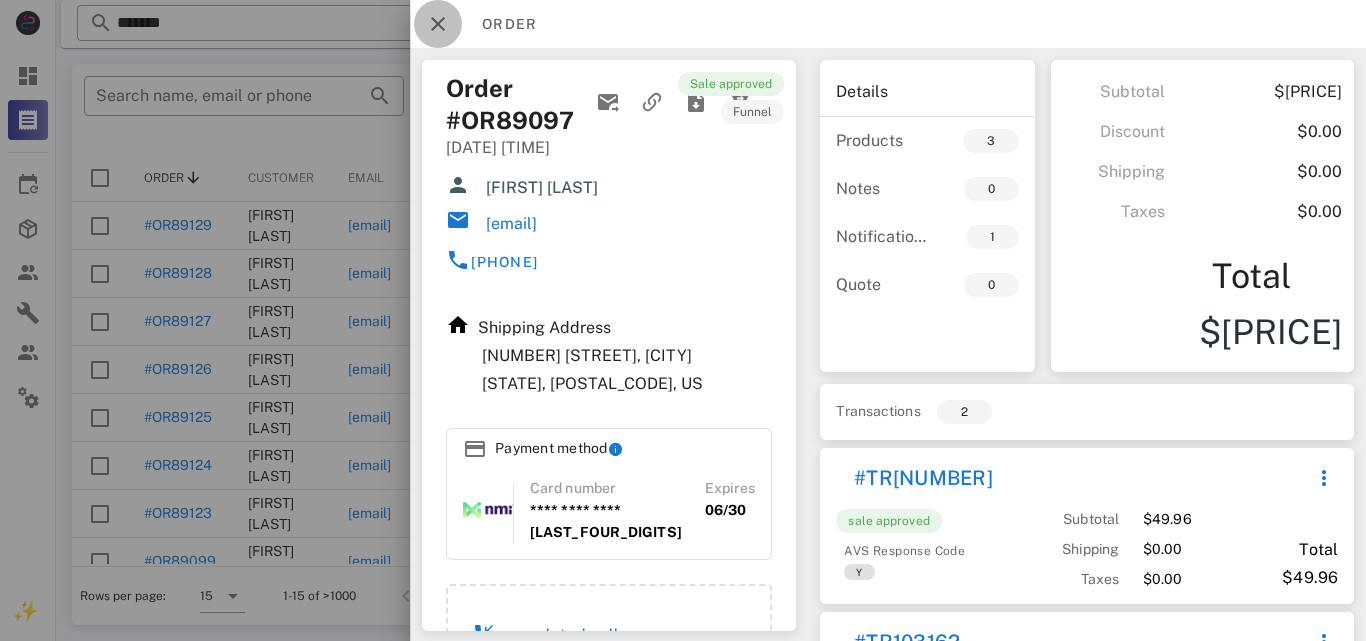 click at bounding box center [438, 24] 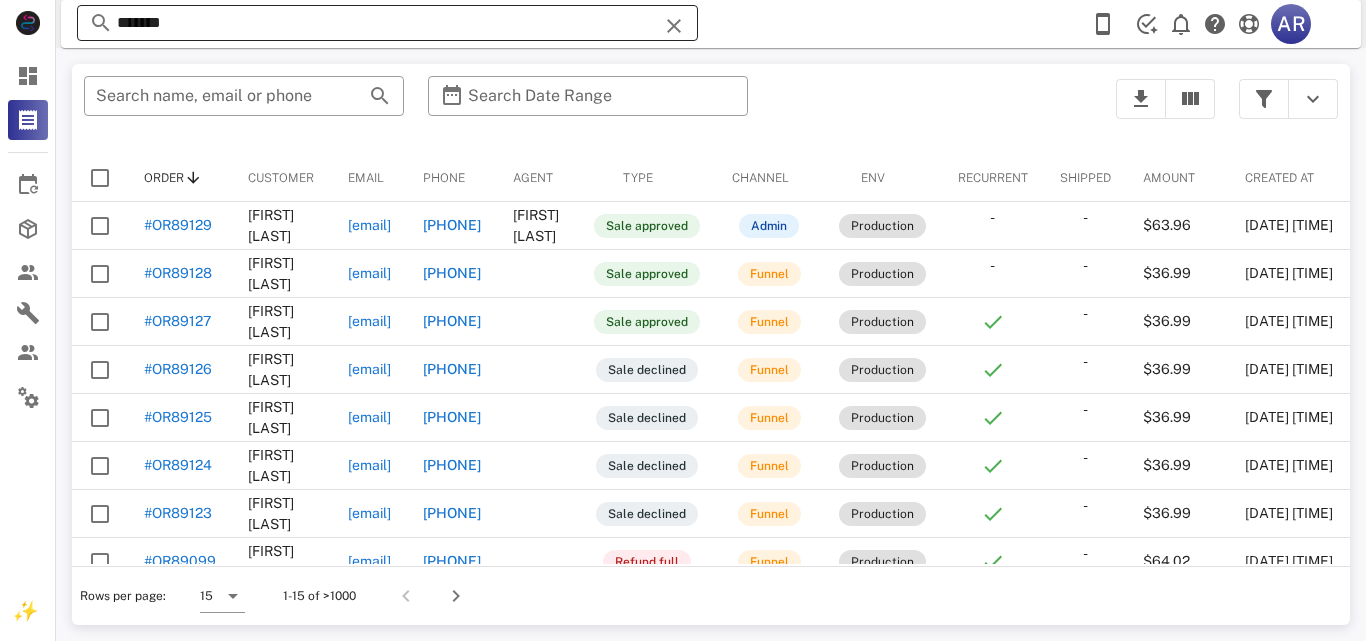 click at bounding box center (674, 26) 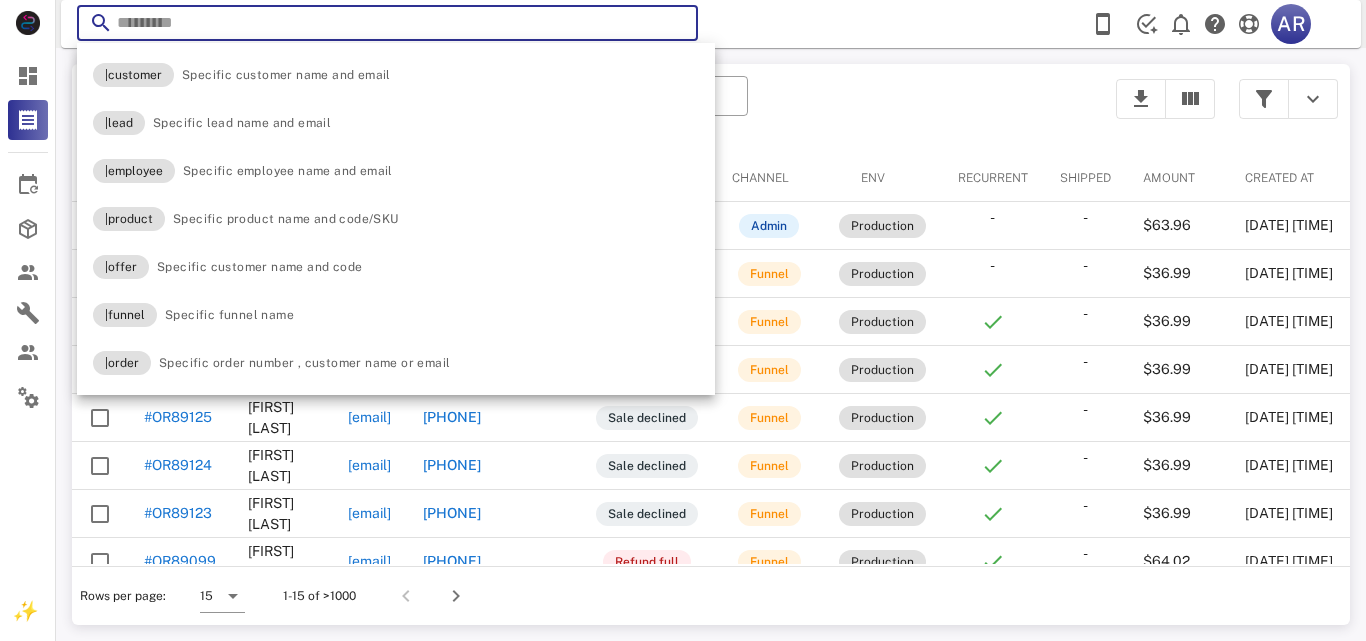 click on "​ AR Reload browser Accept" at bounding box center [711, 24] 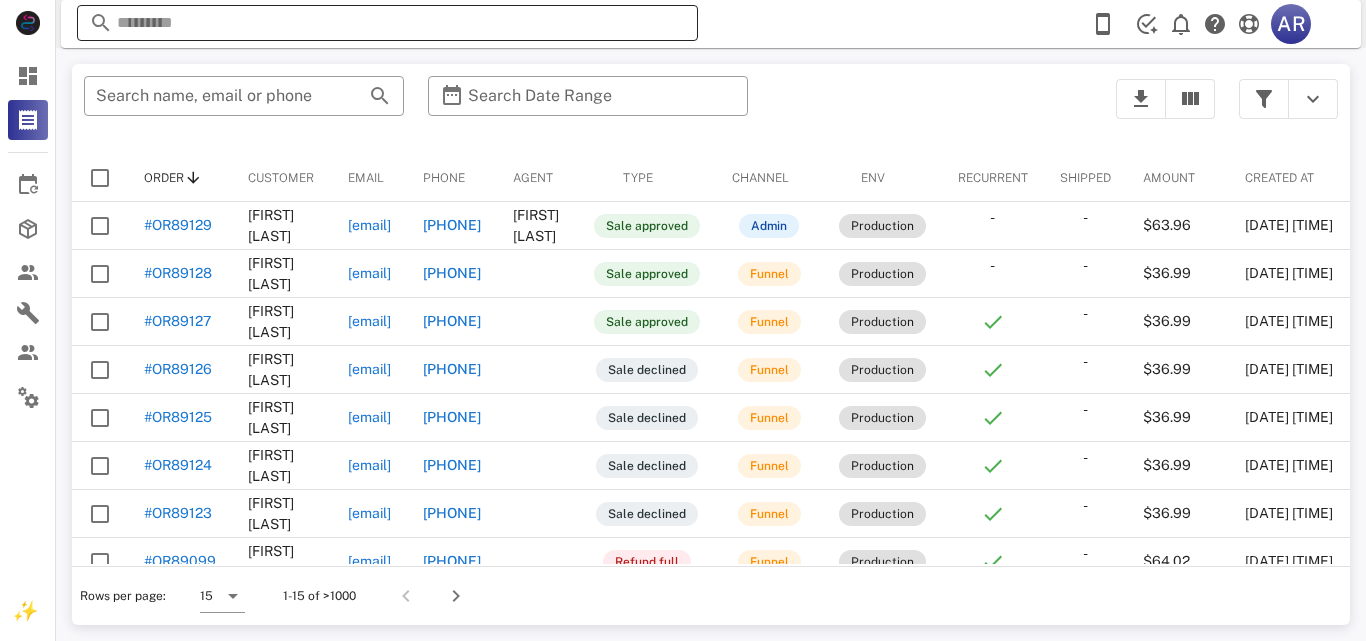 click at bounding box center [387, 23] 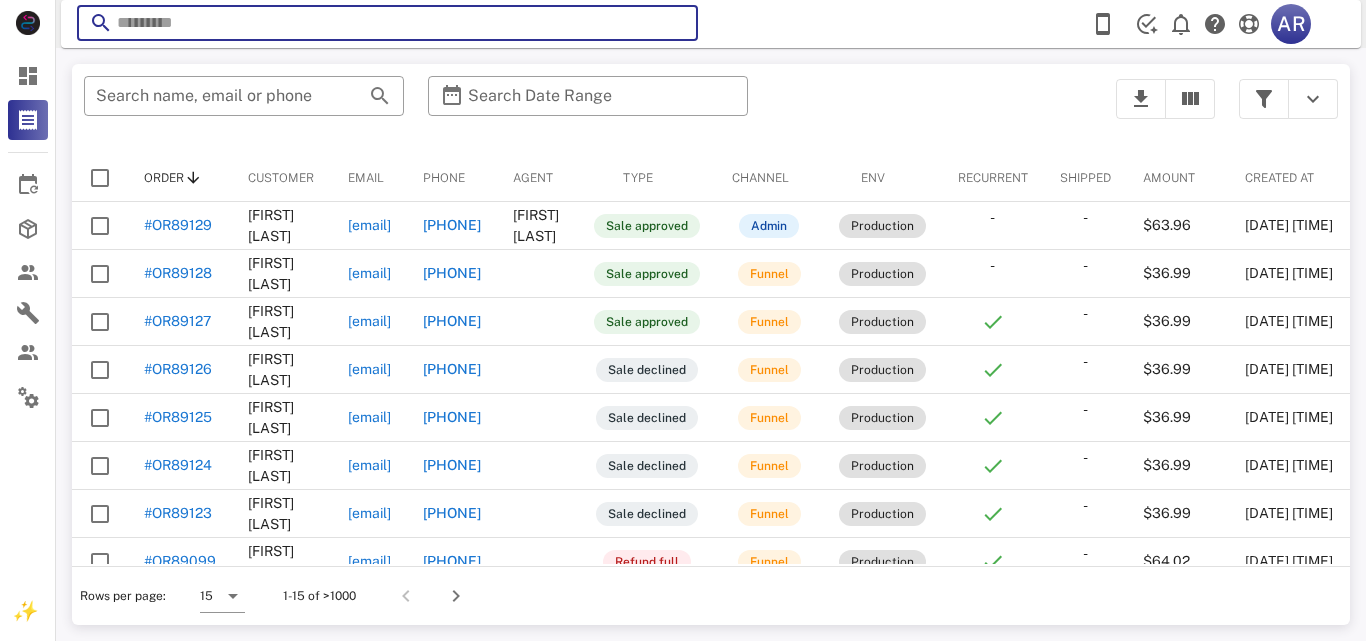 paste on "**********" 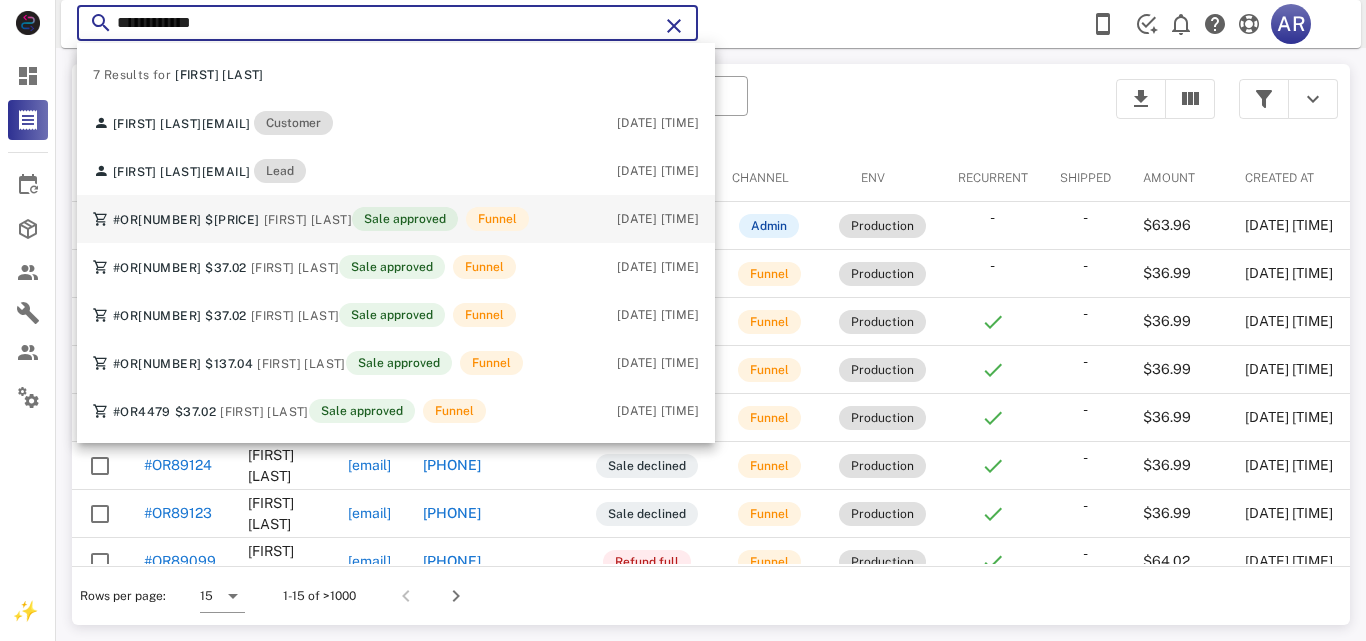type on "**********" 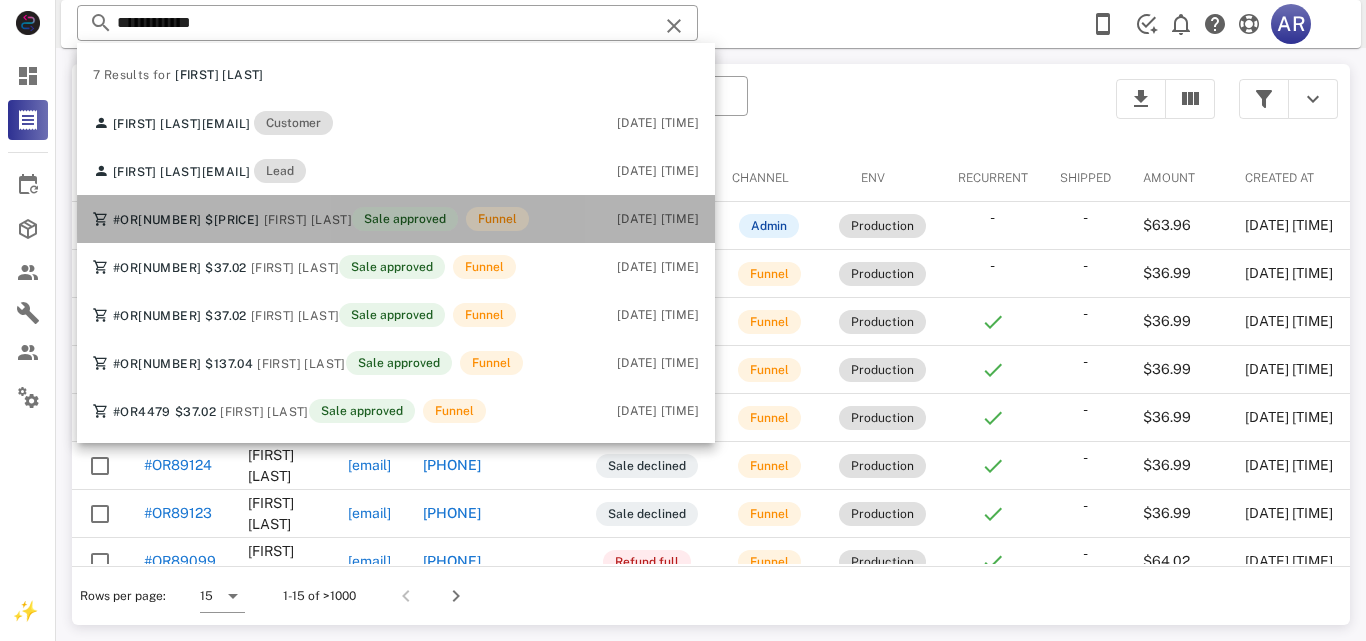 click on "Sale approved" at bounding box center (405, 219) 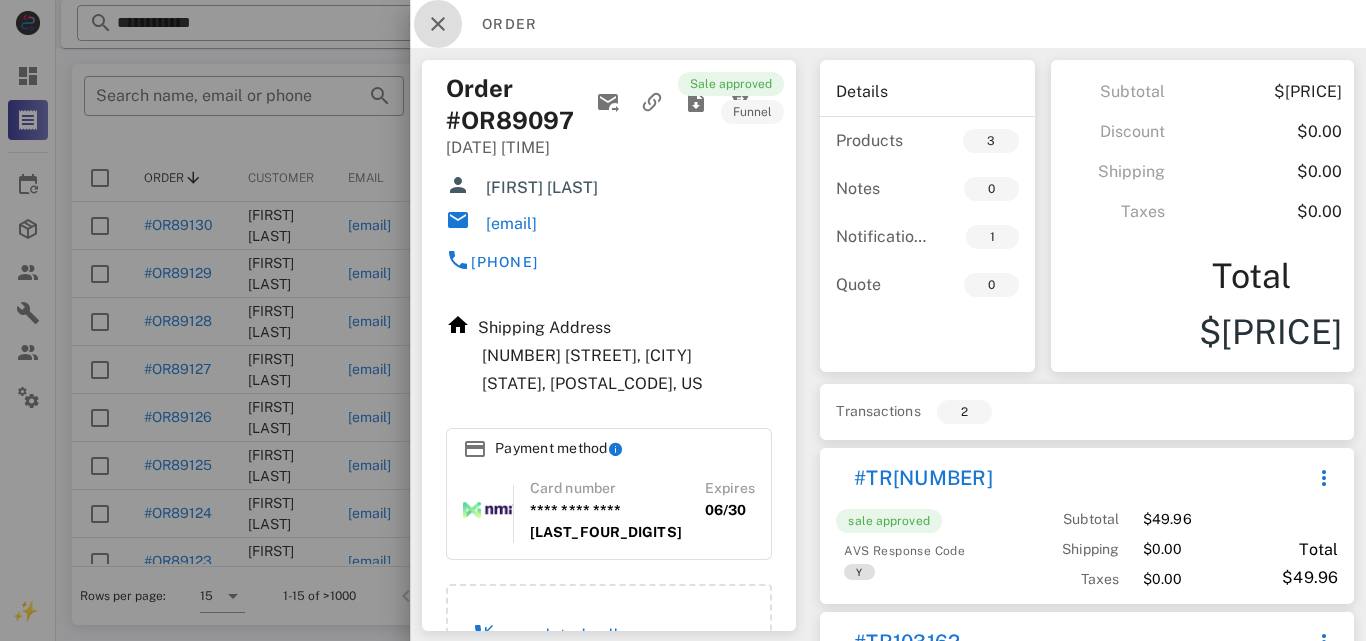 click at bounding box center [438, 24] 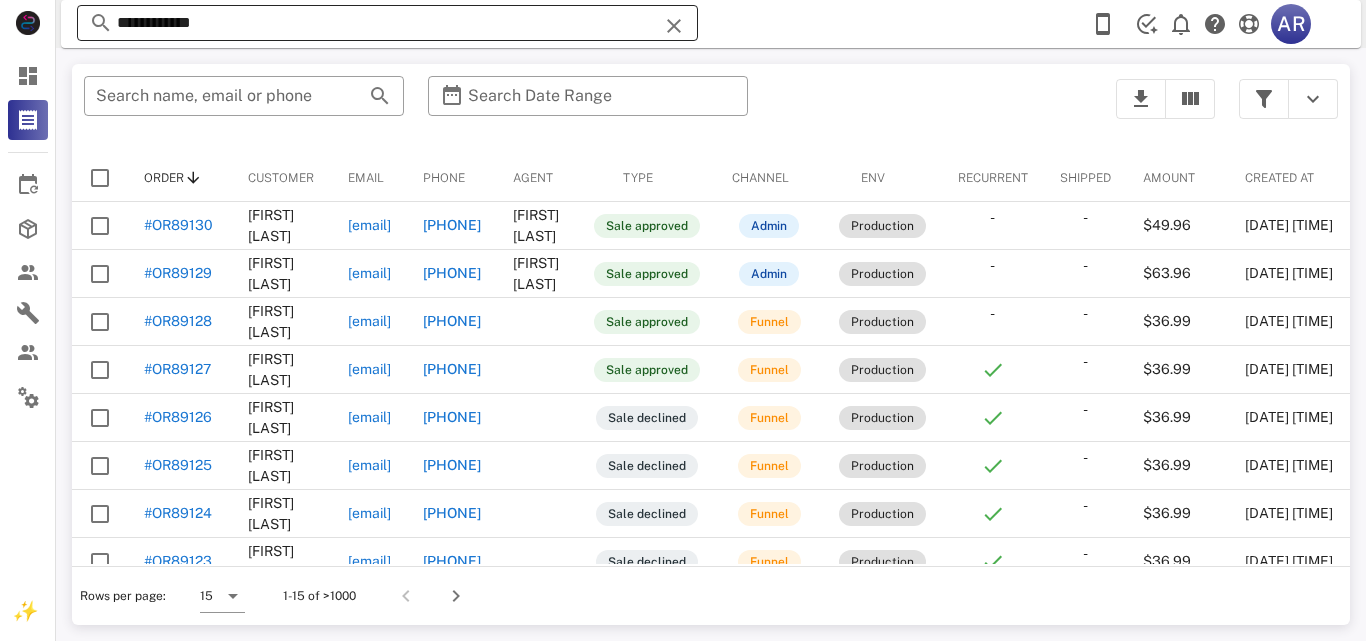 click at bounding box center (674, 26) 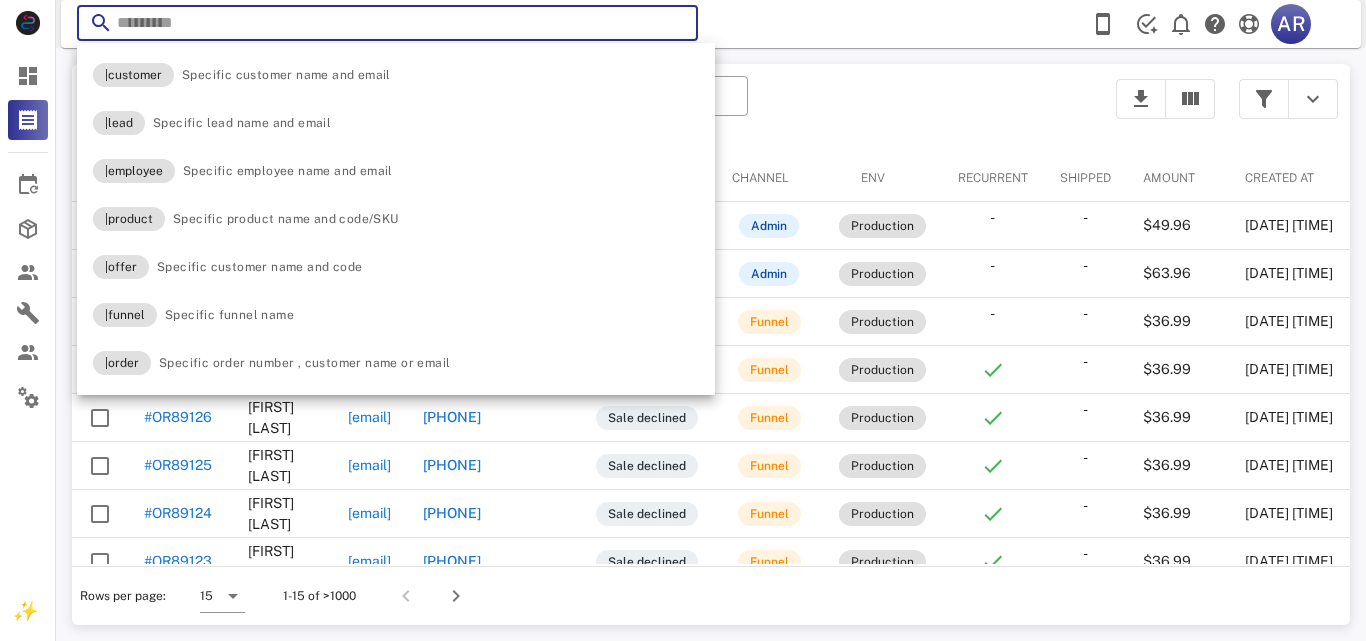 click on "​ Search name, email or phone ​ Search Date Range" at bounding box center (588, 109) 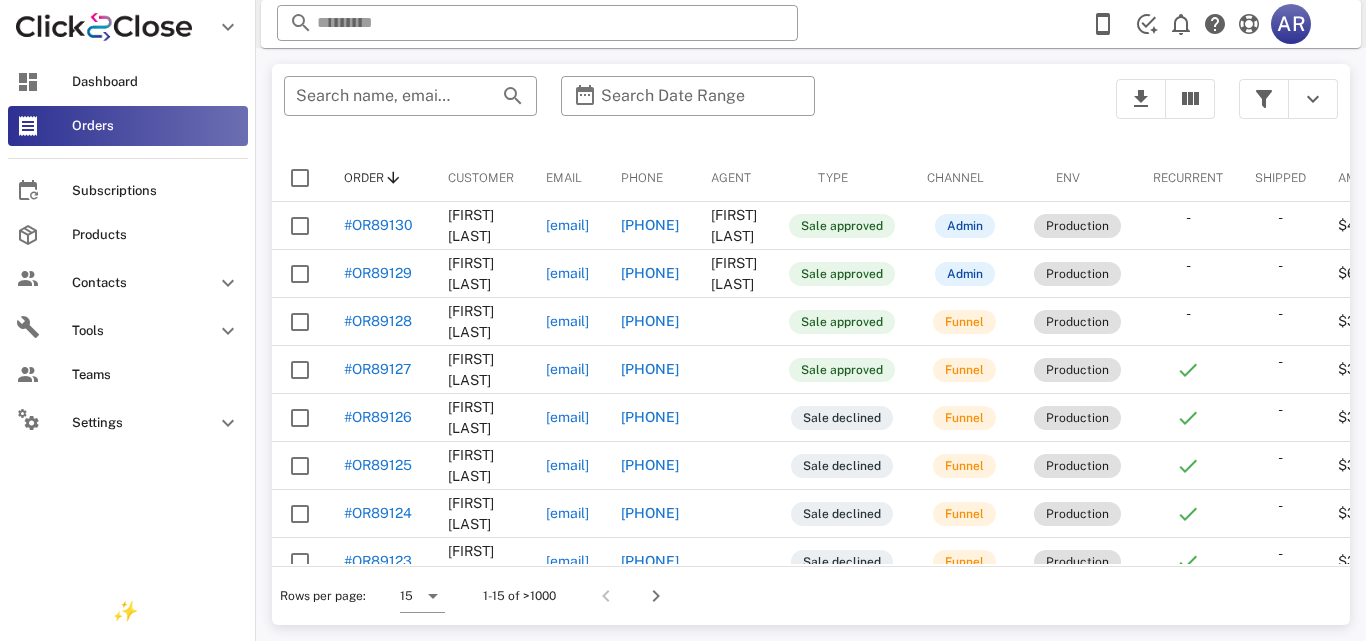 click on "Dashboard Orders Subscriptions Products Contacts Tools Teams Settings" at bounding box center [128, 254] 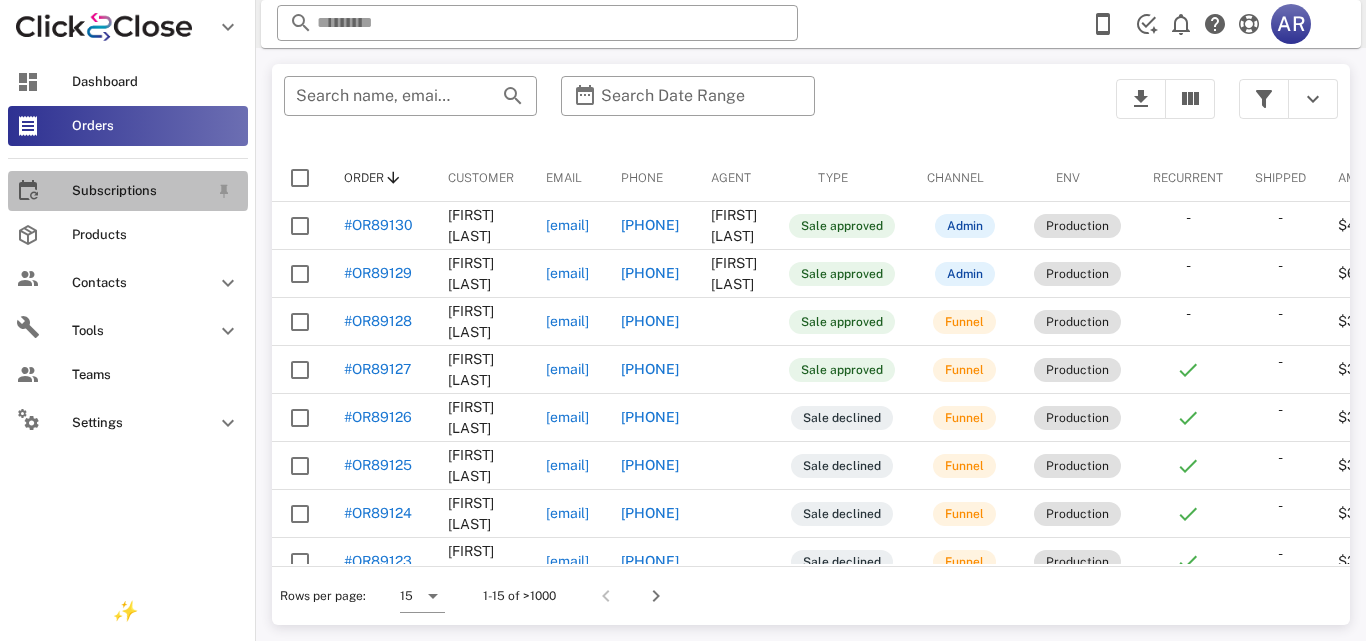 click on "Subscriptions" at bounding box center (140, 191) 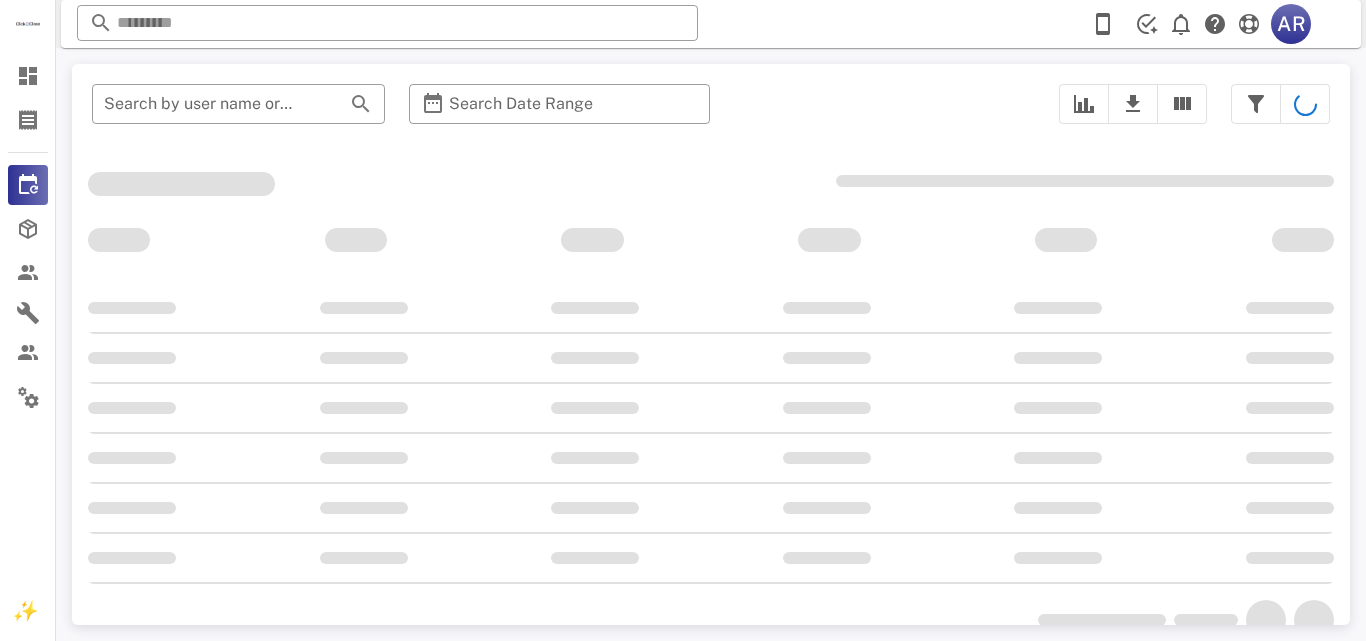 click at bounding box center [361, 104] 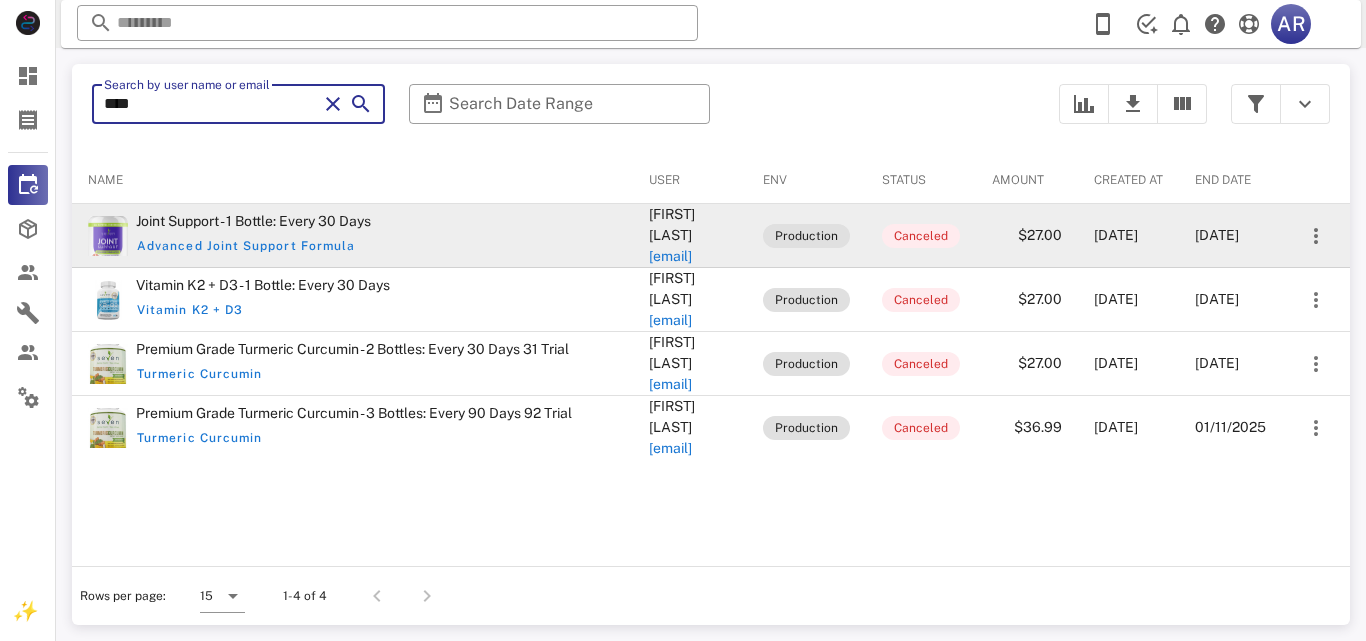 type on "****" 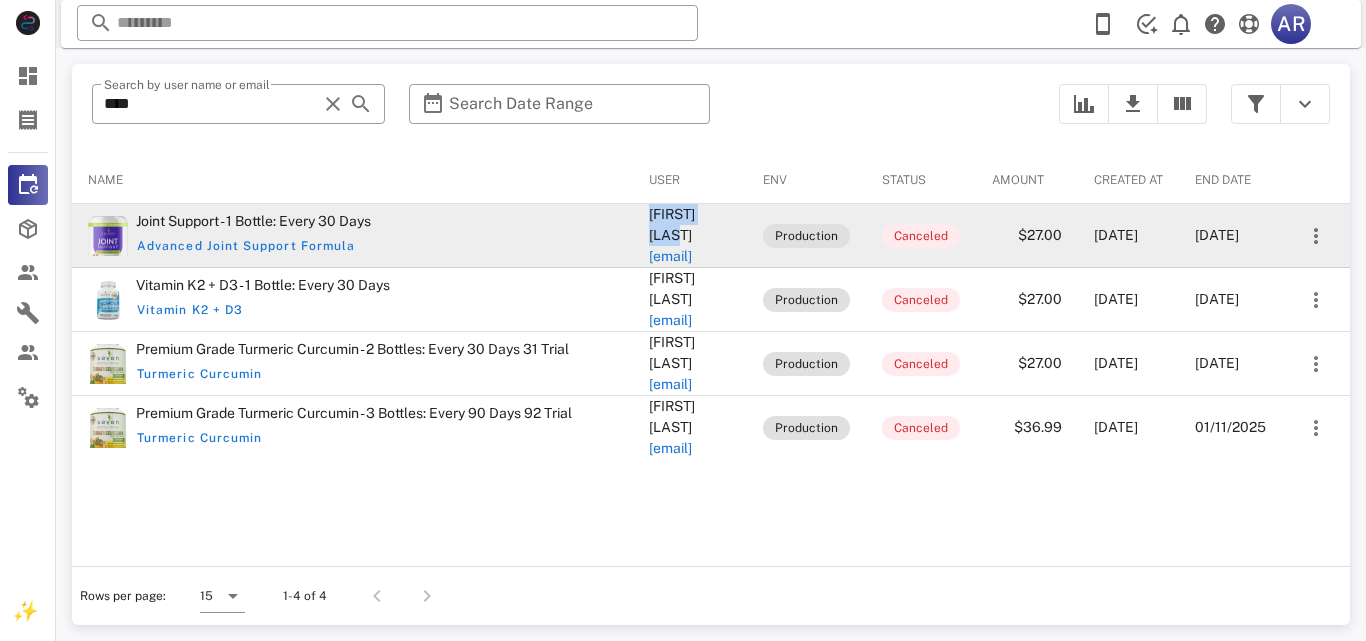 drag, startPoint x: 548, startPoint y: 217, endPoint x: 645, endPoint y: 219, distance: 97.020615 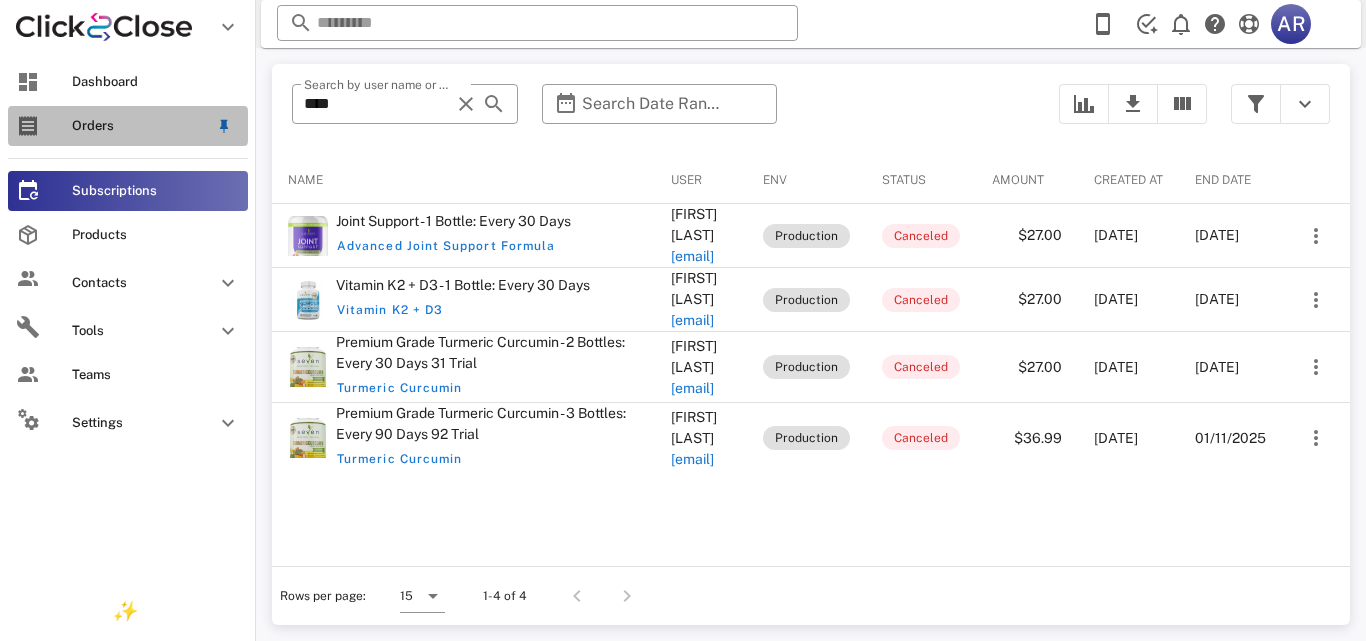 click on "Orders" at bounding box center (140, 126) 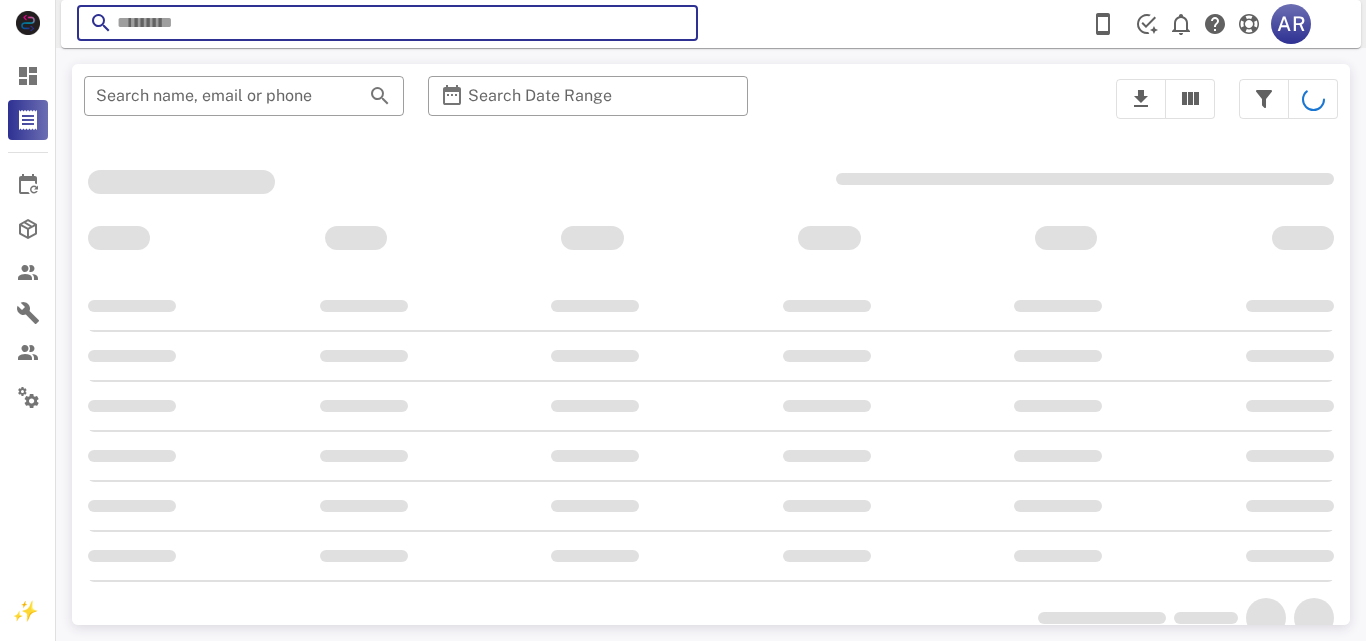 click at bounding box center [387, 23] 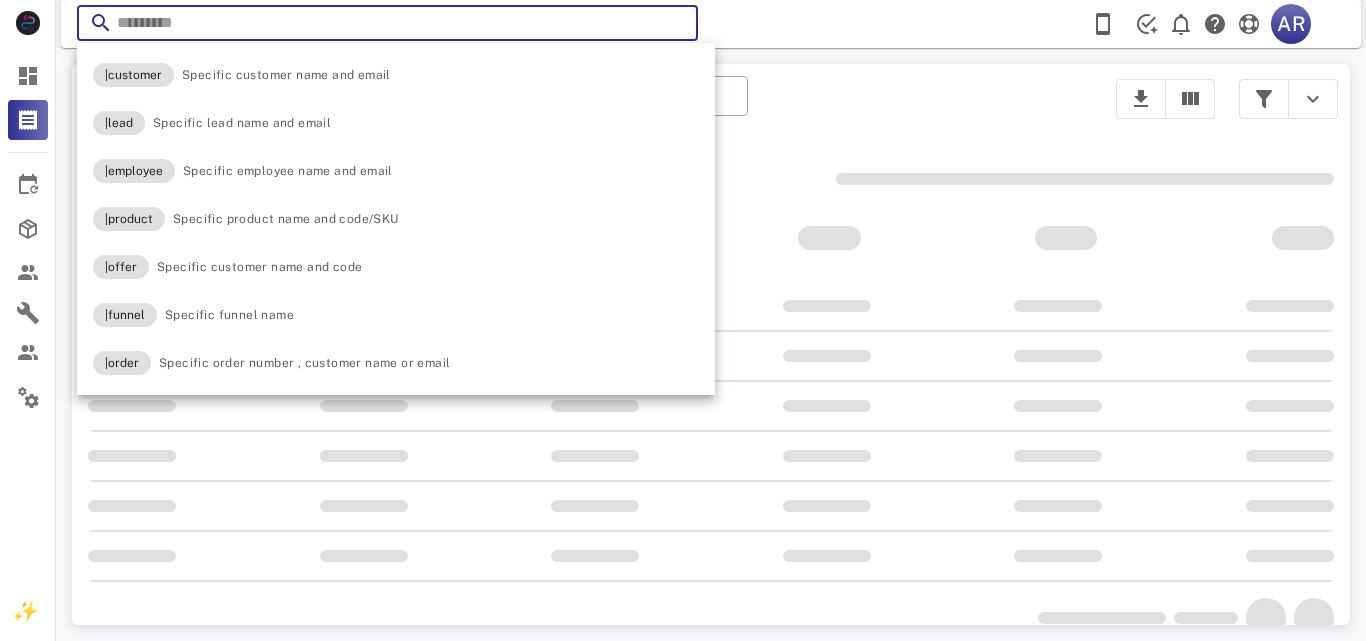 paste on "**********" 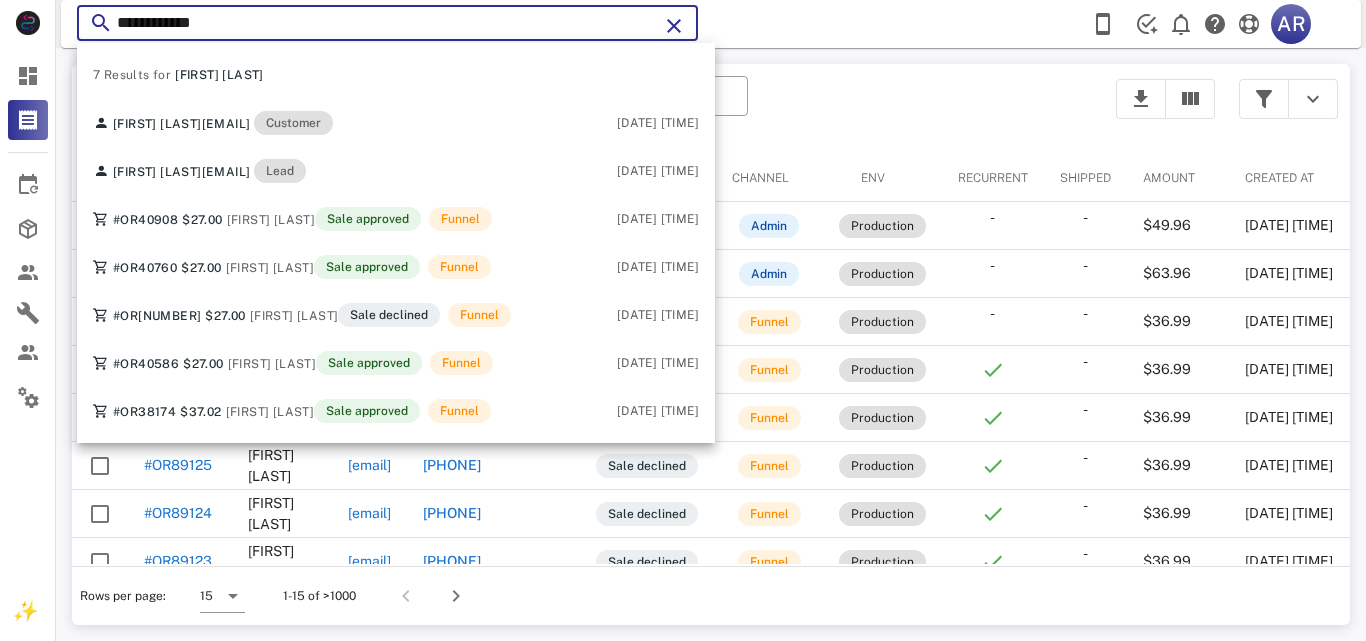 click on "**********" at bounding box center (387, 23) 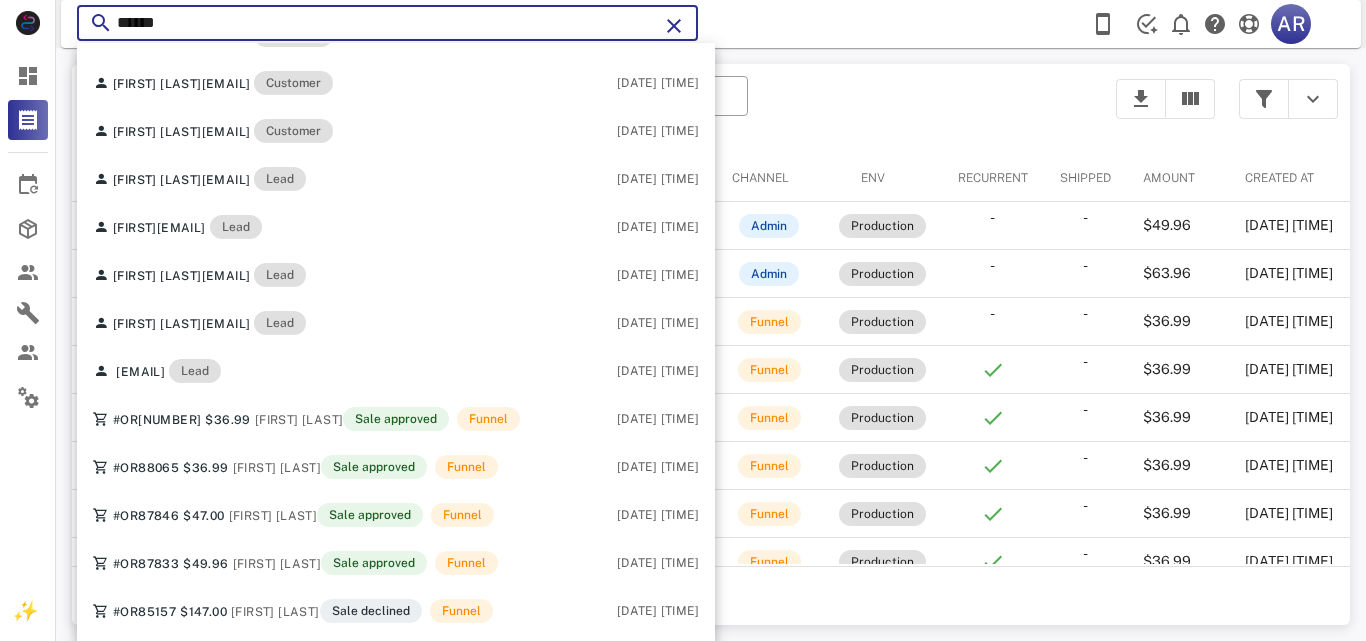 scroll, scrollTop: 0, scrollLeft: 0, axis: both 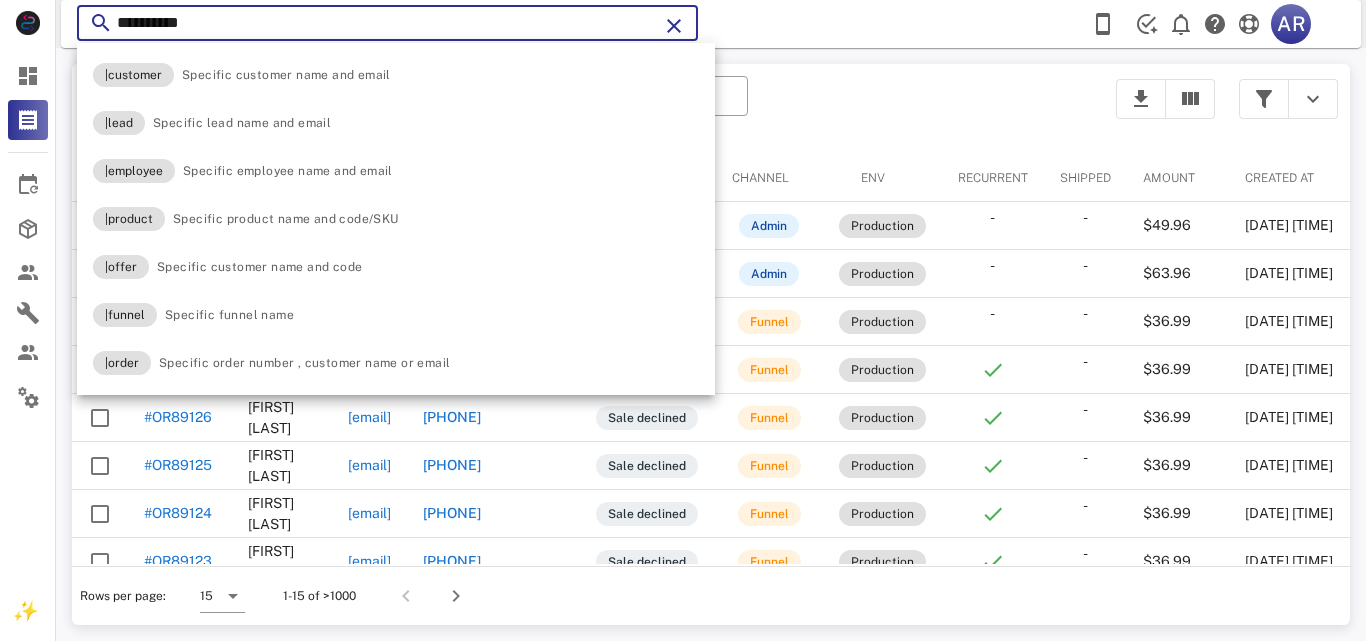 type on "**********" 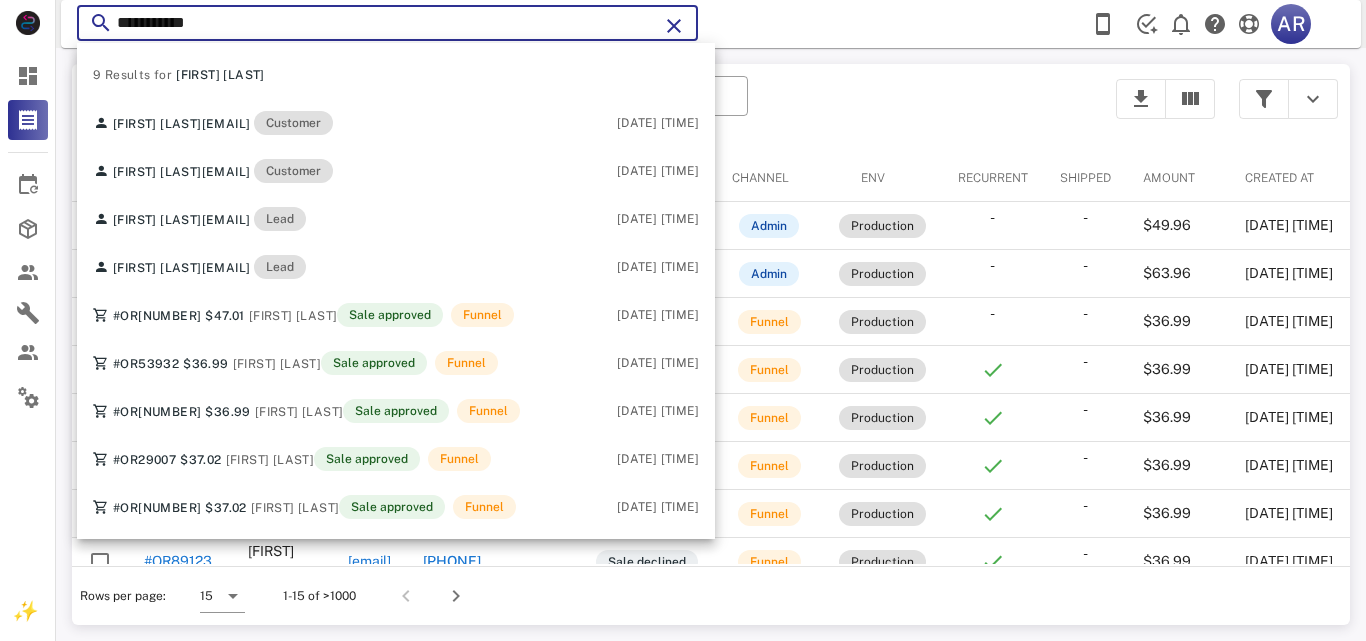 click on "**********" at bounding box center [387, 23] 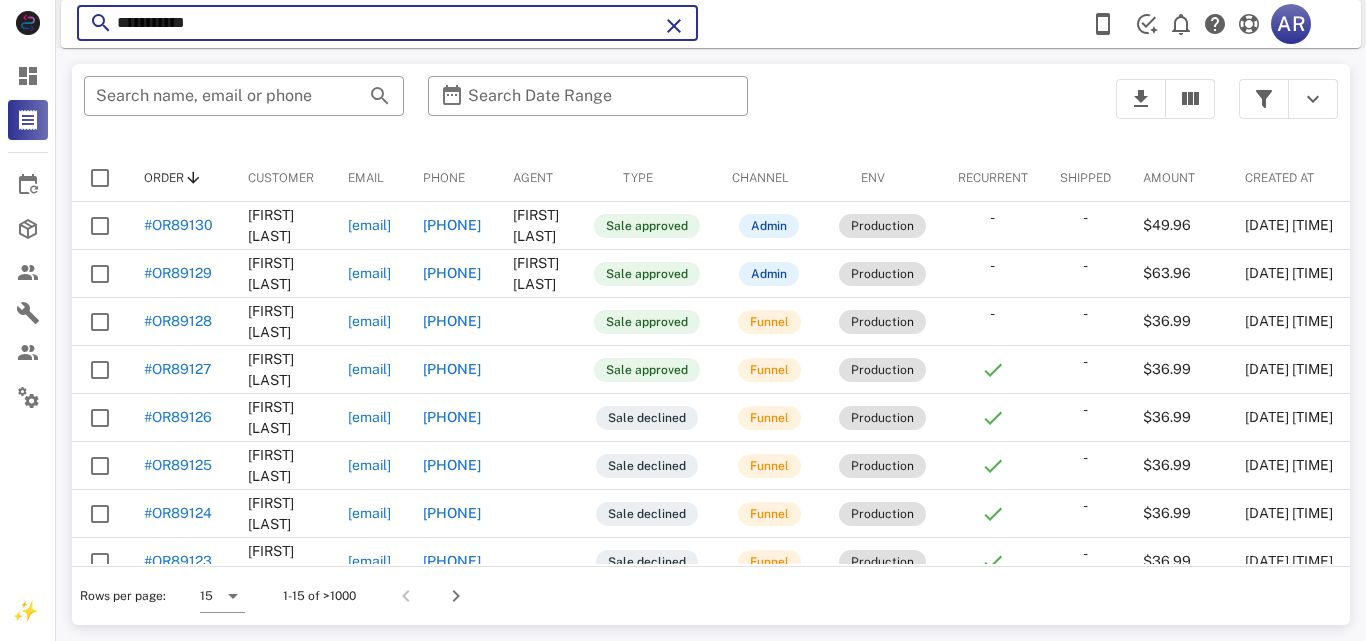 click on "**********" at bounding box center (387, 23) 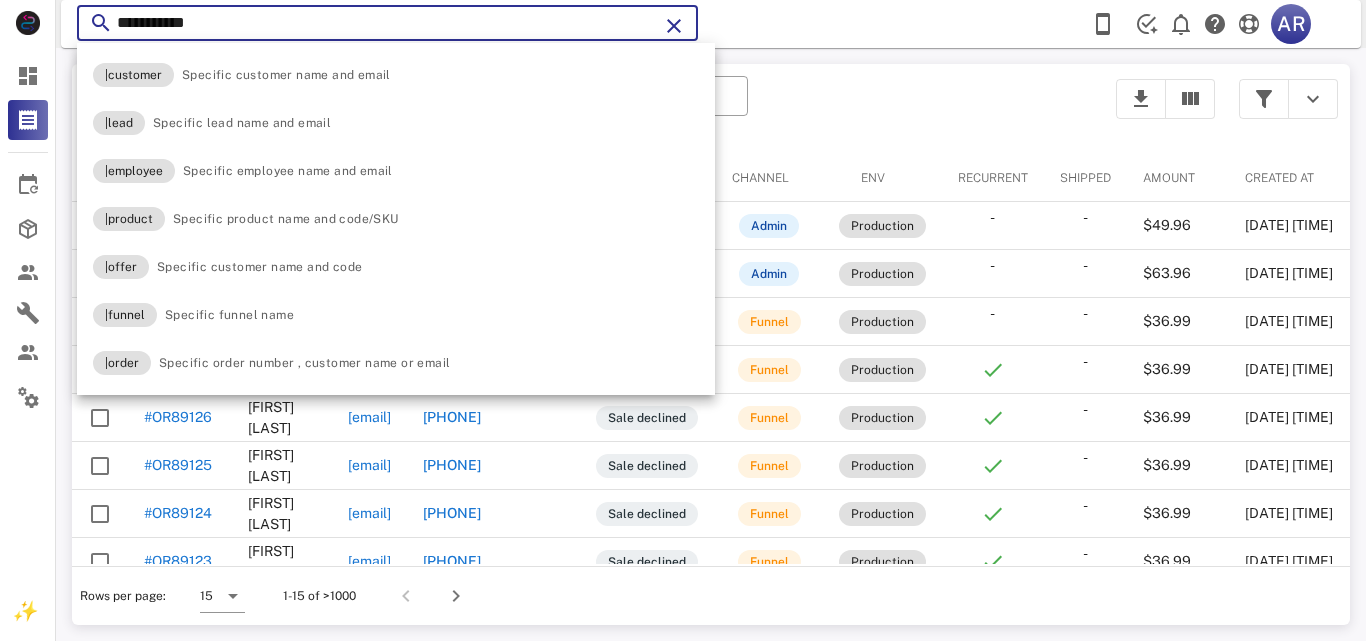 type 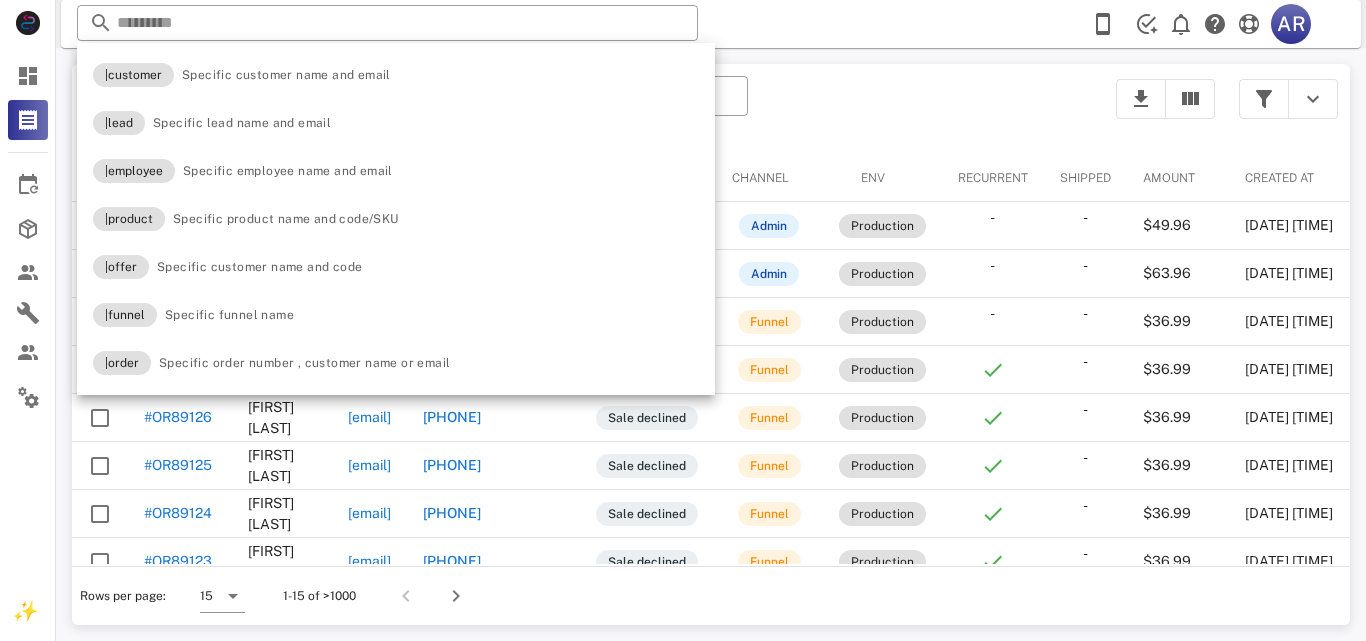click on "​ AR Reload browser Accept" at bounding box center [711, 24] 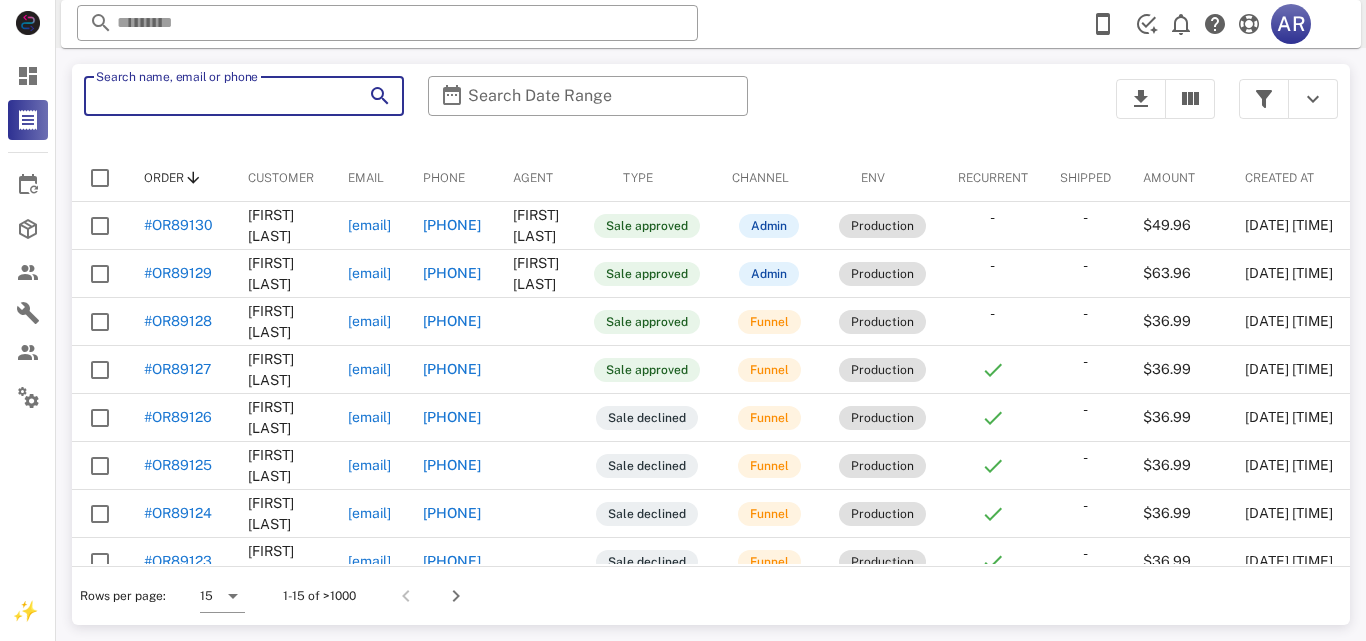 click on "Search name, email or phone" at bounding box center [216, 96] 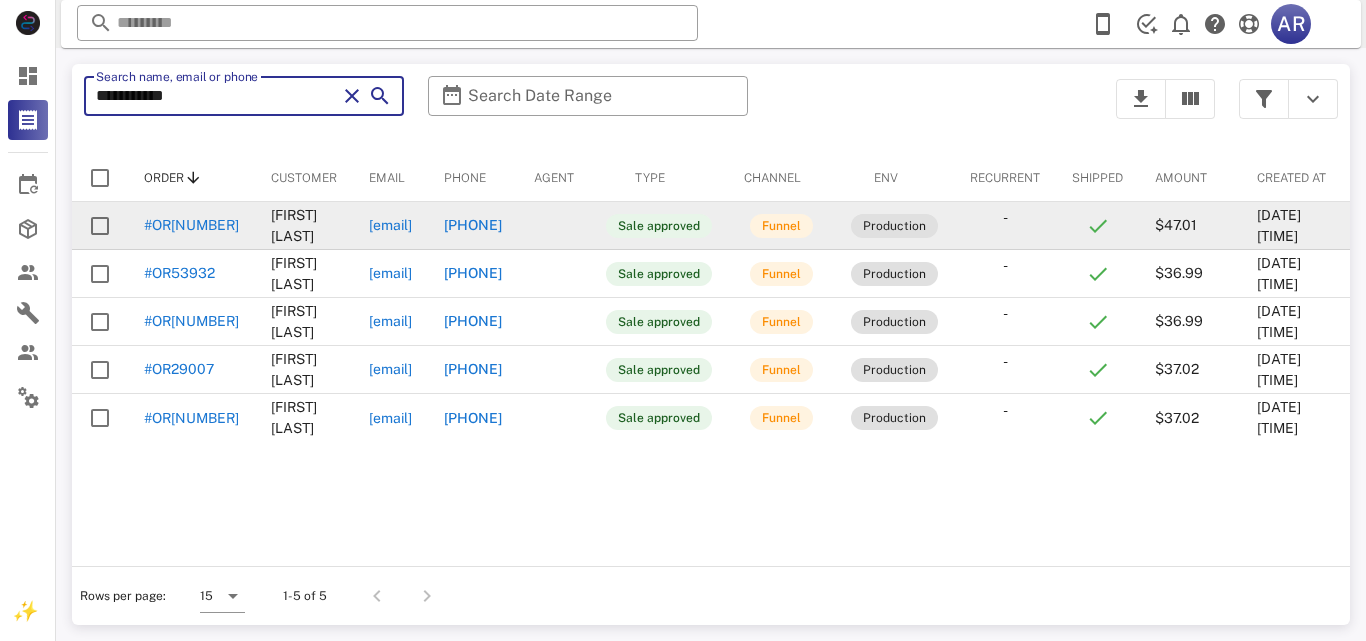 type on "**********" 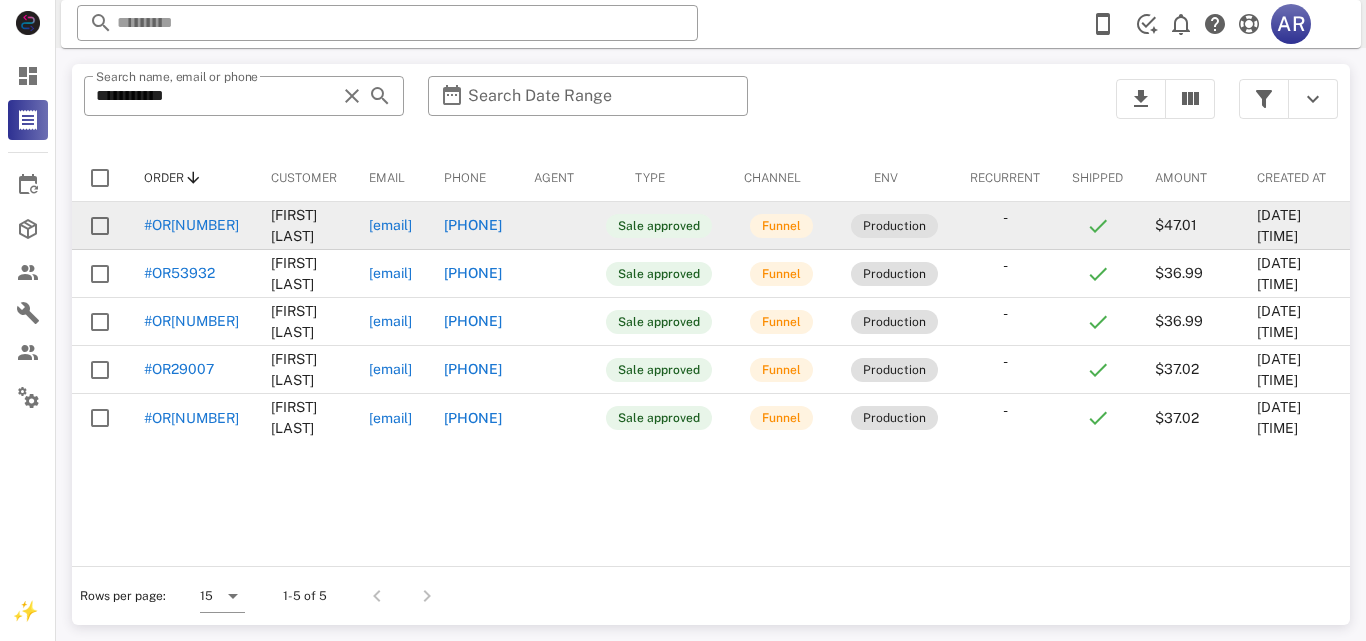 click on "[EMAIL]" at bounding box center [390, 225] 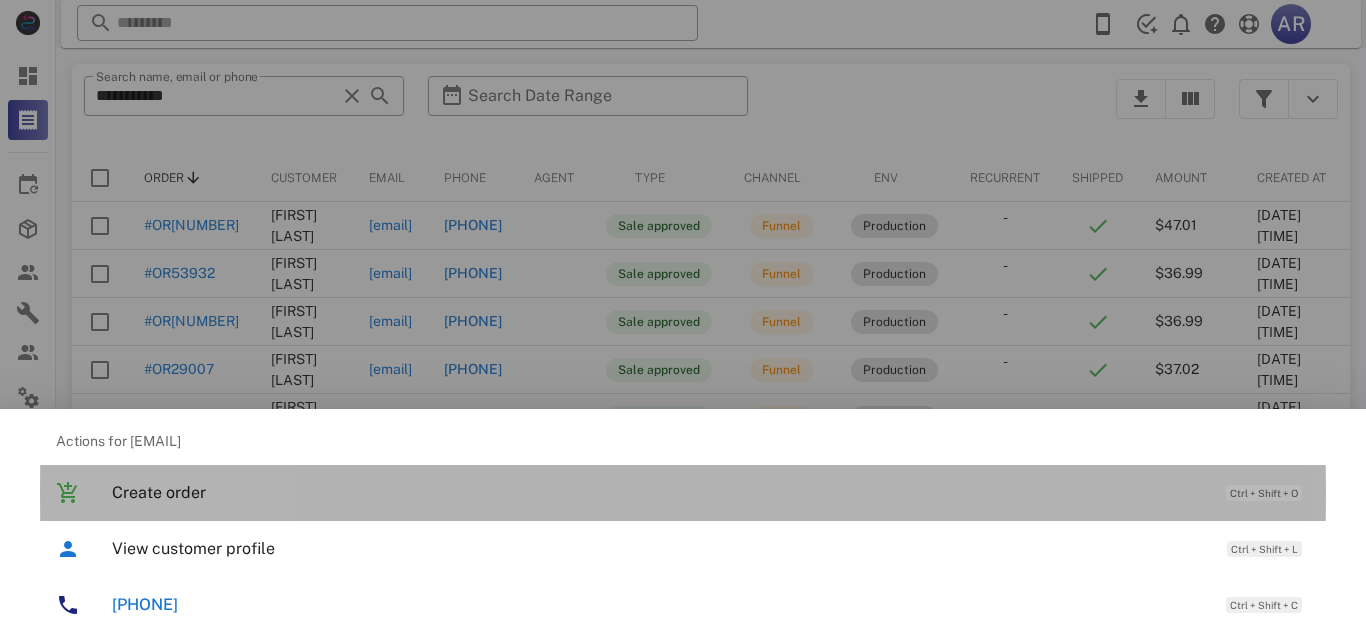 click on "Create order Ctrl + Shift + O" at bounding box center (711, 492) 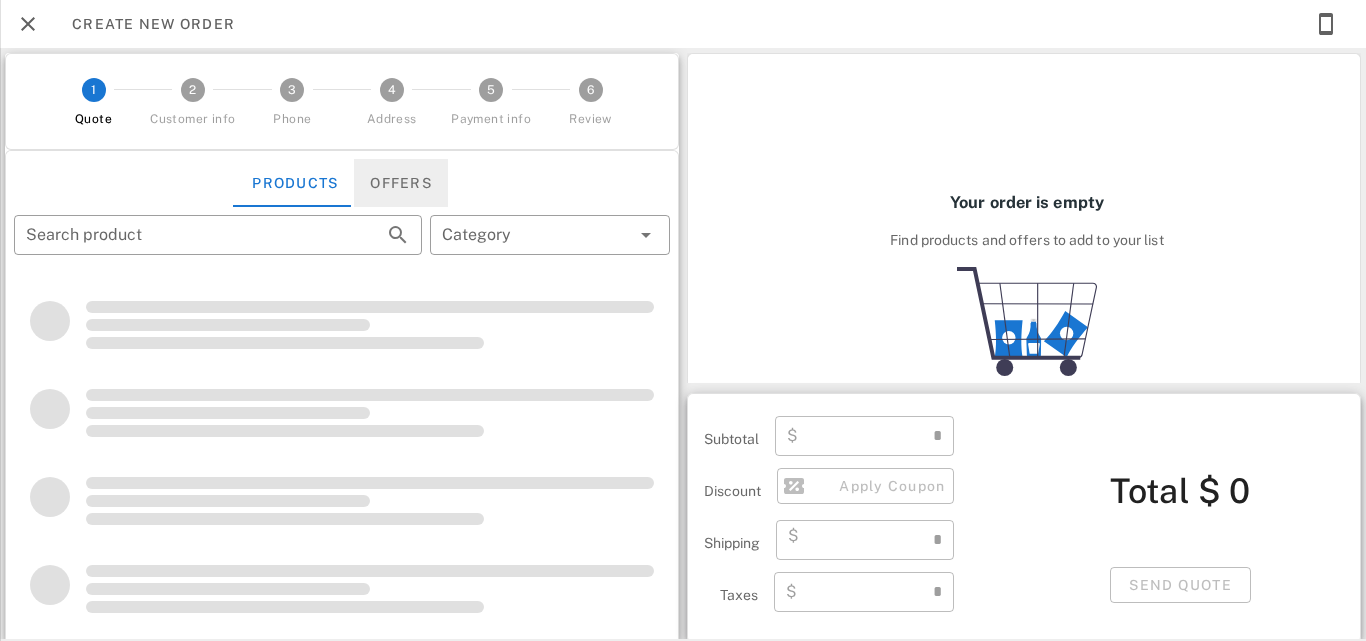 click on "Offers" at bounding box center (401, 183) 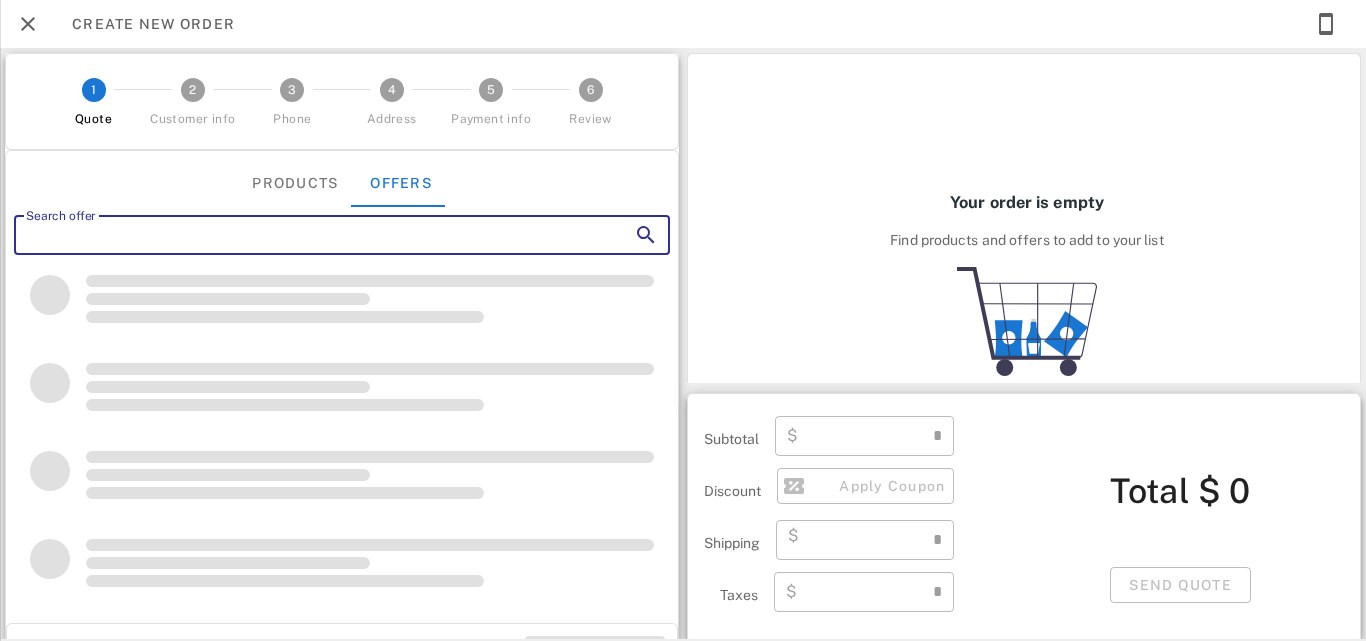 click on "Search offer" at bounding box center (314, 235) 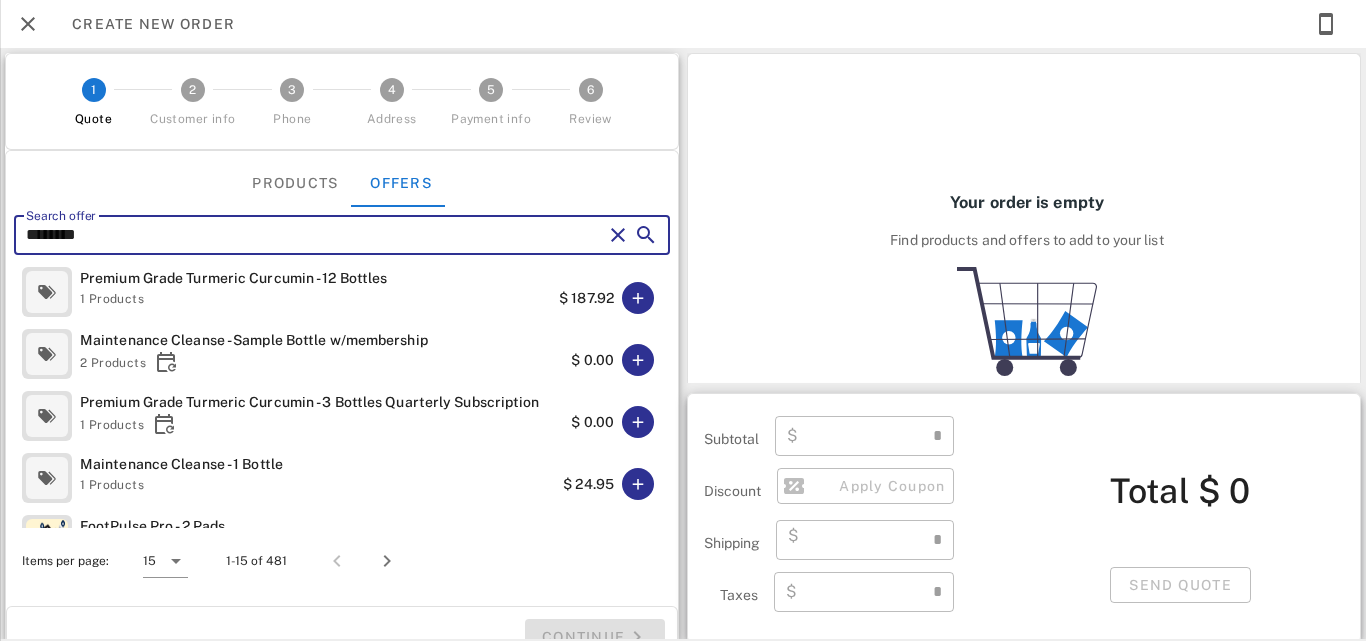 type on "********" 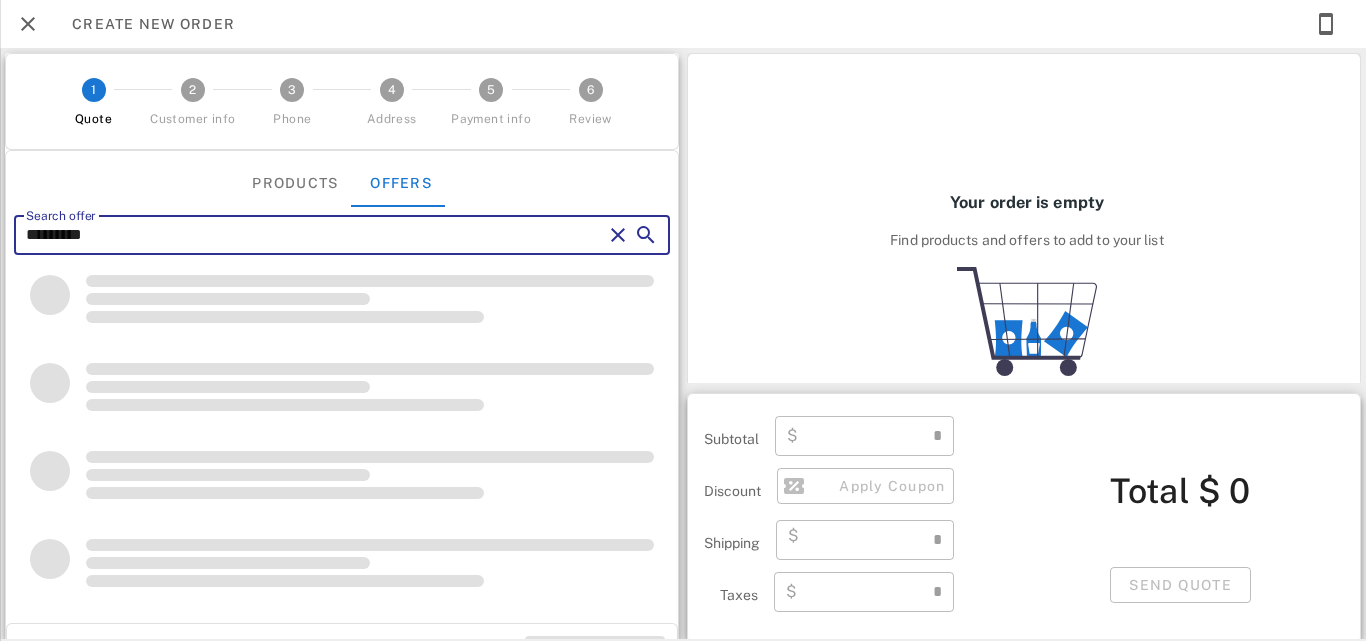 type on "****" 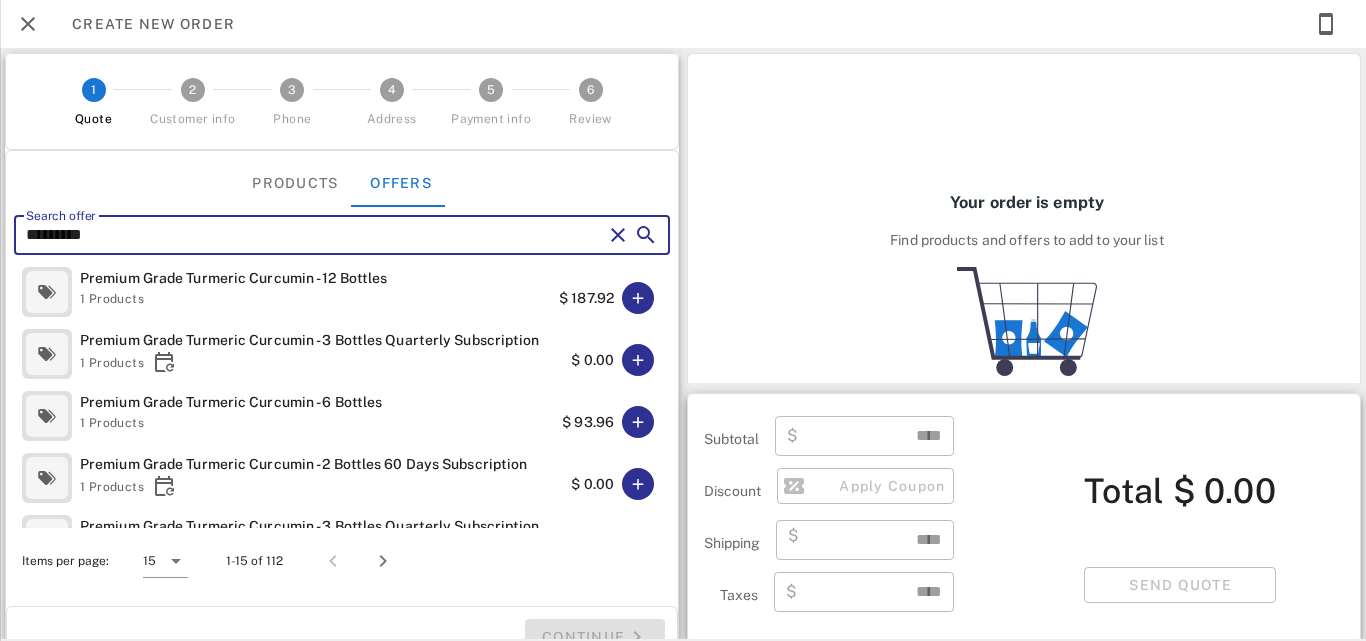 type on "********" 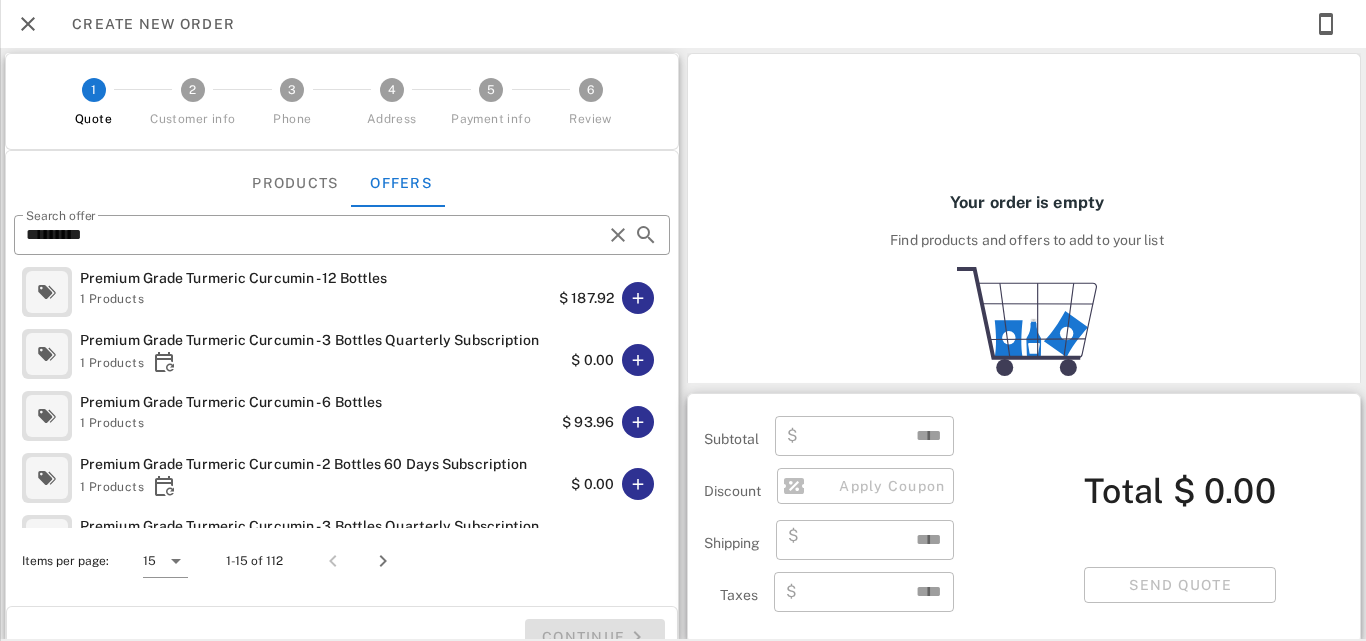click on "Your order is empty   Find products and offers to add to your list" at bounding box center [1027, 217] 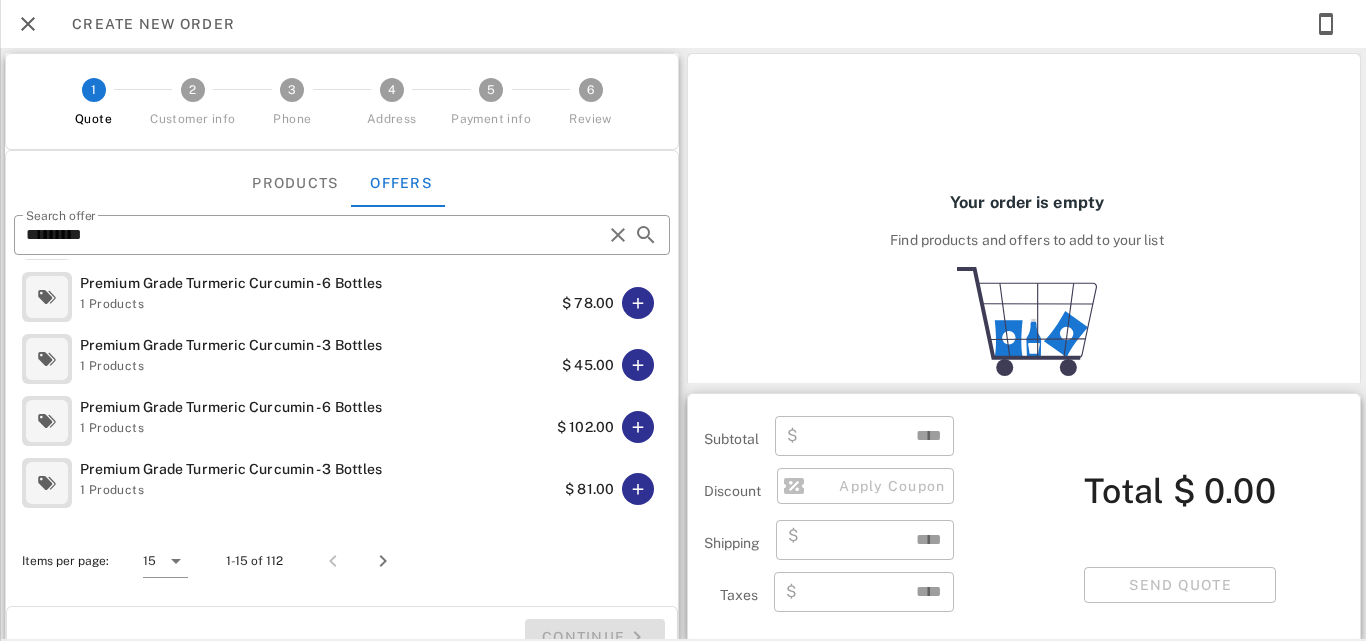 scroll, scrollTop: 695, scrollLeft: 0, axis: vertical 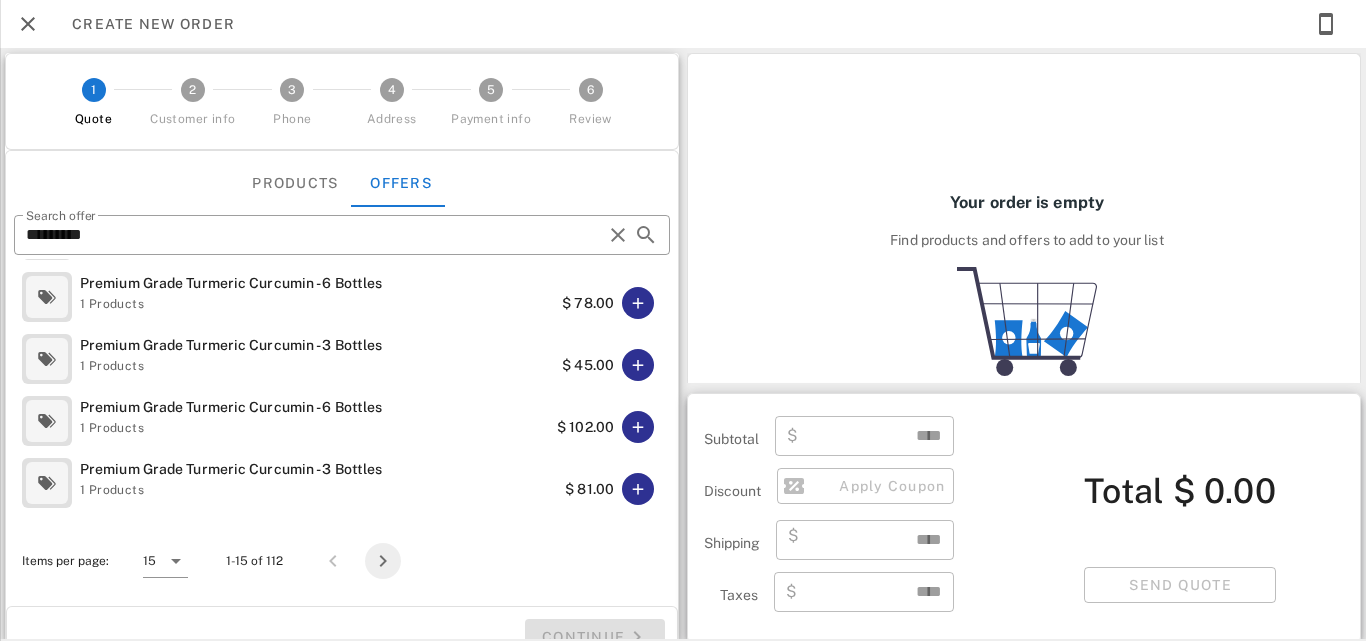 click at bounding box center (383, 561) 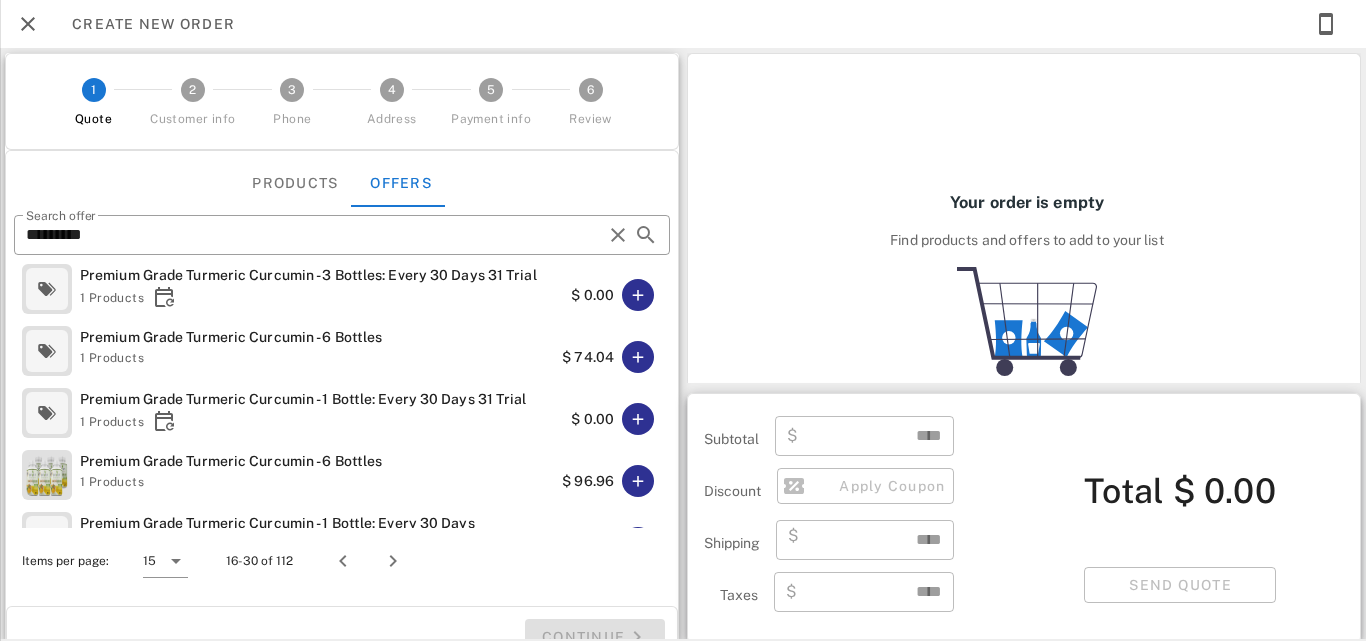 scroll, scrollTop: 317, scrollLeft: 0, axis: vertical 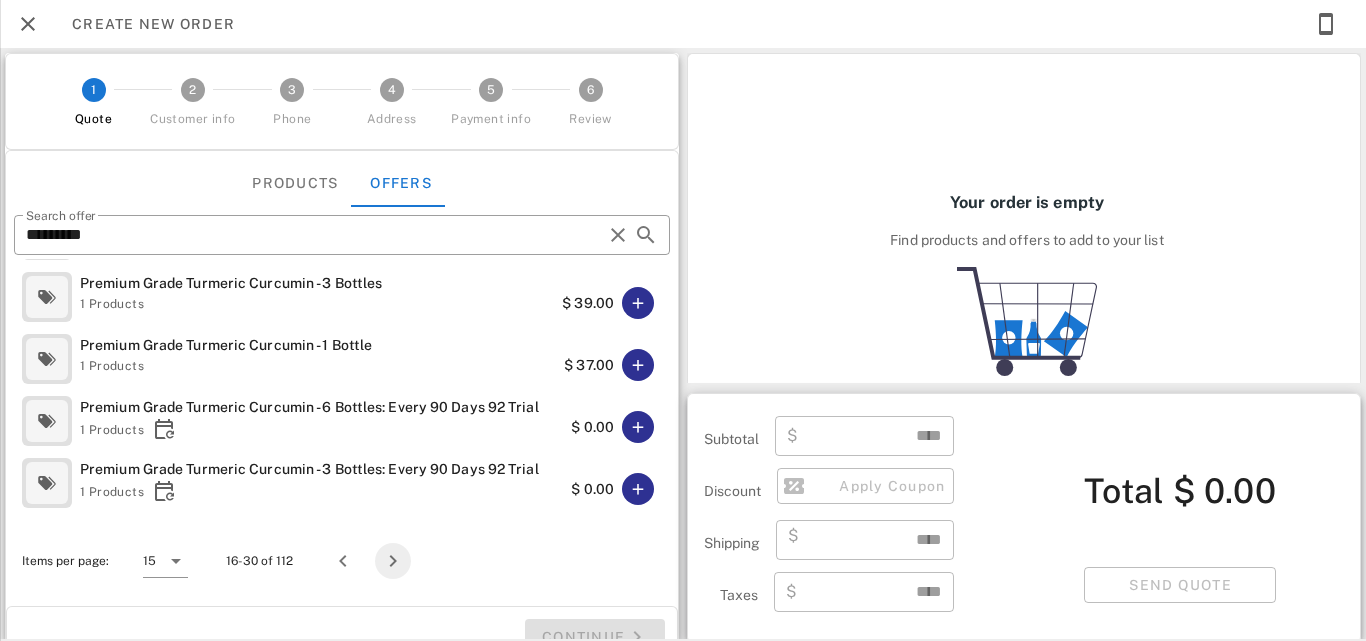 click at bounding box center [393, 561] 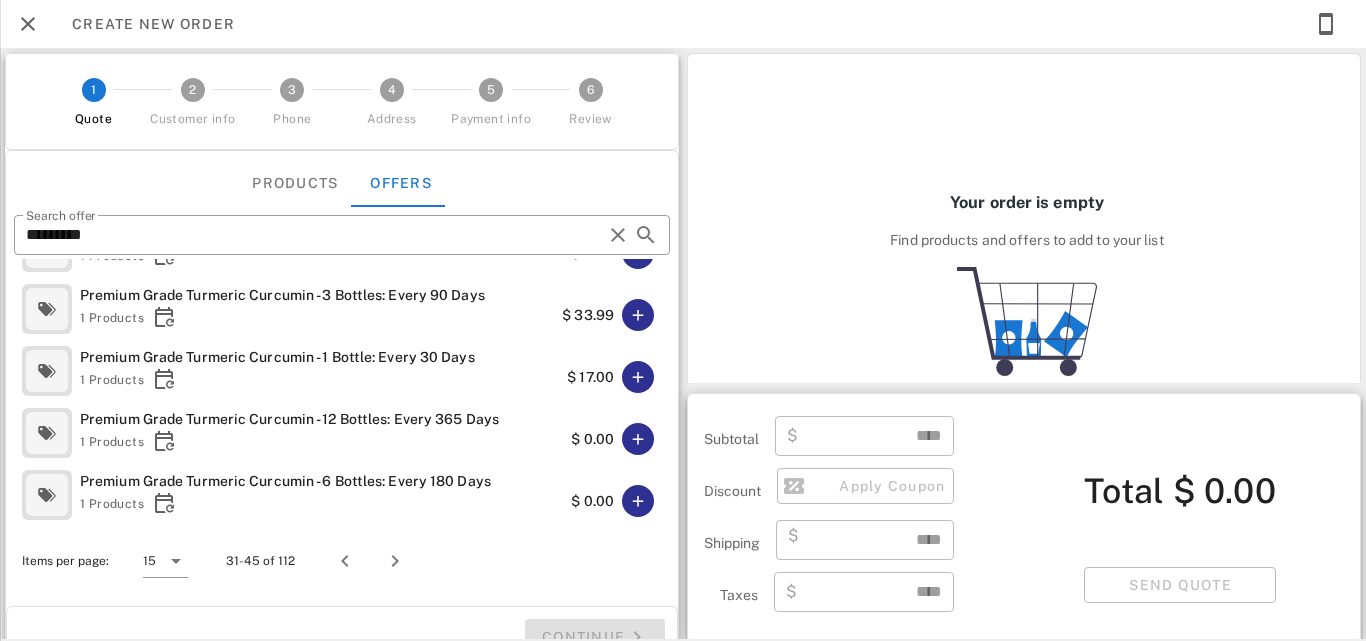 scroll, scrollTop: 677, scrollLeft: 0, axis: vertical 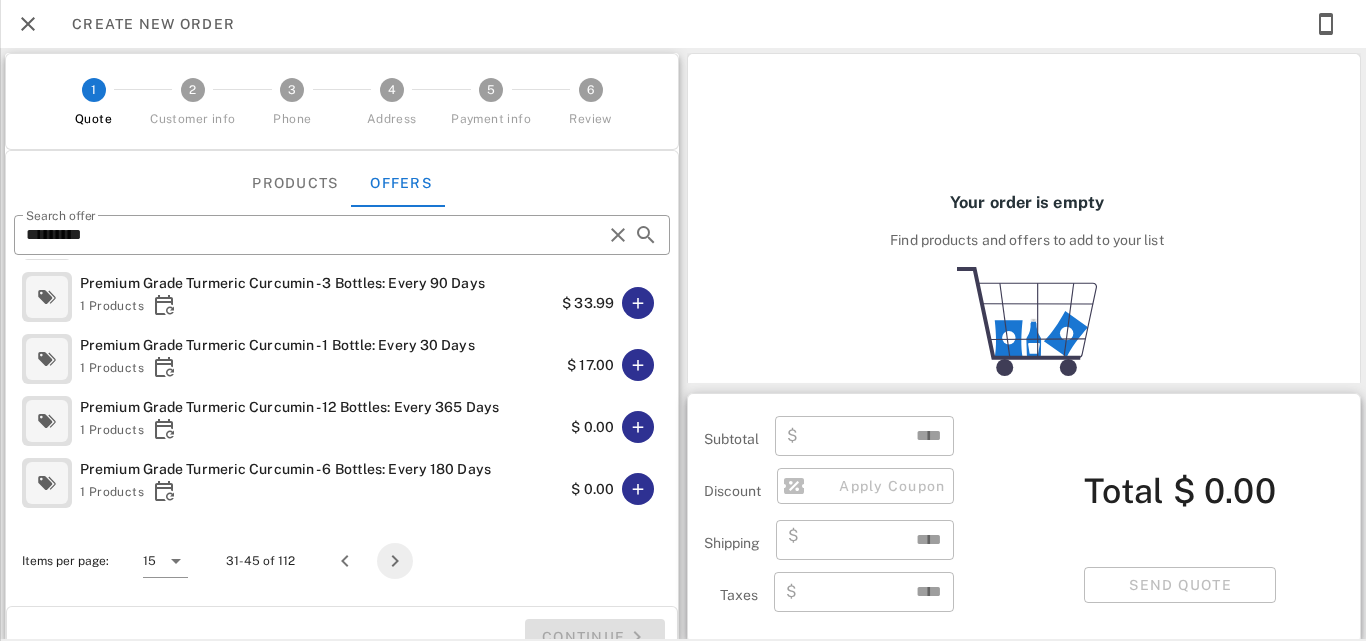click at bounding box center [395, 561] 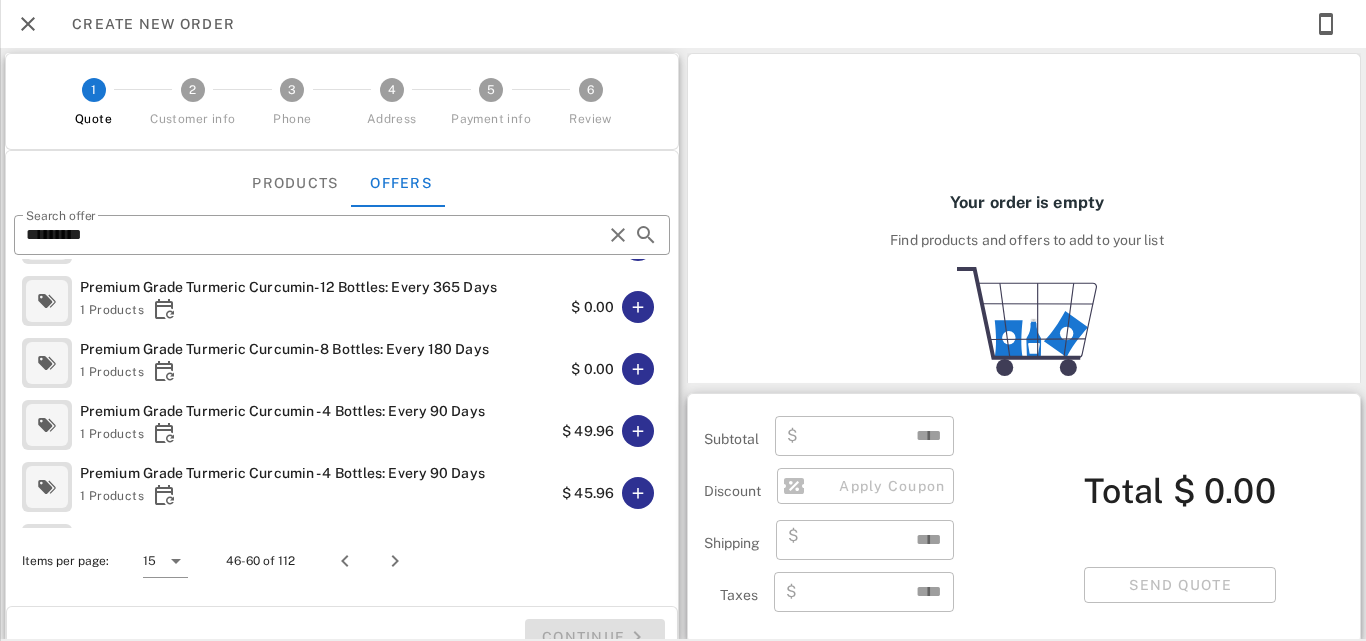 scroll, scrollTop: 576, scrollLeft: 0, axis: vertical 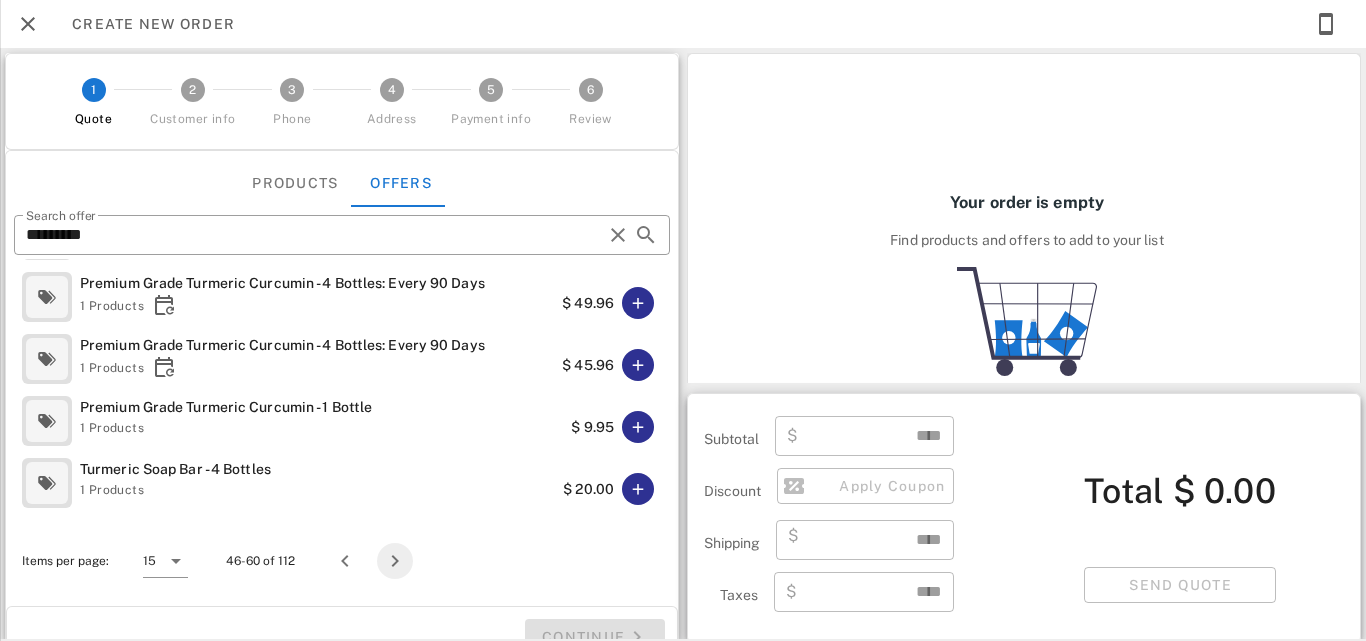 click at bounding box center [395, 561] 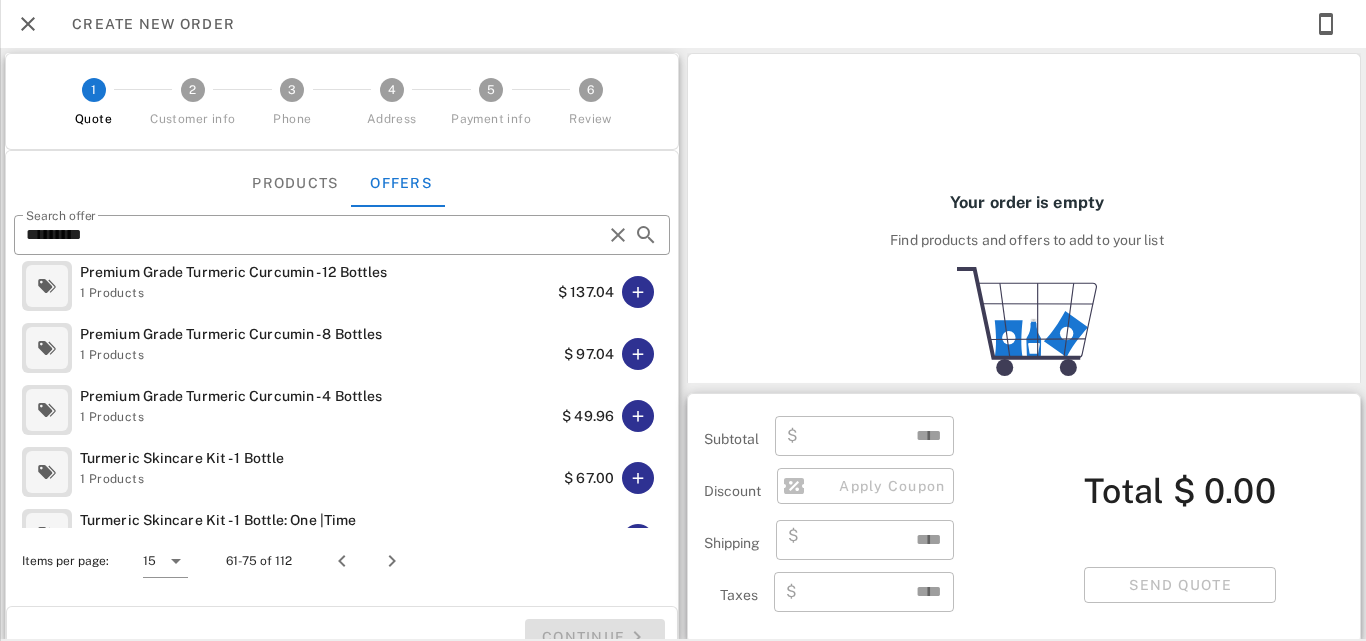 scroll, scrollTop: 642, scrollLeft: 0, axis: vertical 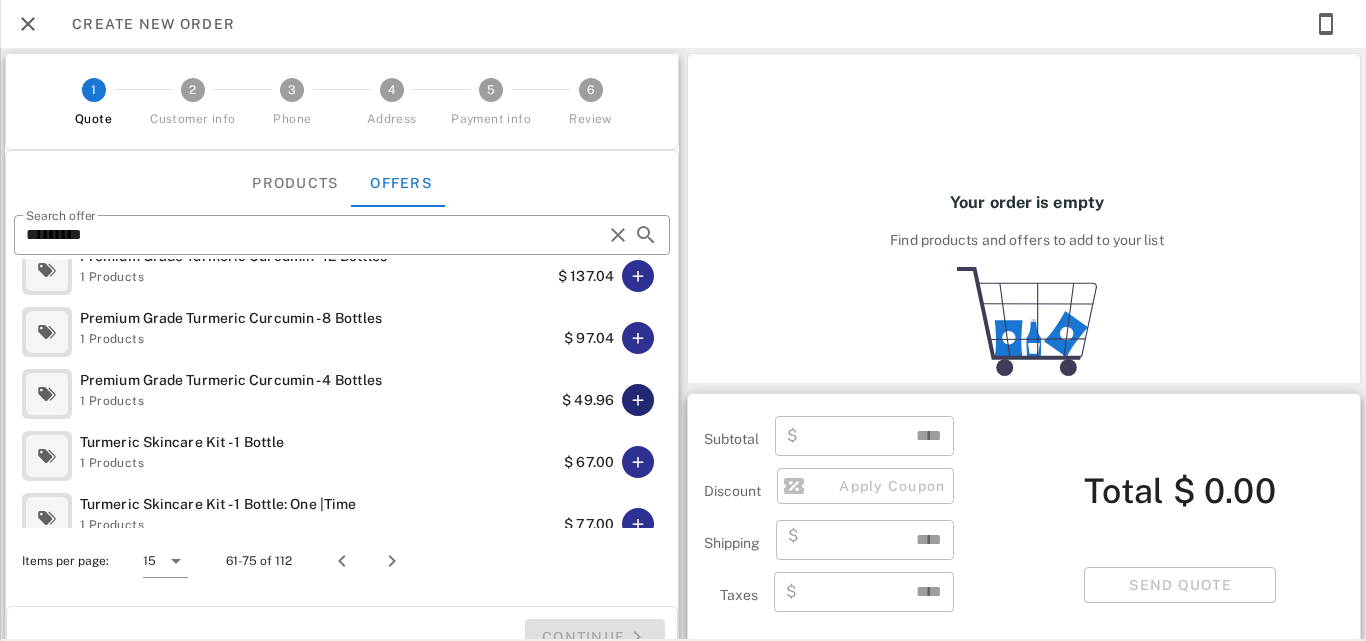 click at bounding box center [638, 400] 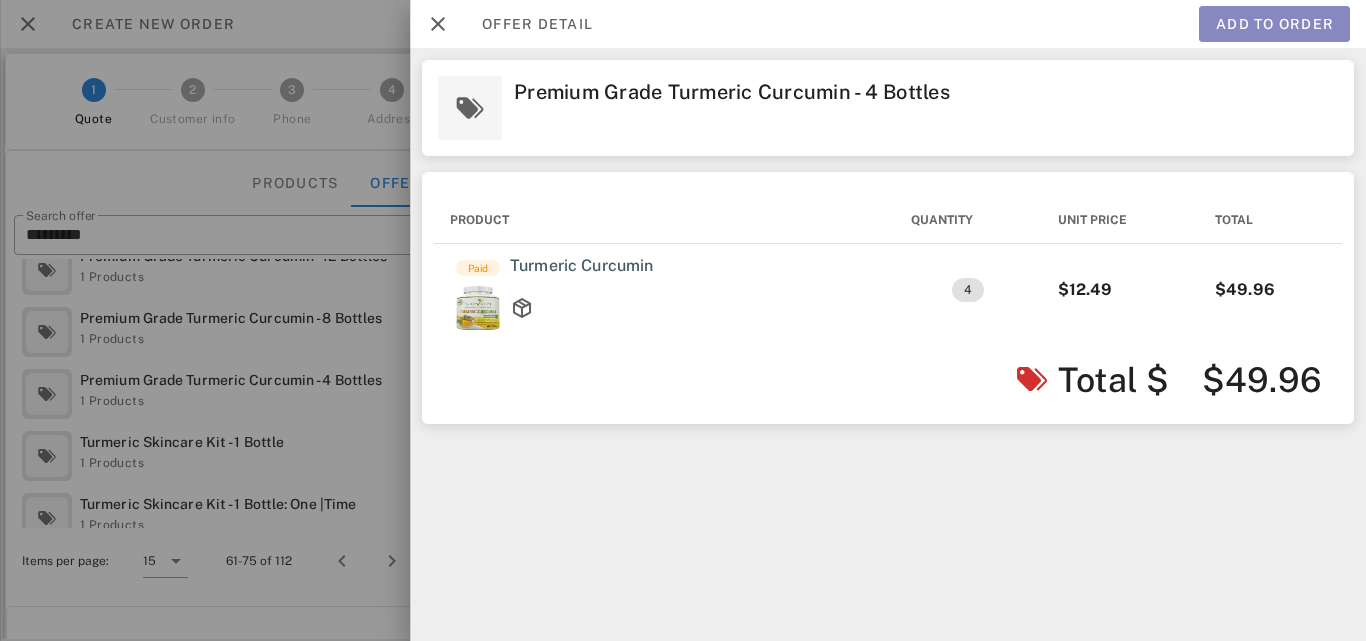 click on "Add to order" at bounding box center (1274, 24) 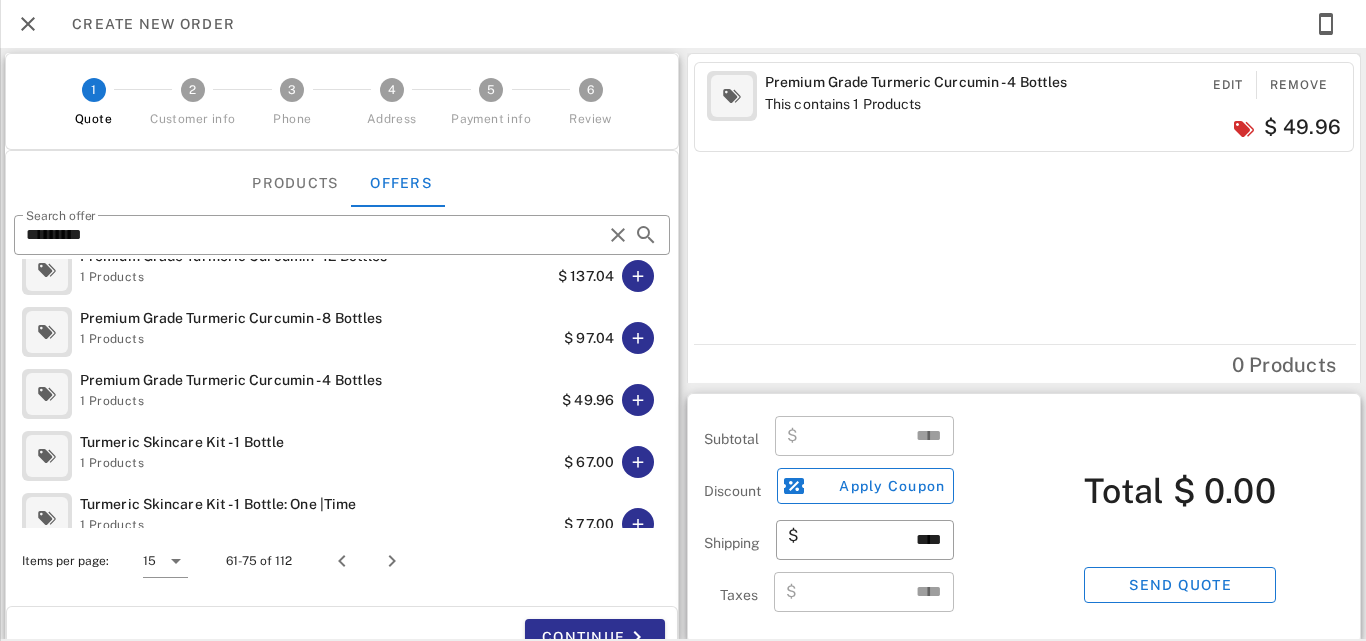 type on "*****" 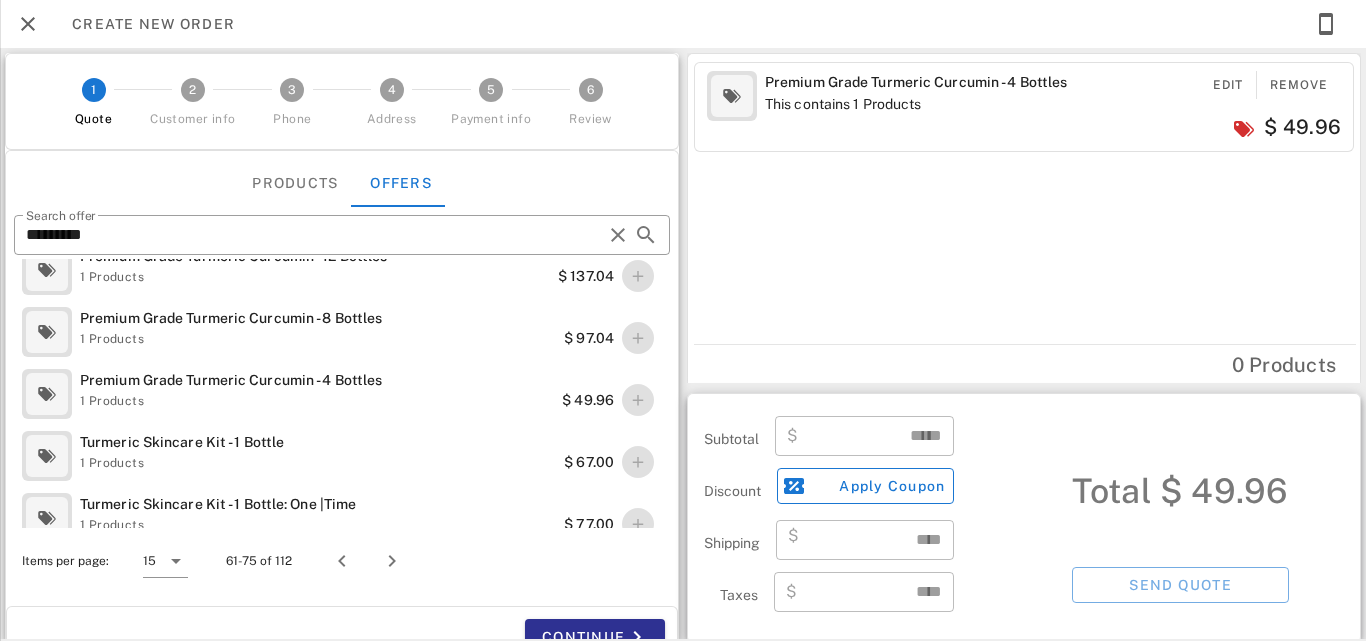 scroll, scrollTop: 8, scrollLeft: 0, axis: vertical 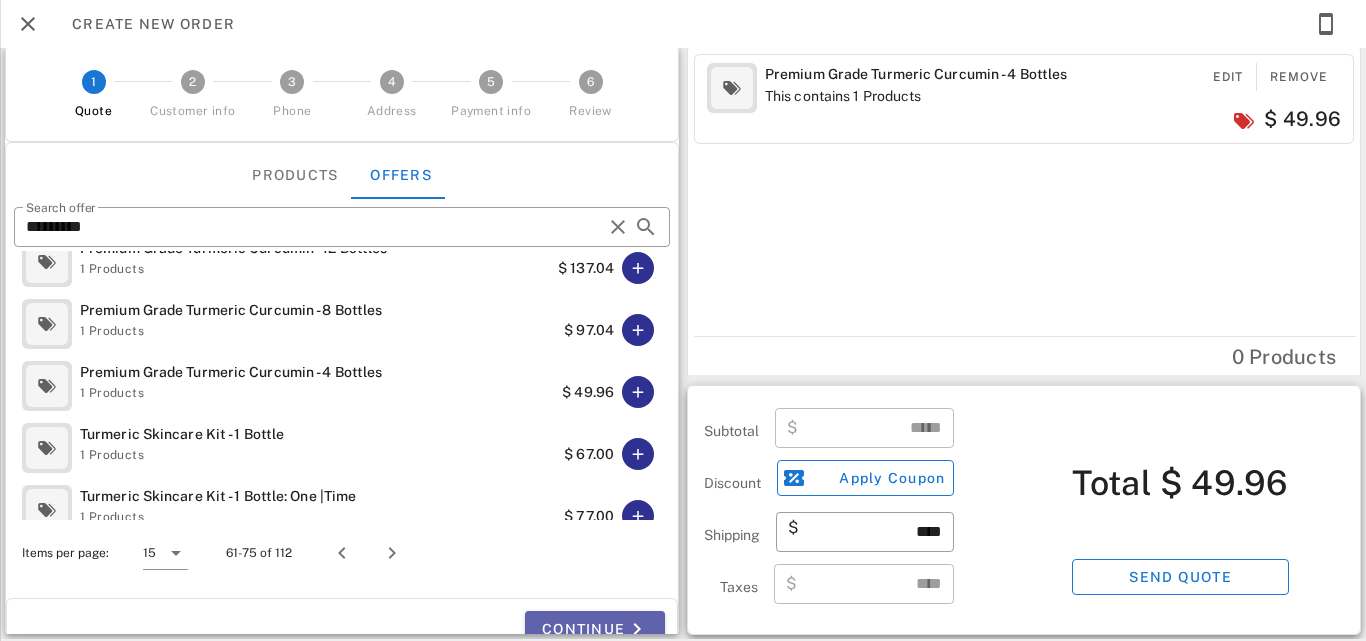 click on "Continue" at bounding box center (595, 629) 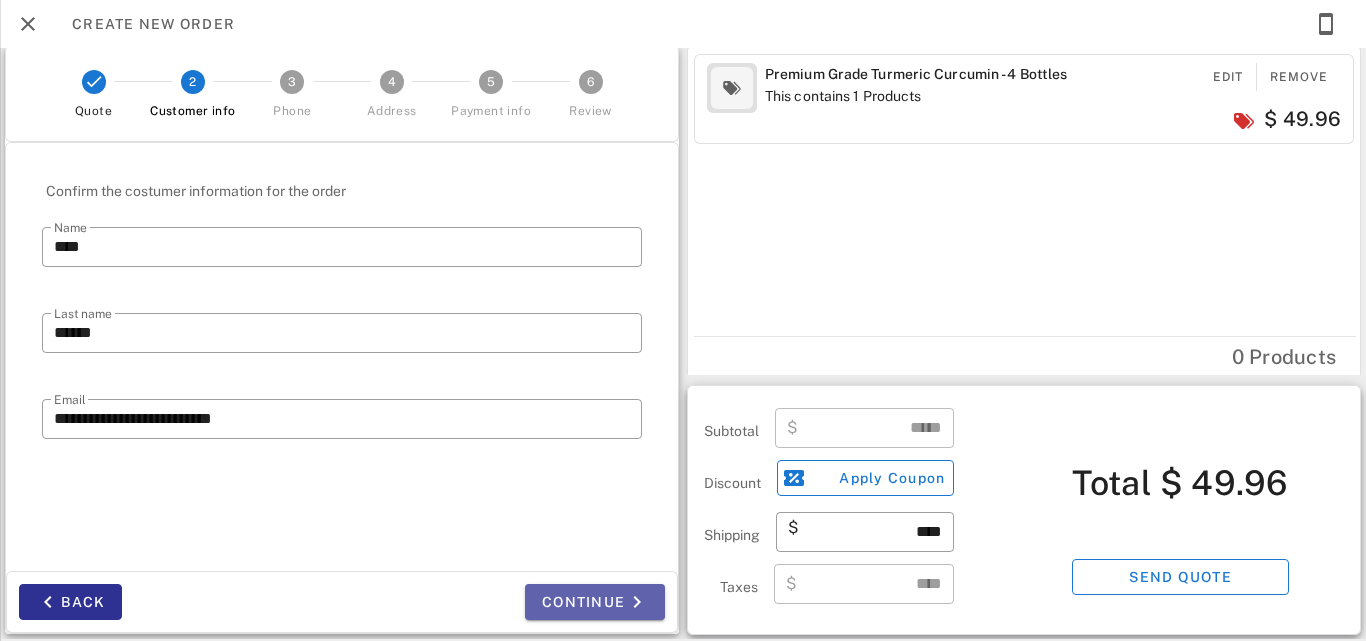 click on "Continue" at bounding box center (595, 602) 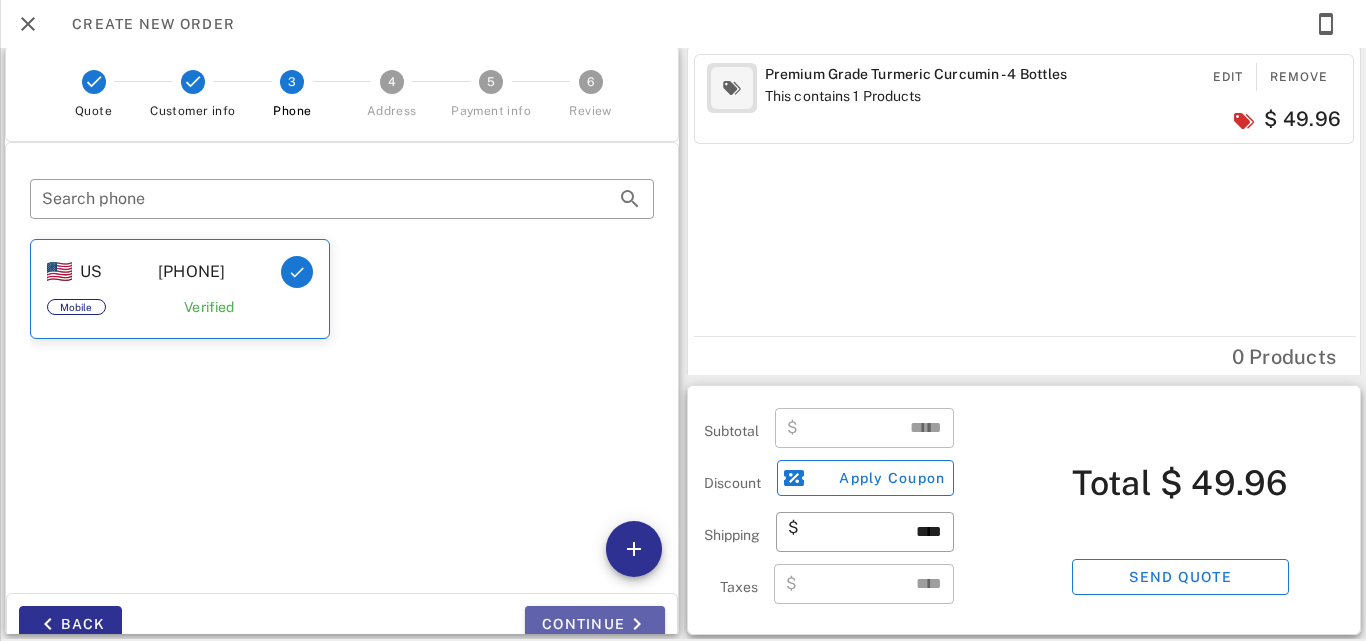 click on "Continue" at bounding box center [595, 624] 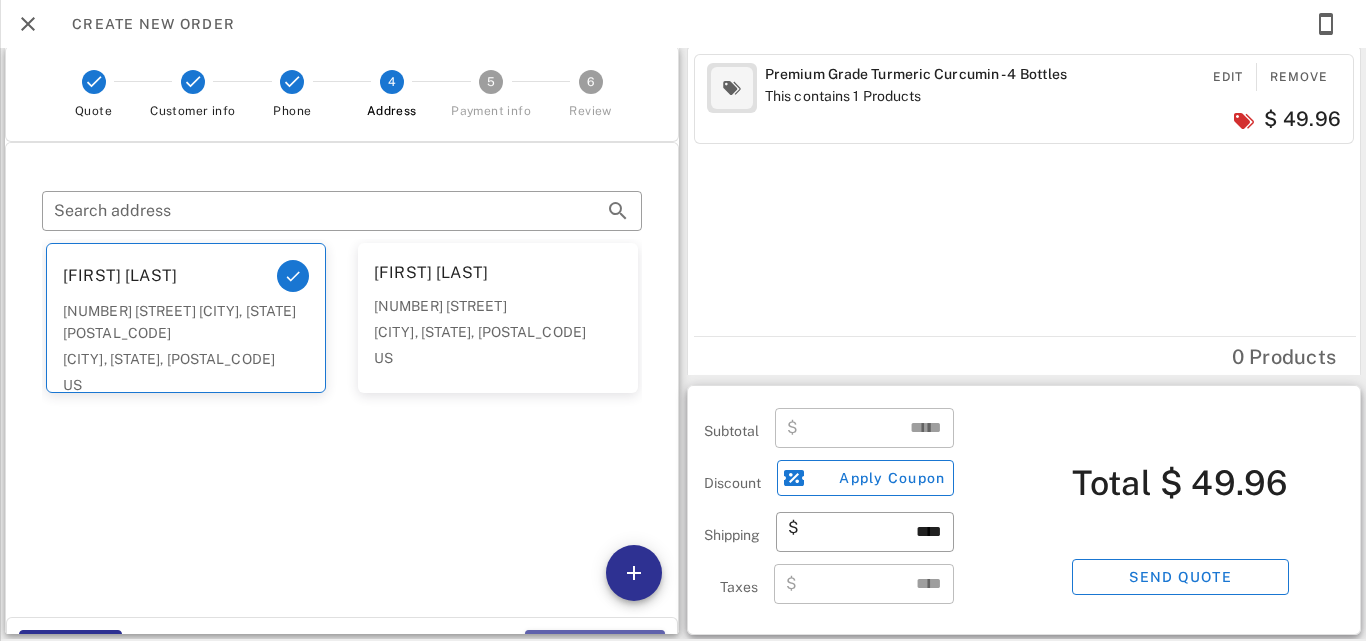 click on "Continue" at bounding box center (595, 648) 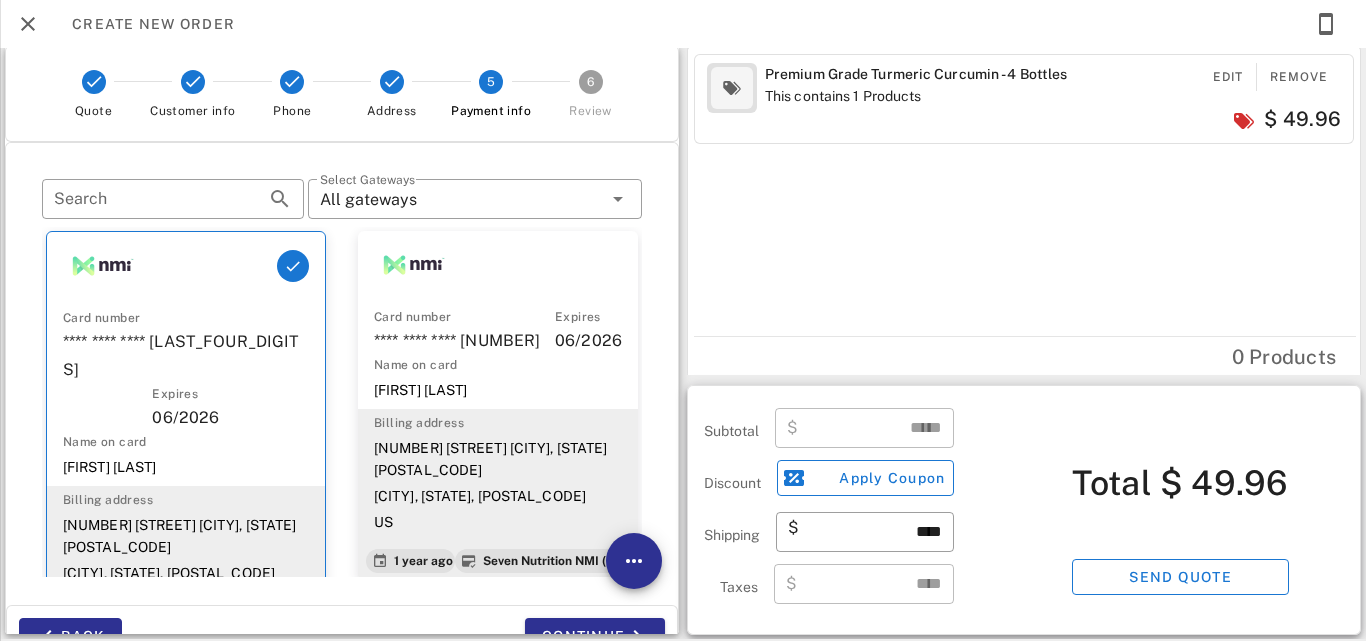 scroll, scrollTop: 358, scrollLeft: 0, axis: vertical 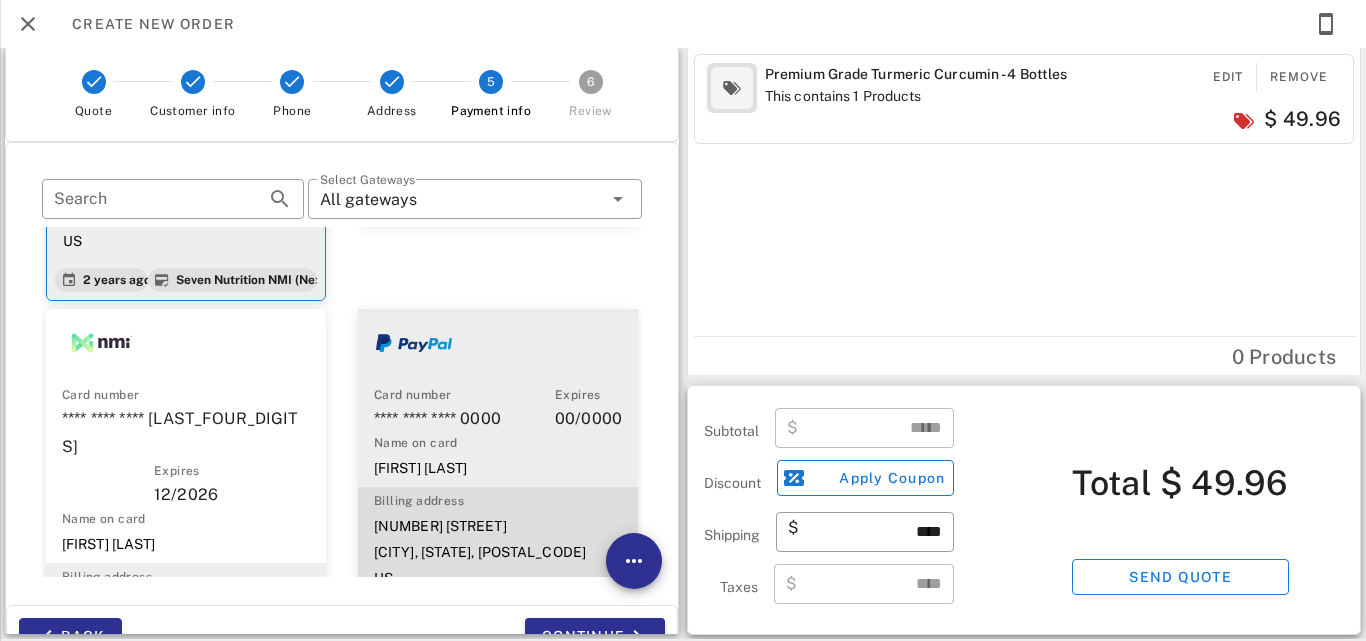 click on "[NUMBER] [STREET]" at bounding box center (498, 526) 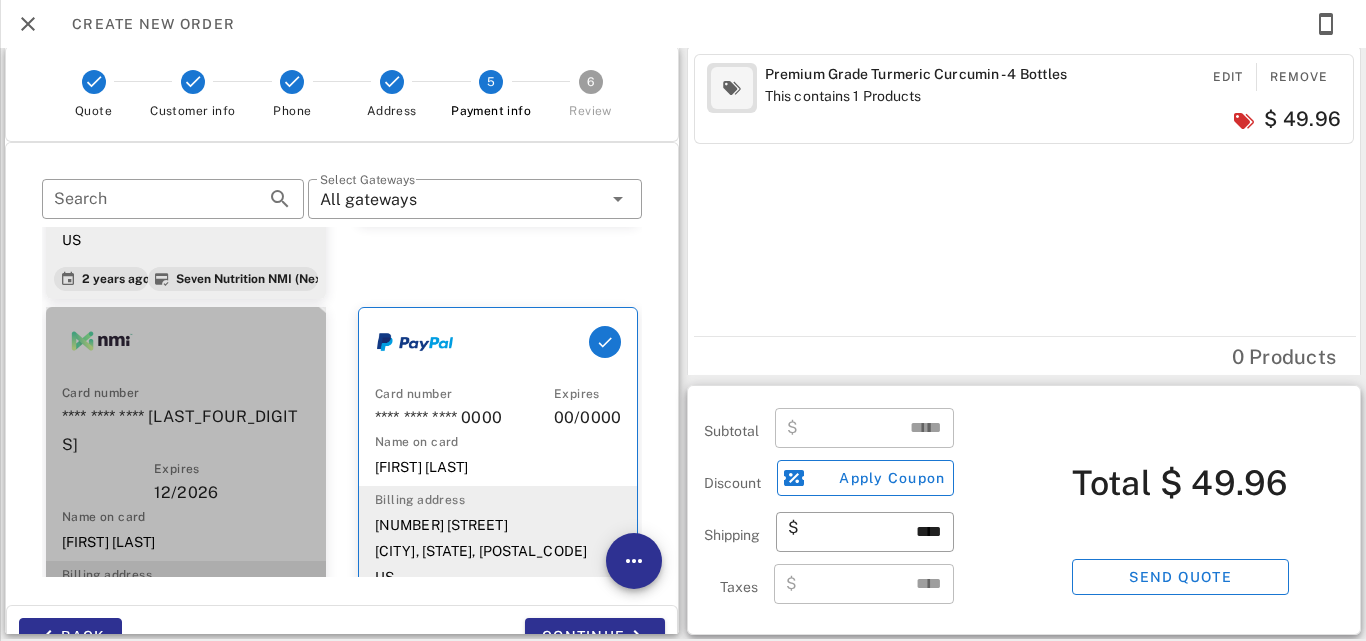 click on "[FIRST] [LAST]" at bounding box center [186, 542] 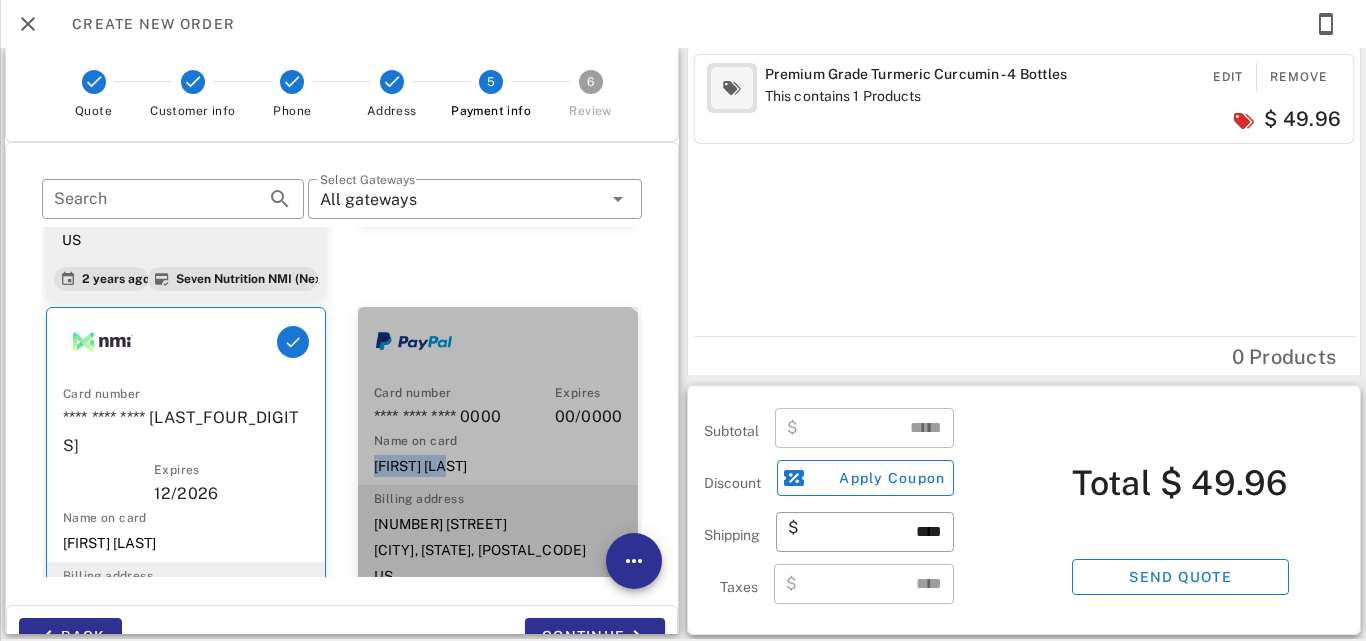 drag, startPoint x: 367, startPoint y: 386, endPoint x: 453, endPoint y: 385, distance: 86.00581 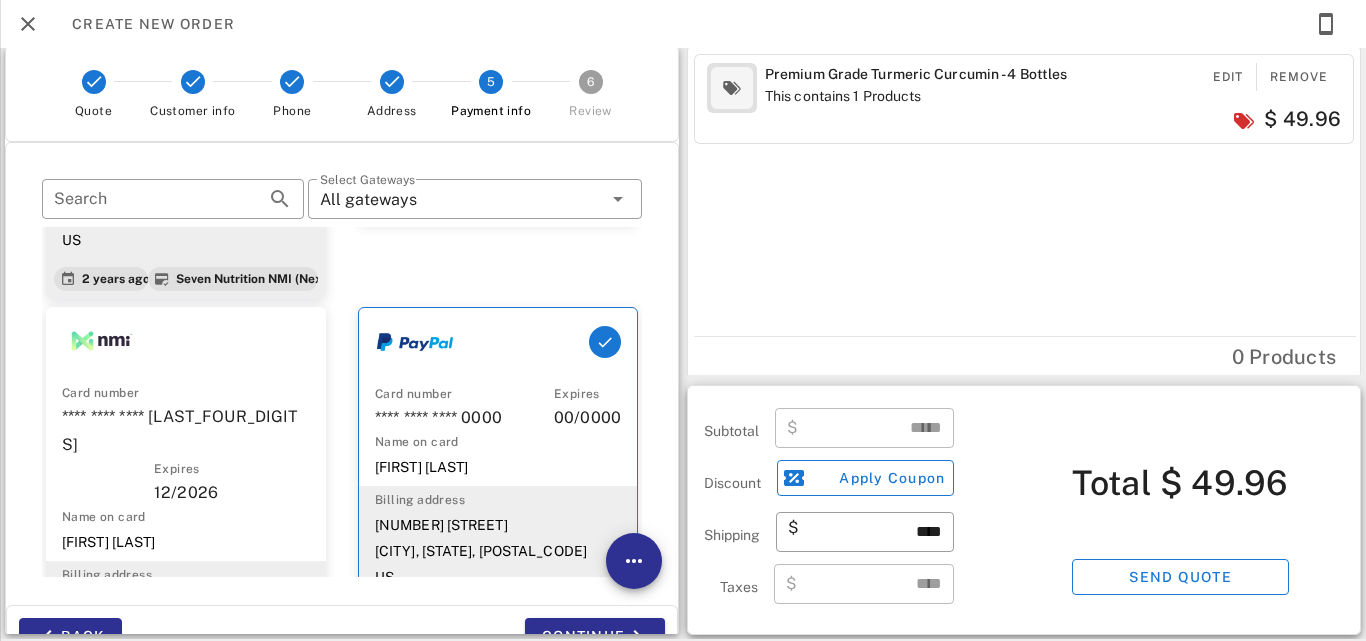 click on "Premium Grade Turmeric Curcumin - 4 Bottles This contains 1 Products  Edit   Remove   $ 49.96" at bounding box center (1027, 191) 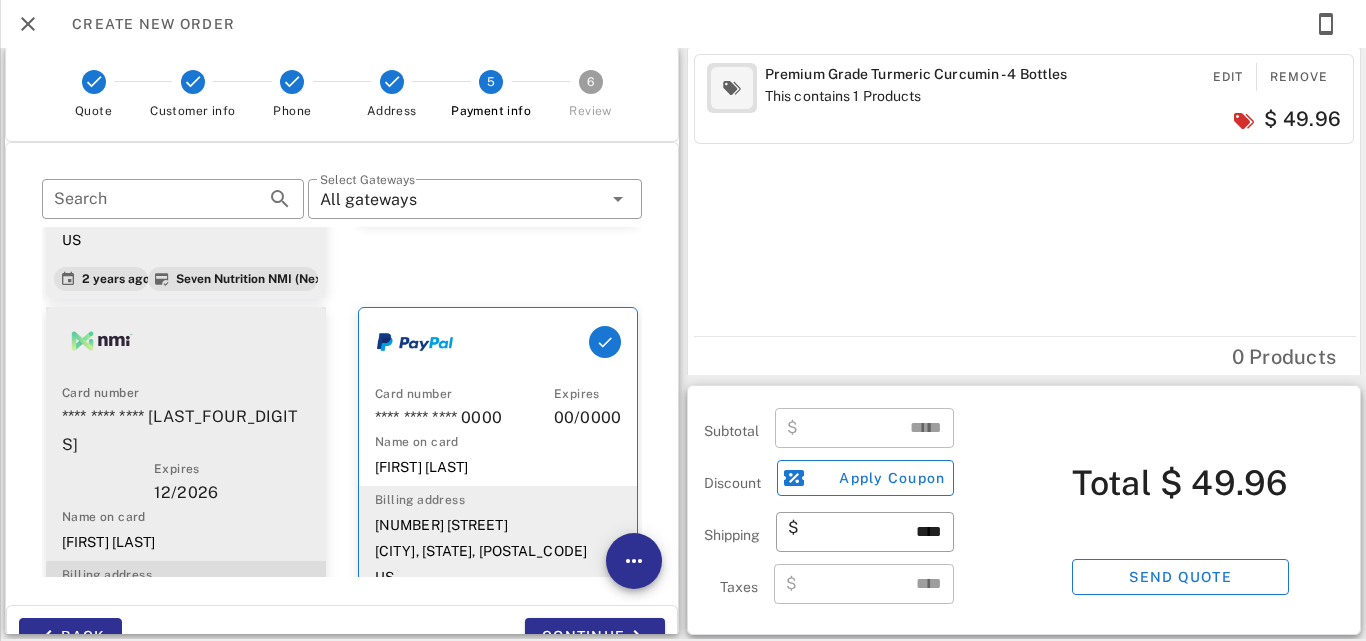 click on "Expires" at bounding box center [186, 469] 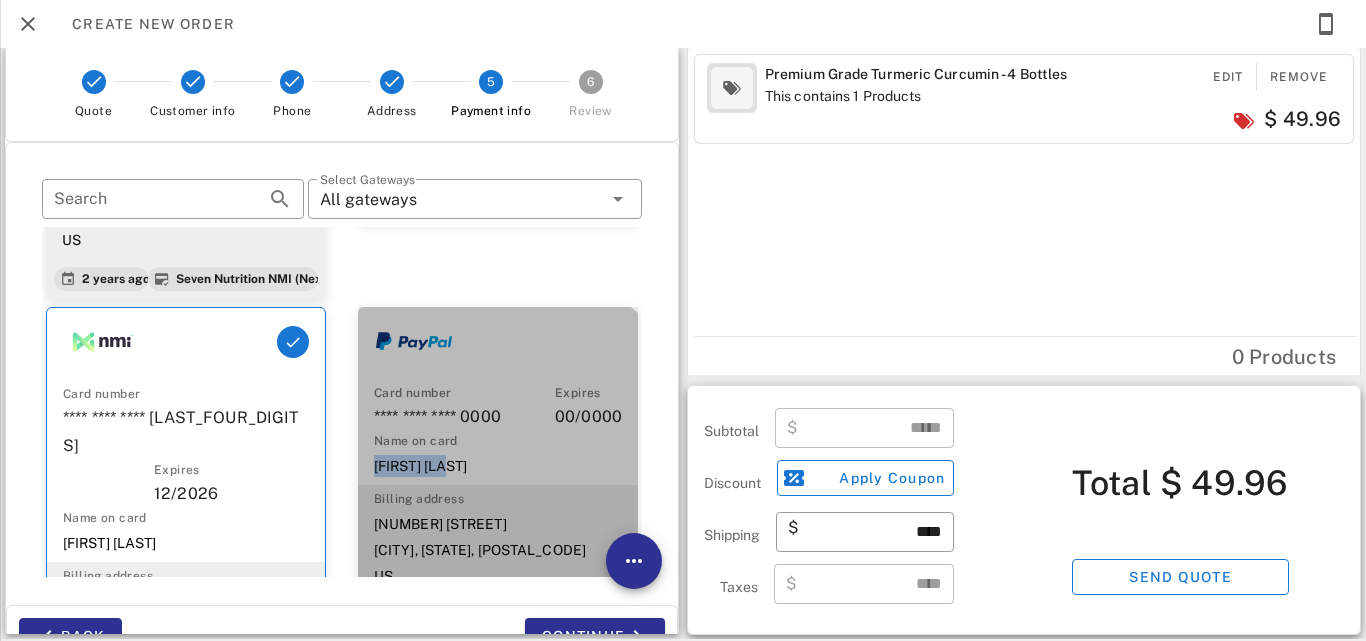 drag, startPoint x: 442, startPoint y: 388, endPoint x: 370, endPoint y: 384, distance: 72.11102 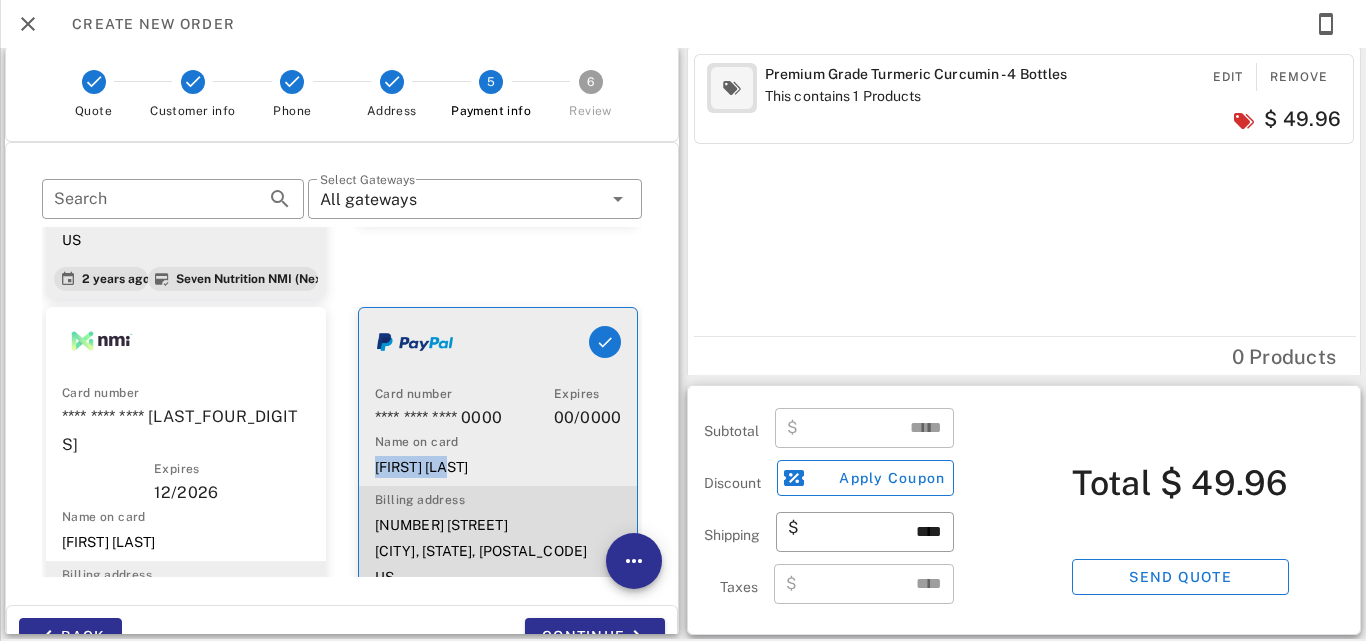 copy on "[FIRST] [LAST]" 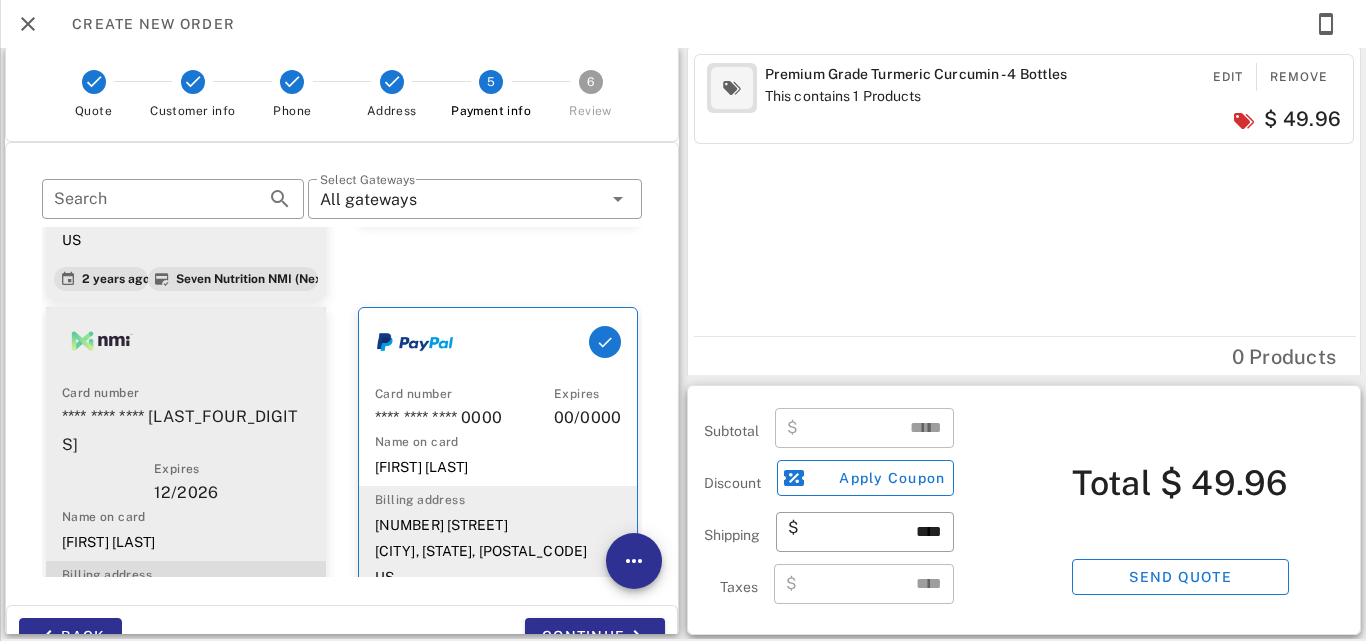 click on "[FIRST] [LAST]" at bounding box center (186, 542) 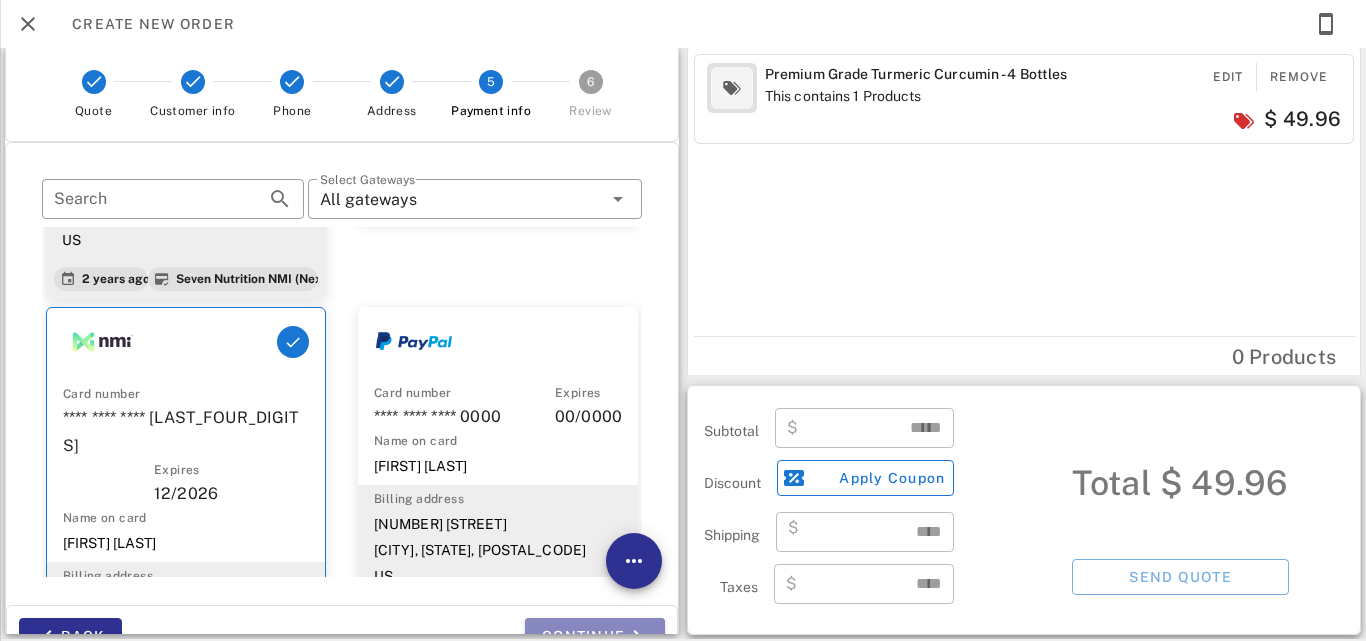 click on "Continue" at bounding box center (595, 636) 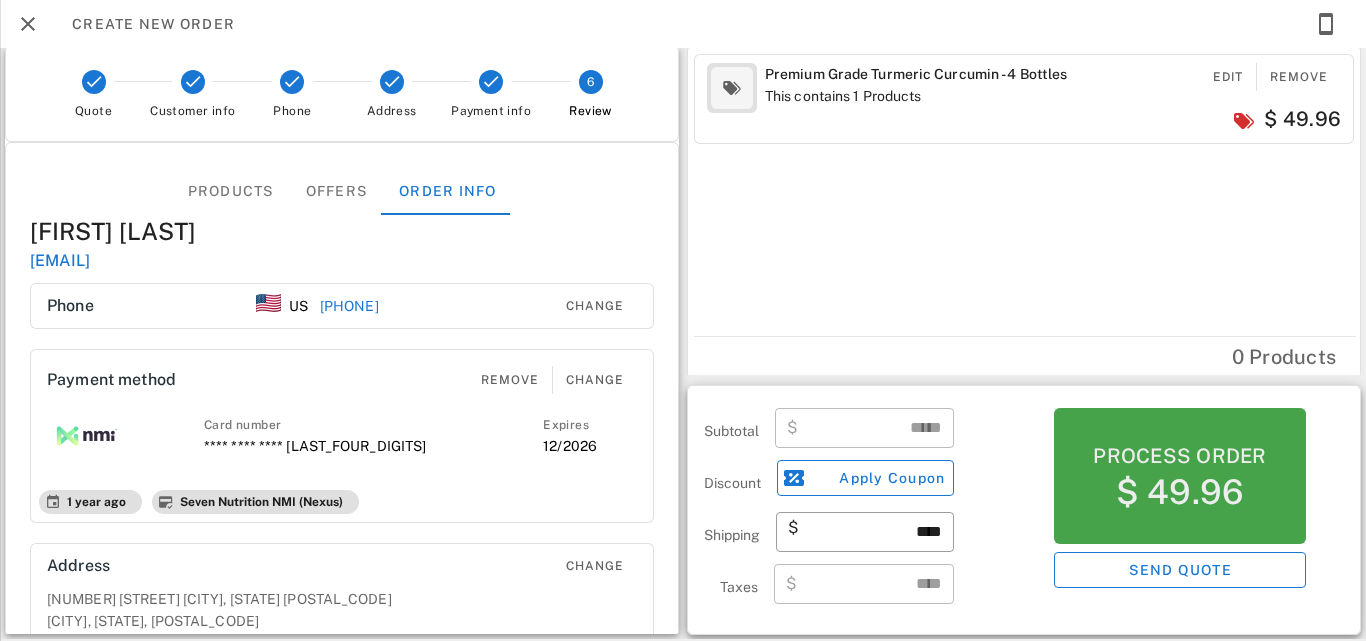 click on "Process order" at bounding box center [1179, 456] 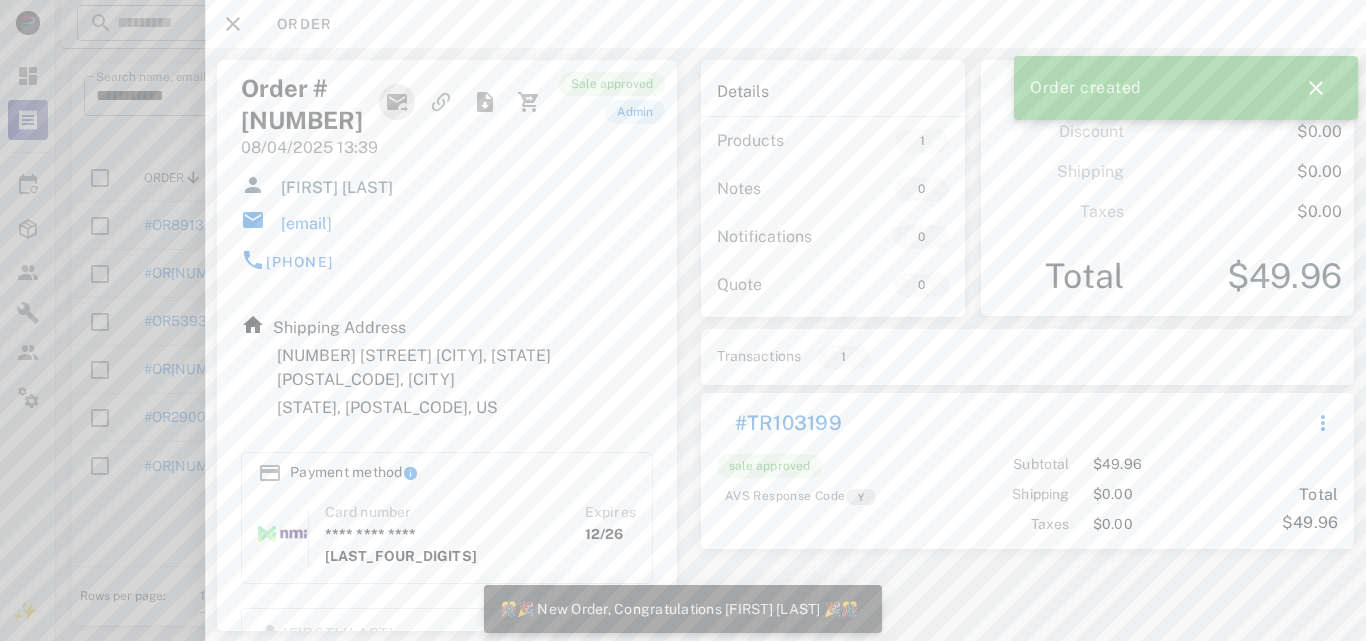 click at bounding box center [397, 102] 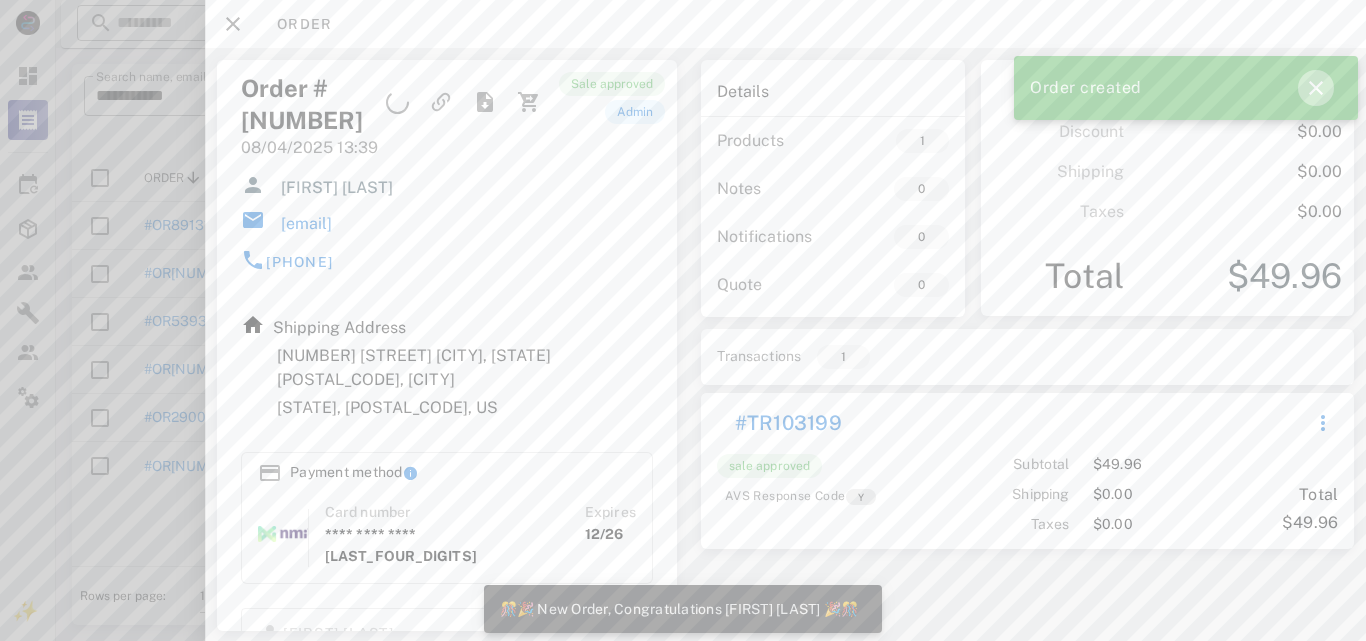 click at bounding box center [1316, 88] 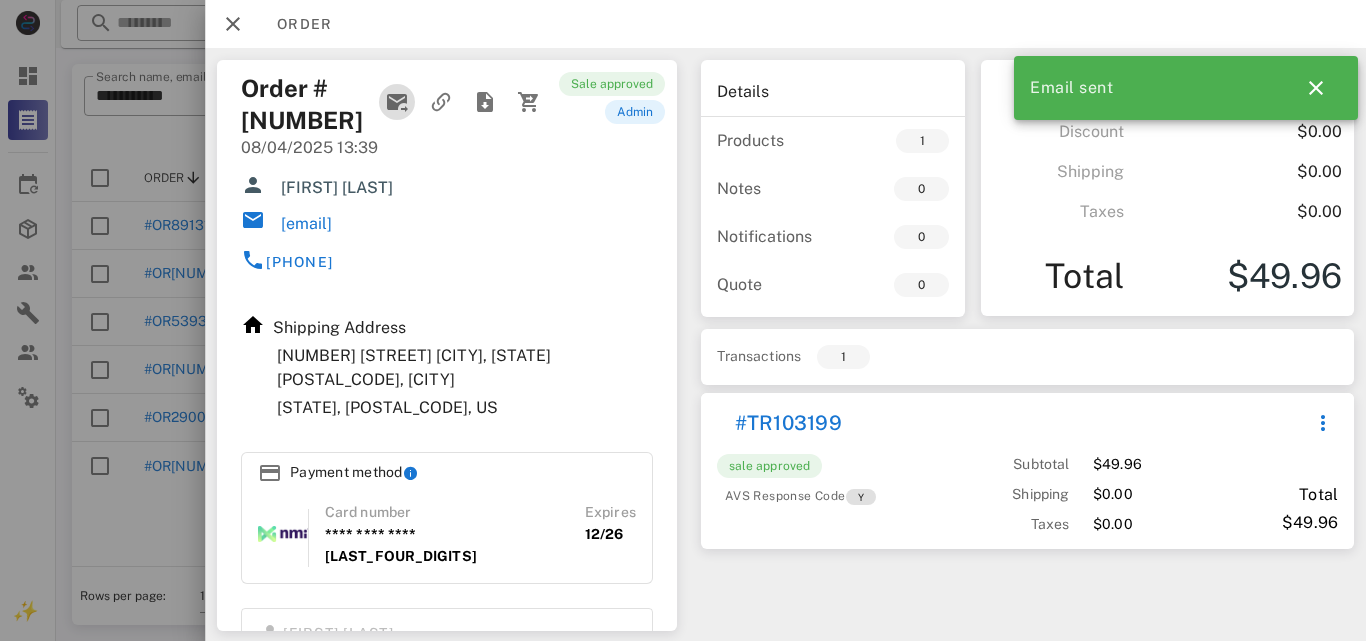 click at bounding box center (397, 102) 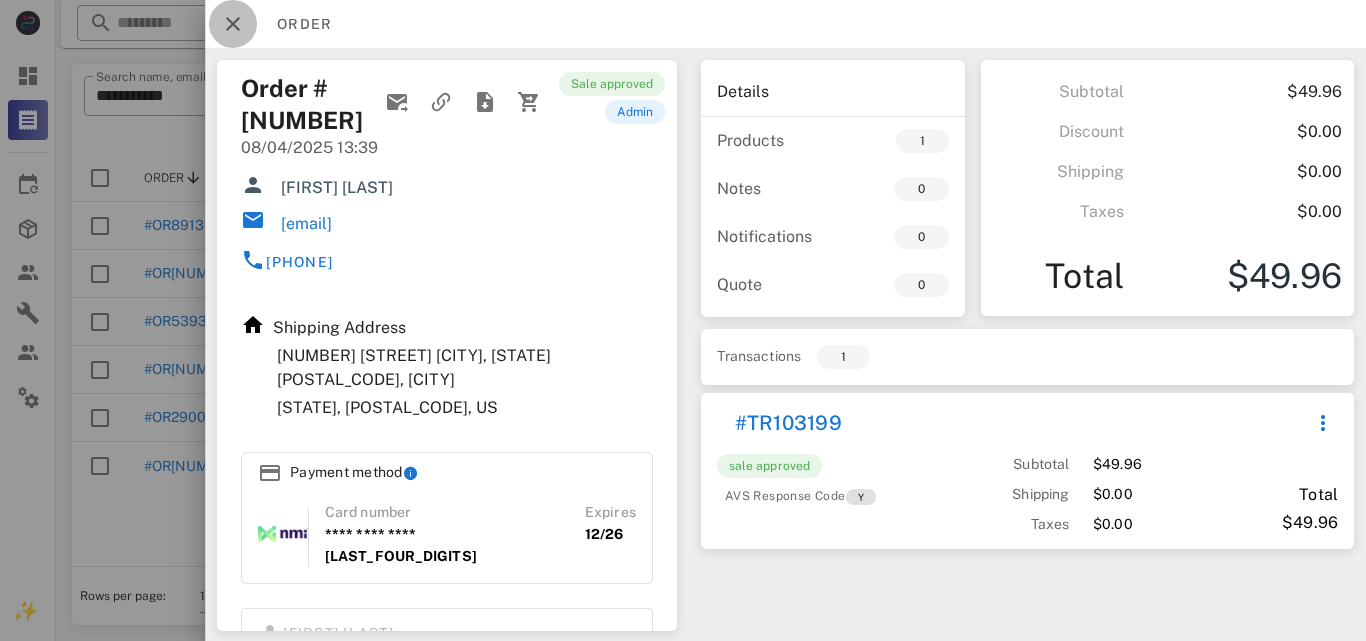 click at bounding box center [233, 24] 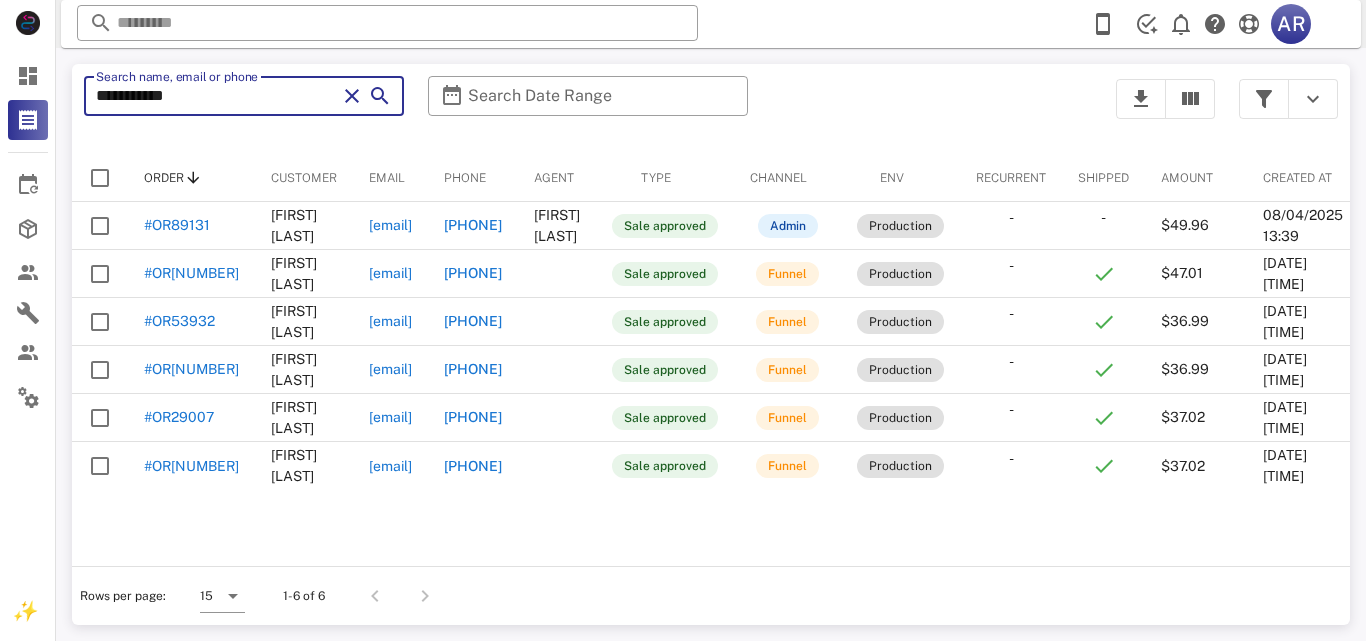 click on "**********" at bounding box center [216, 96] 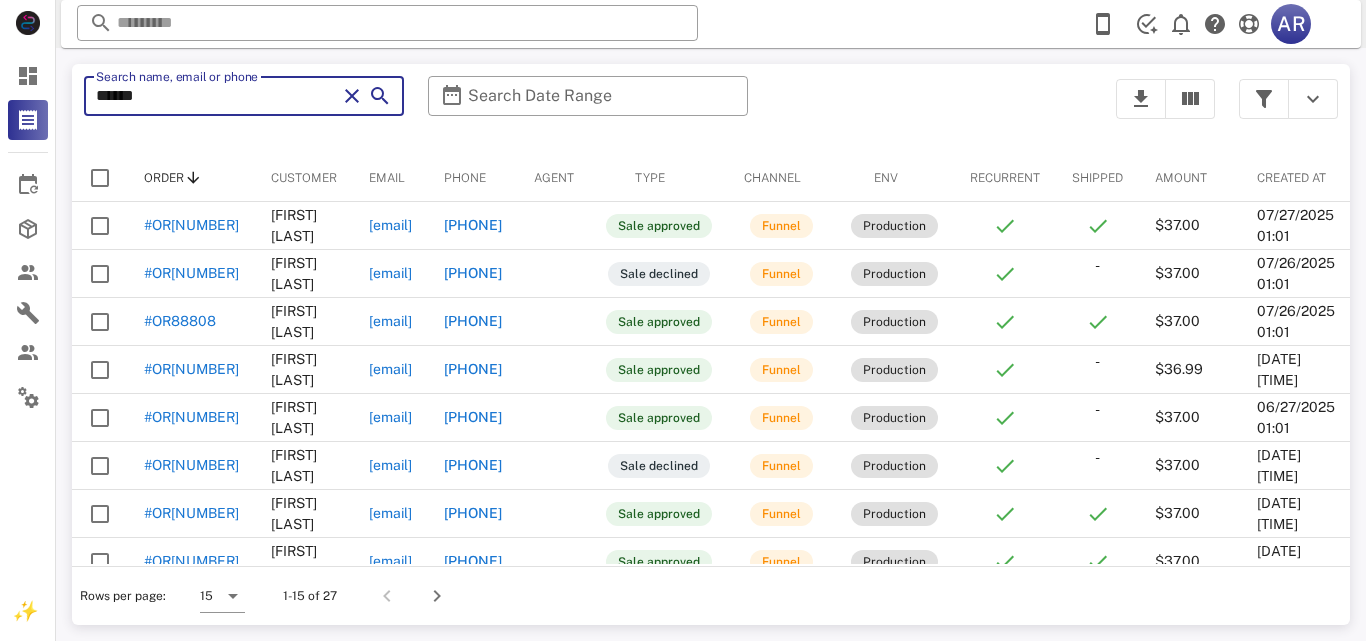 click on "******" at bounding box center [216, 96] 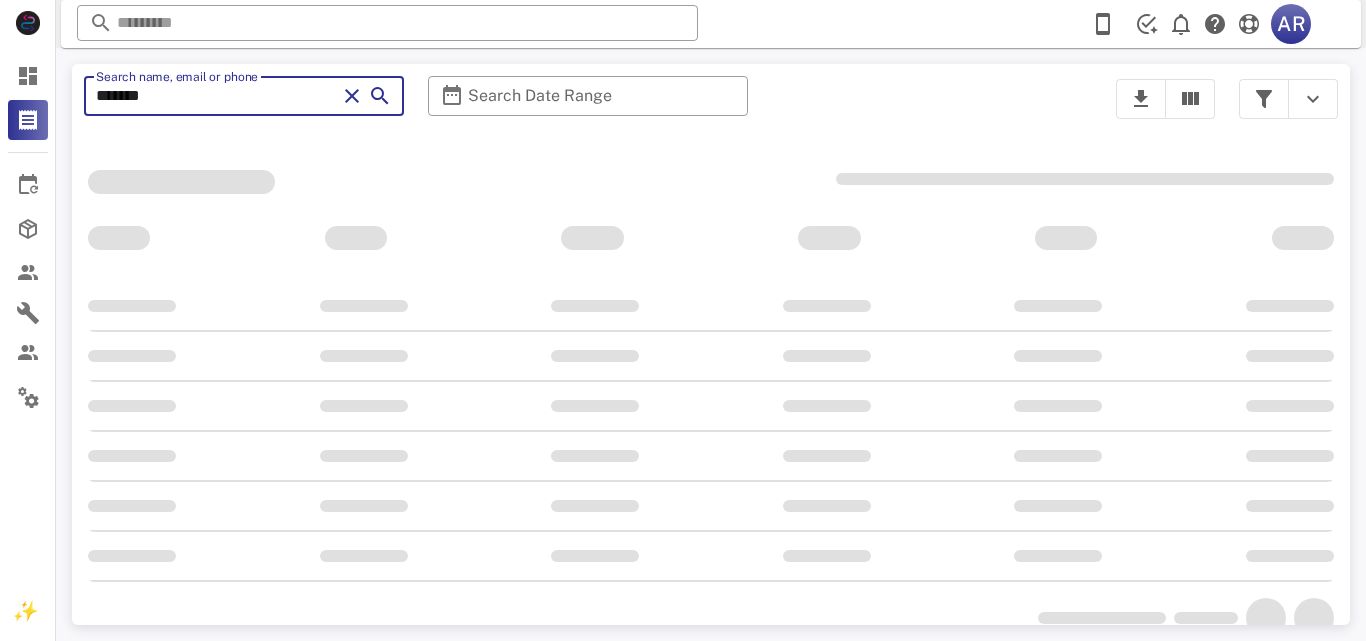 type on "******" 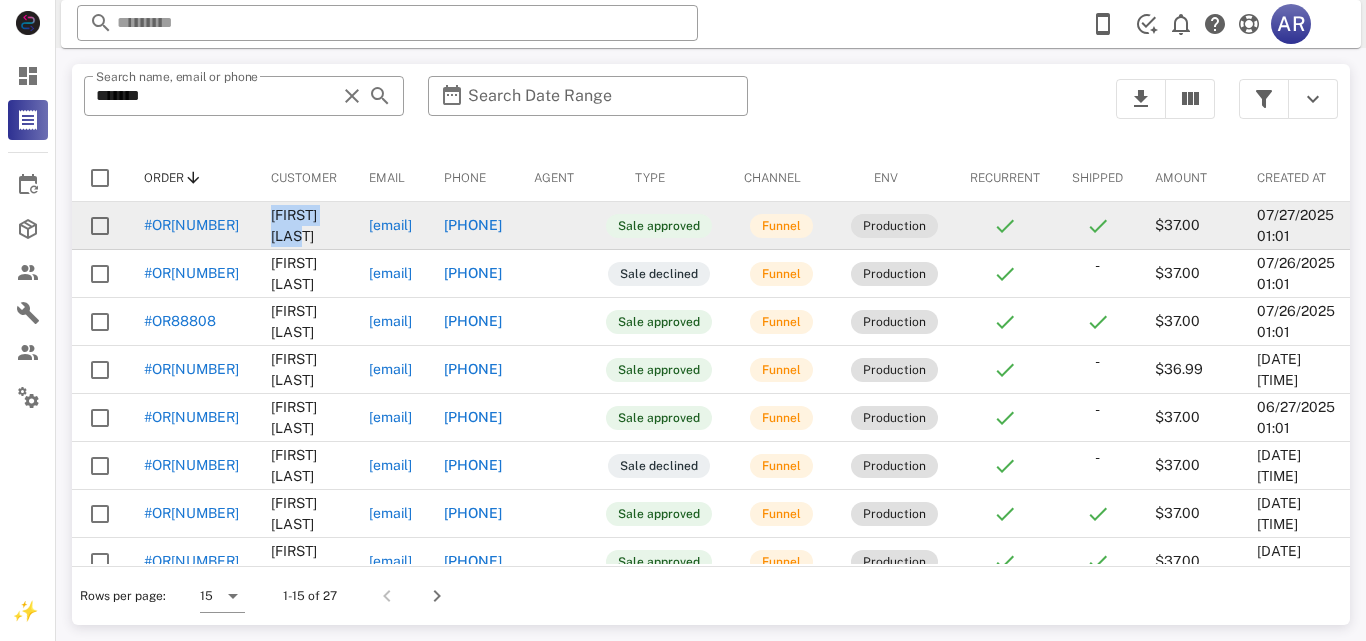 drag, startPoint x: 249, startPoint y: 215, endPoint x: 300, endPoint y: 234, distance: 54.42426 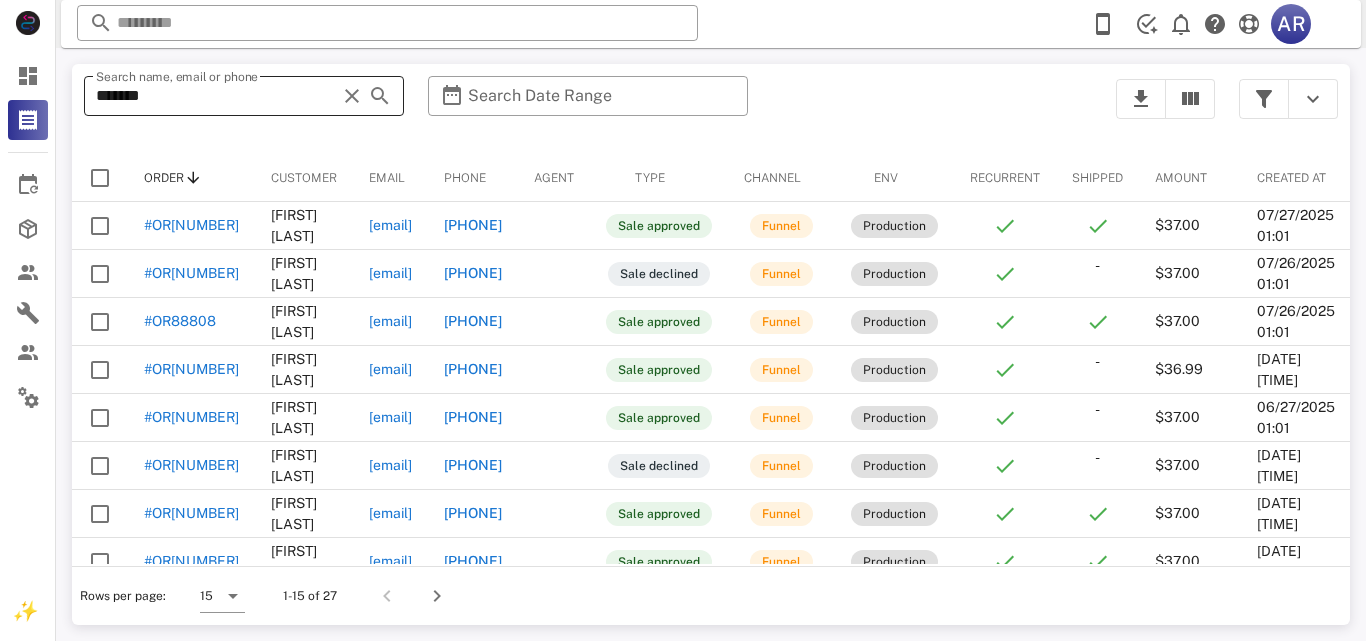 click on "******" at bounding box center (216, 96) 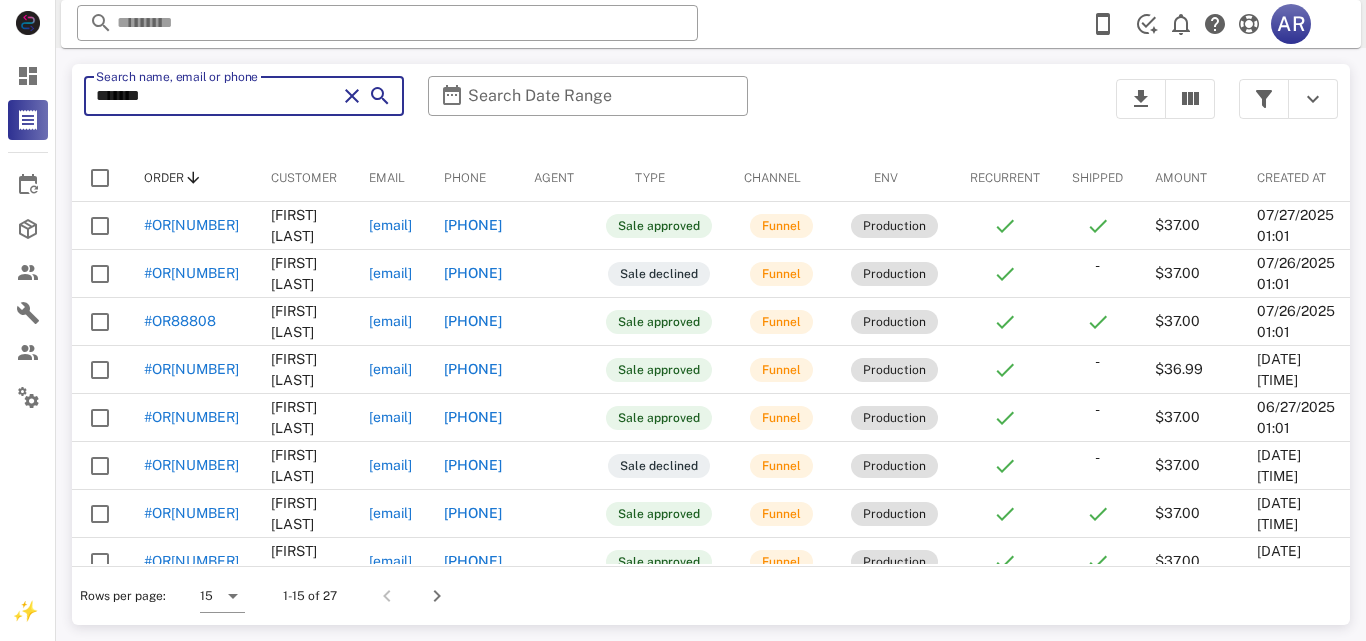 click on "******" at bounding box center (216, 96) 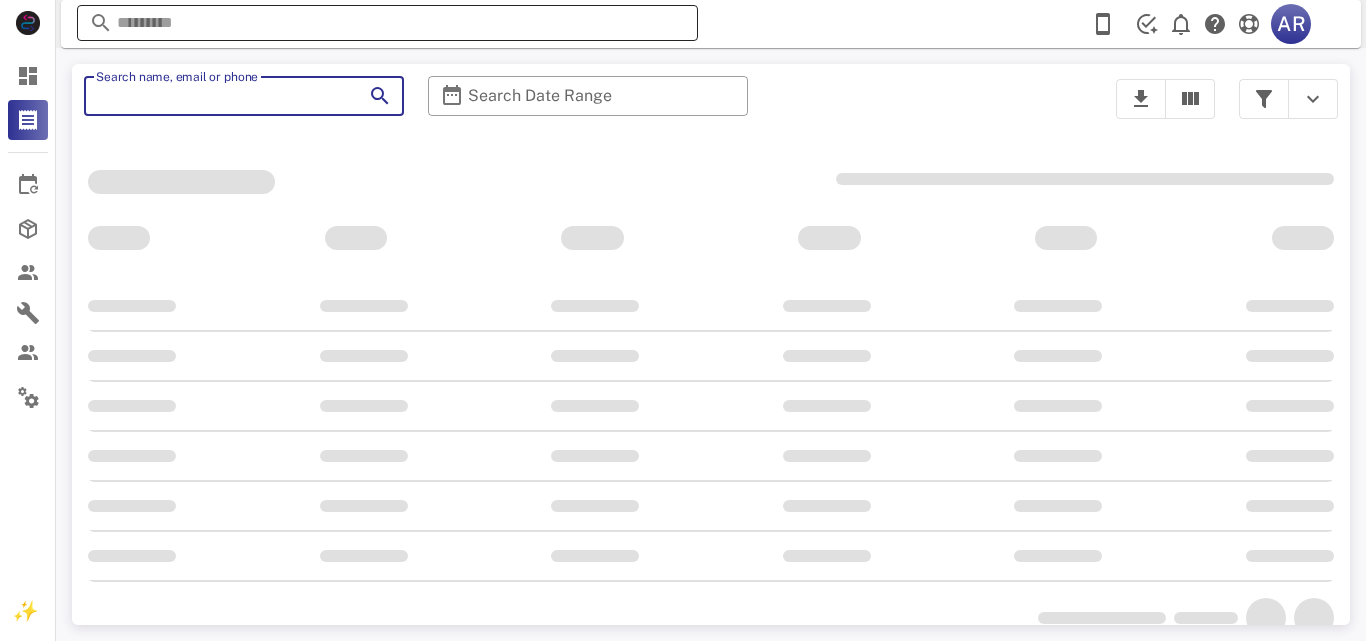 type 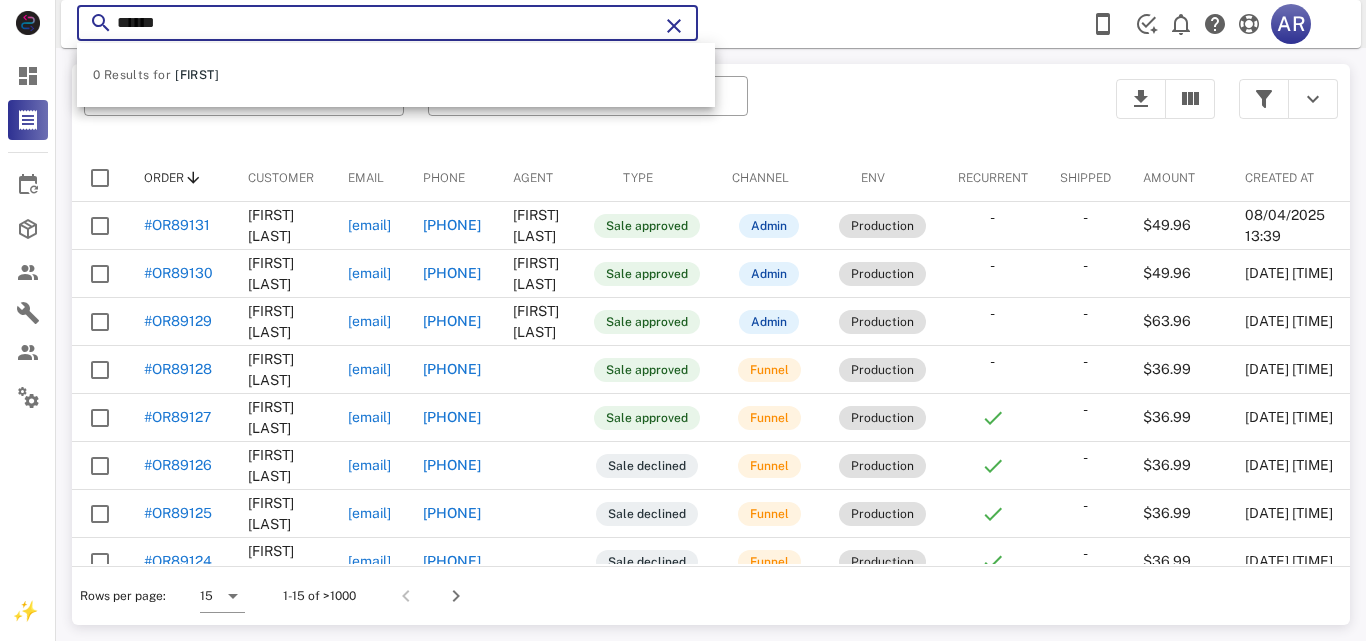 type on "******" 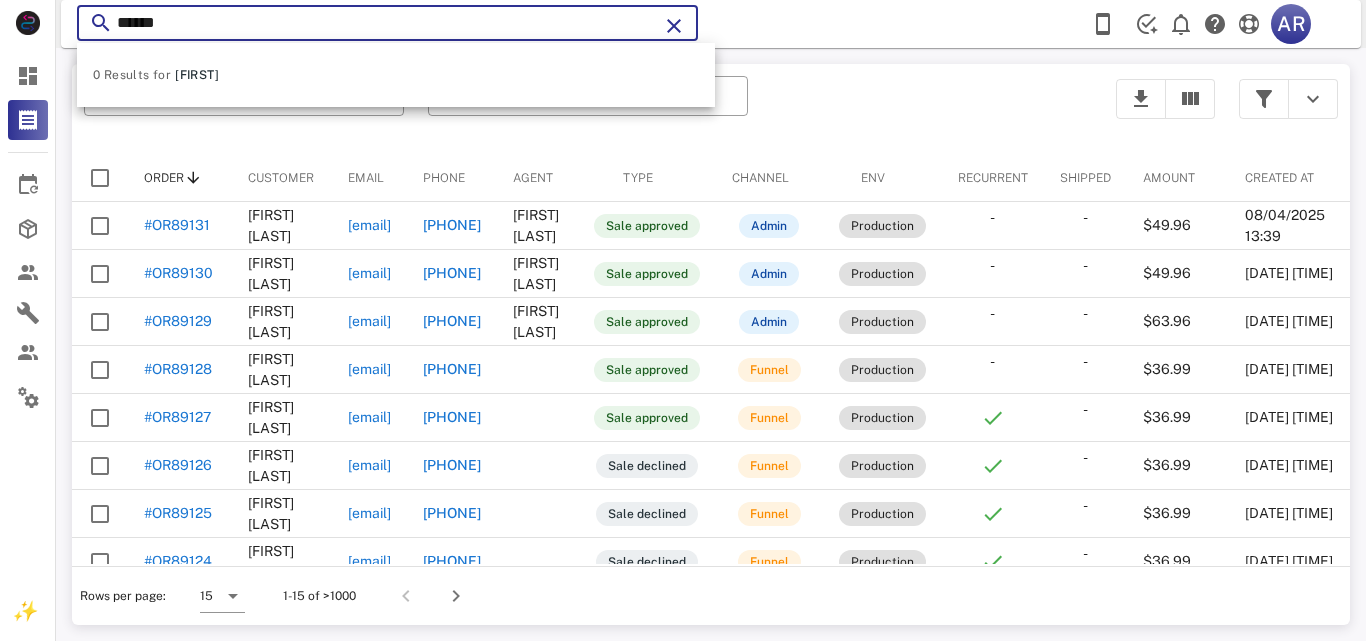 click on "******" at bounding box center (387, 23) 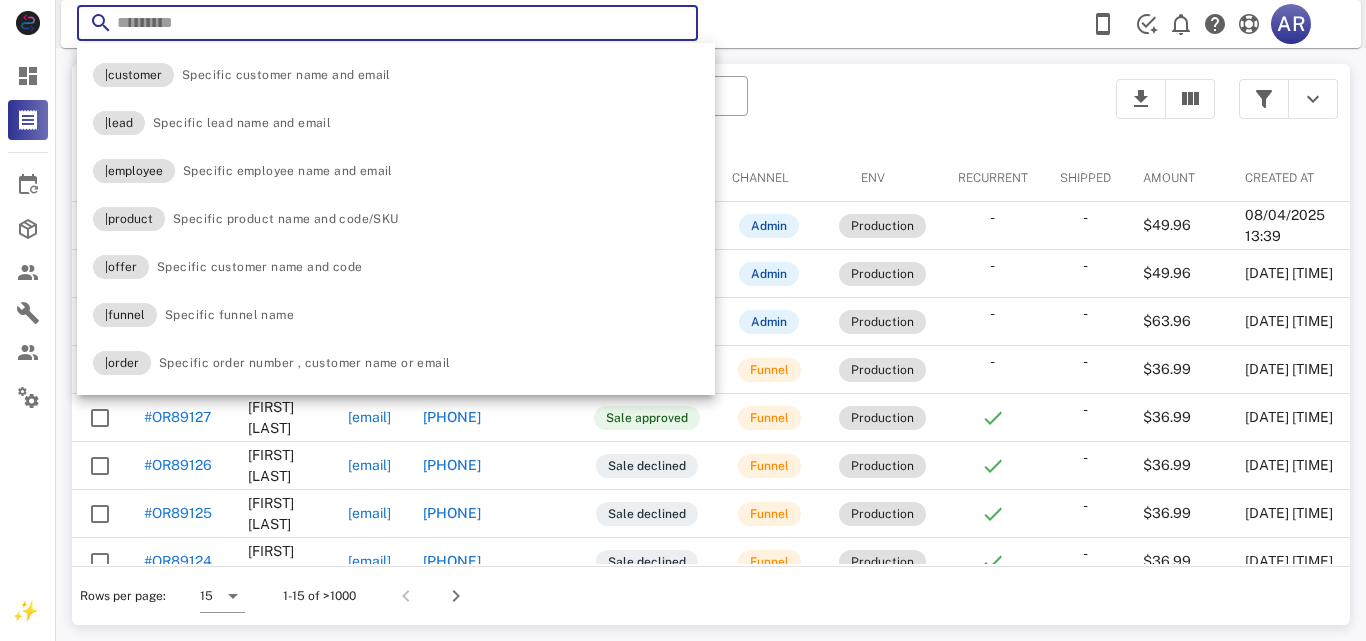 paste on "**********" 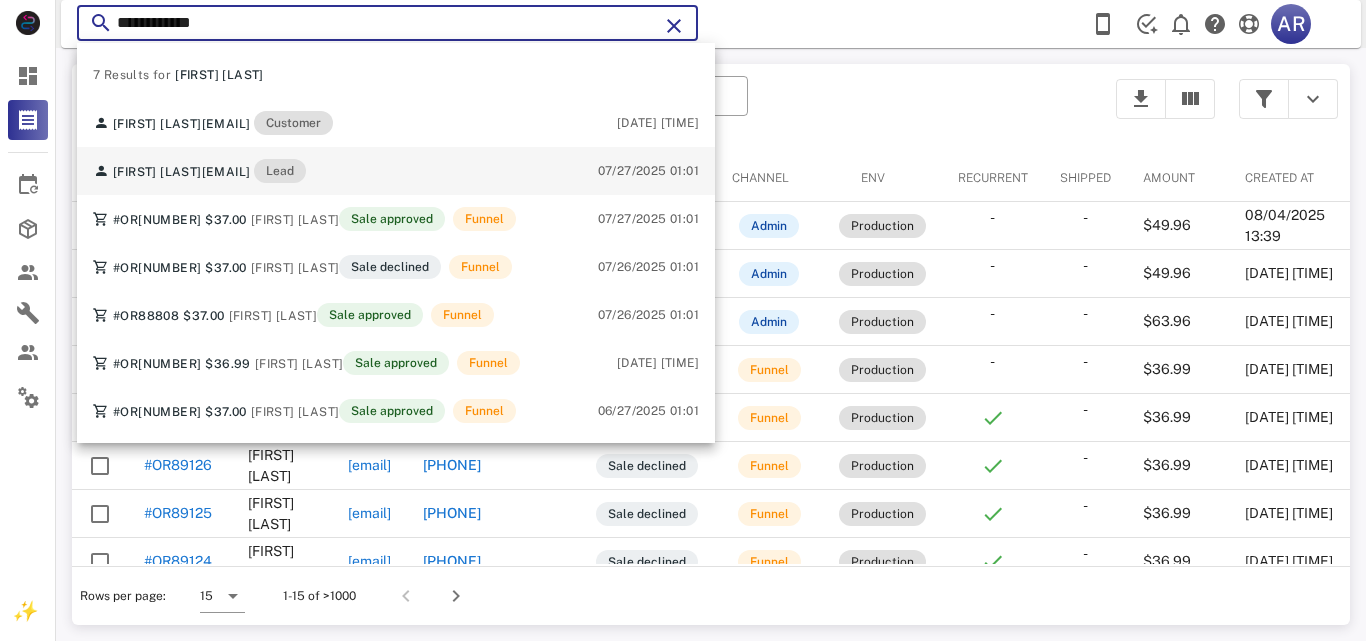 type on "**********" 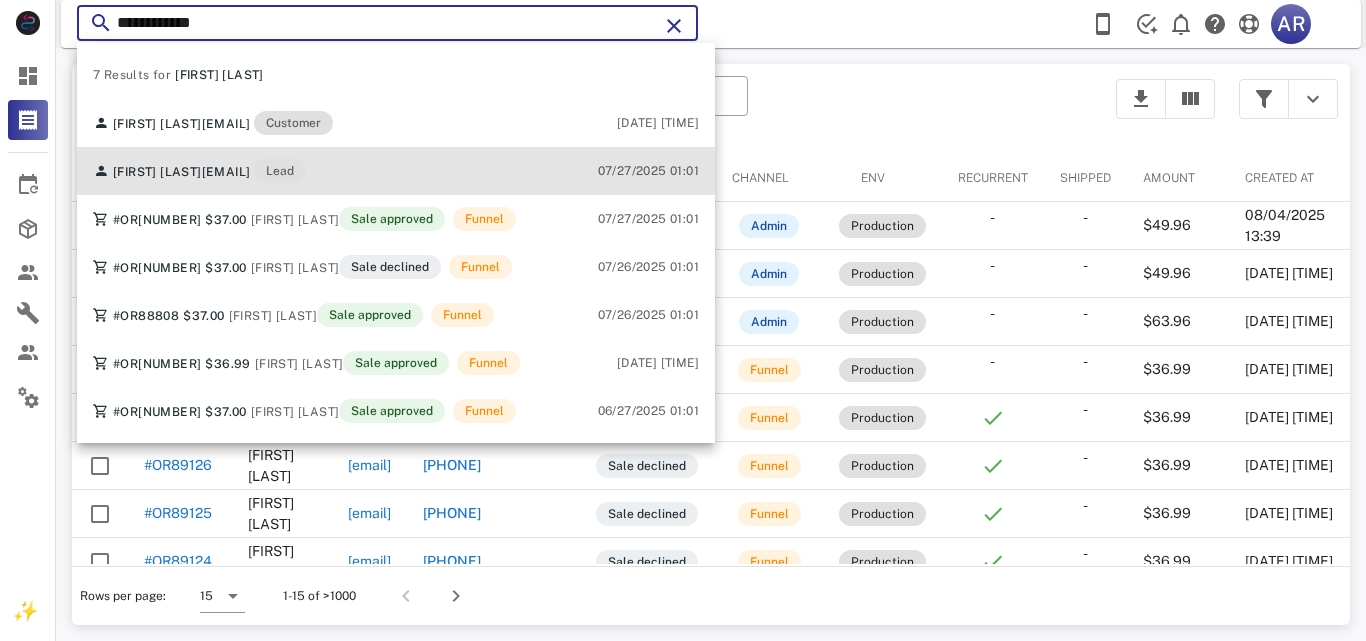 click on "[EMAIL]" at bounding box center (226, 172) 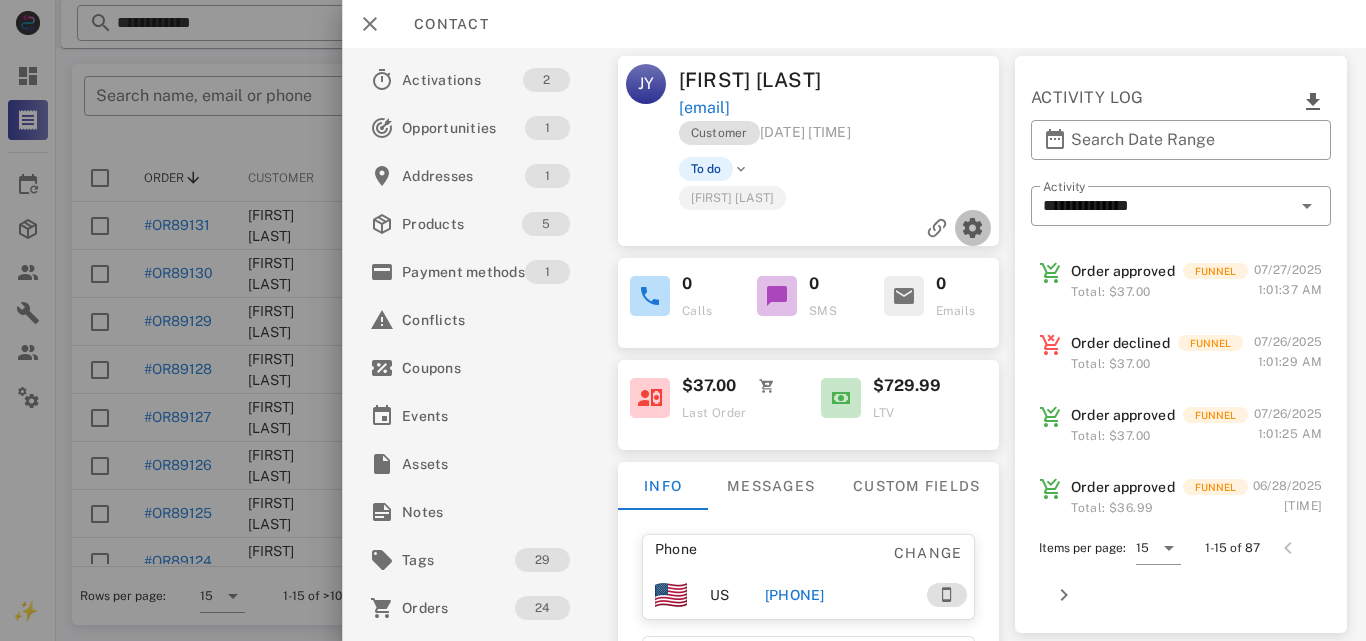 click at bounding box center (973, 228) 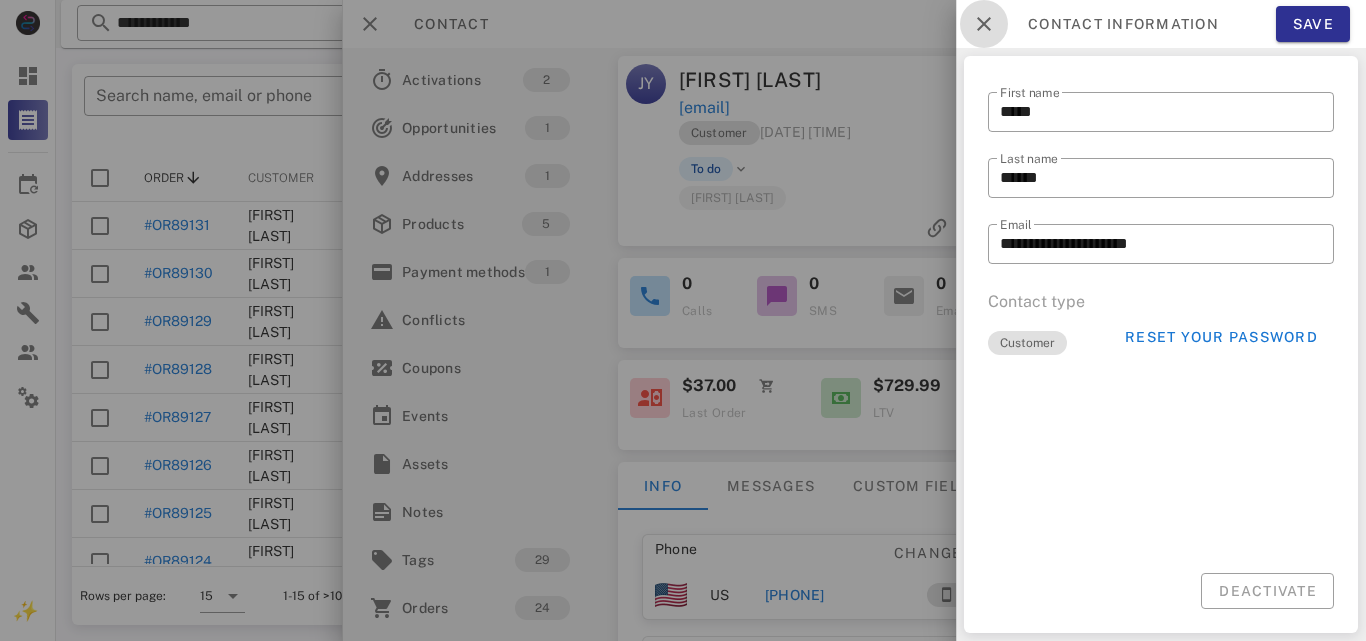 click at bounding box center (984, 24) 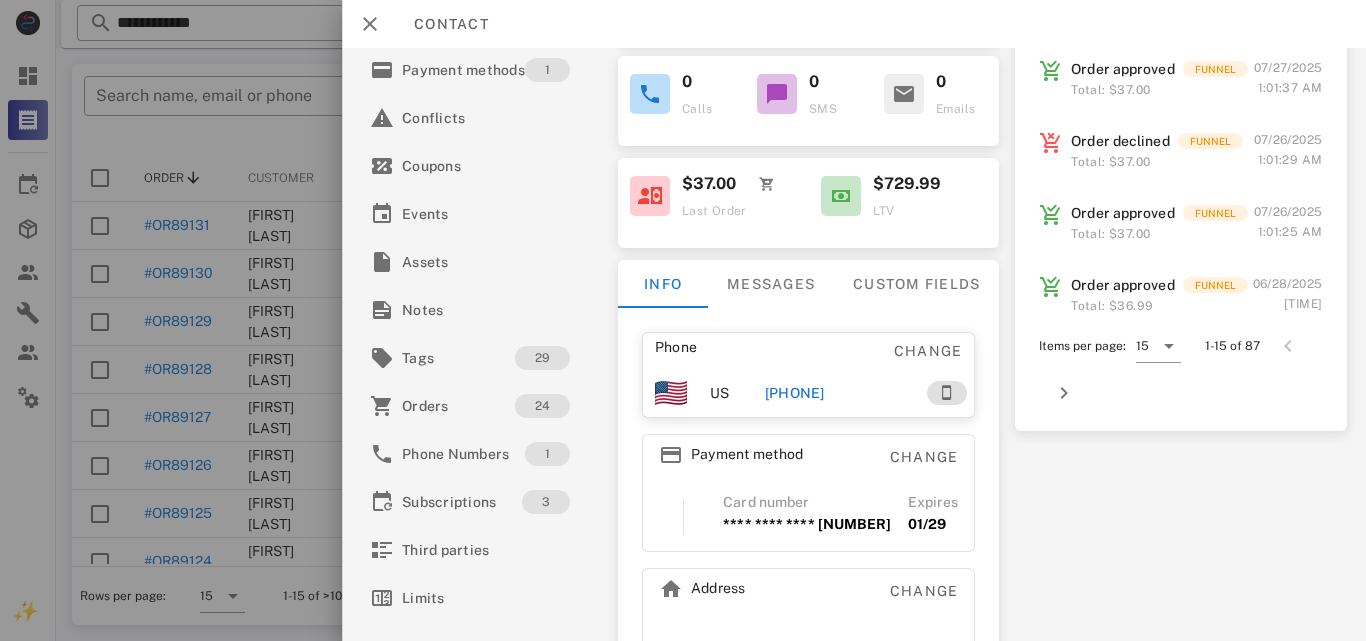 scroll, scrollTop: 303, scrollLeft: 0, axis: vertical 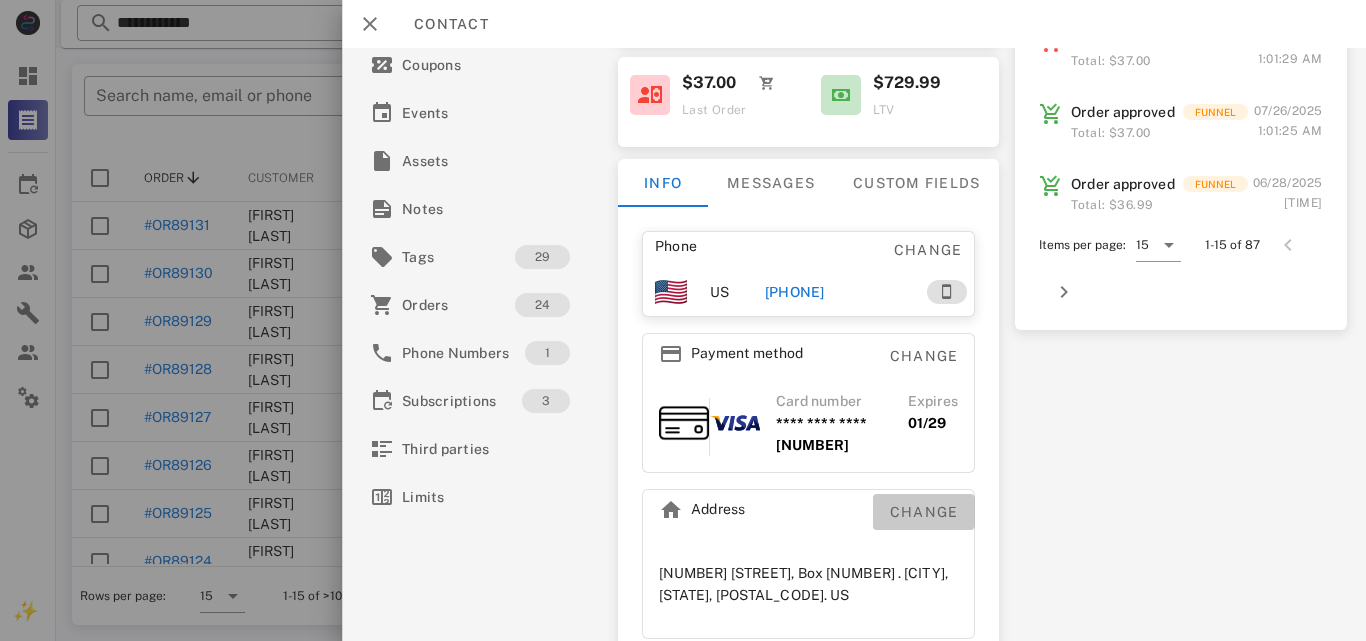 click on "Change" at bounding box center [923, 512] 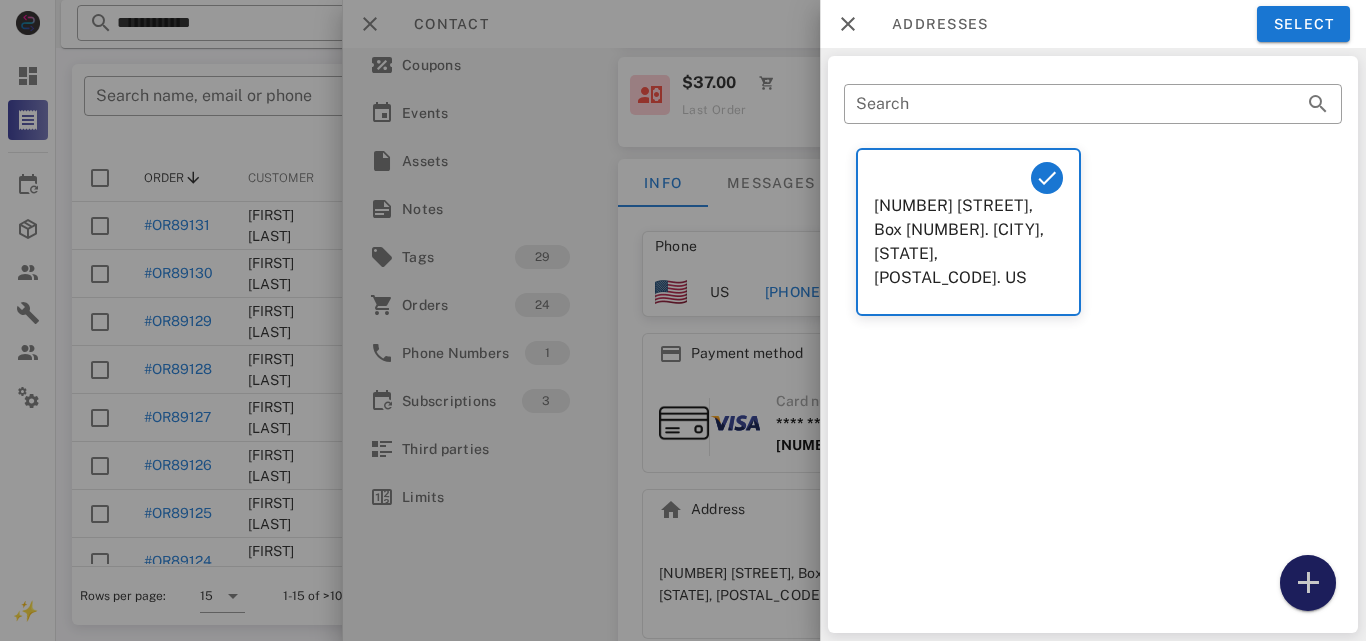 click at bounding box center (1308, 583) 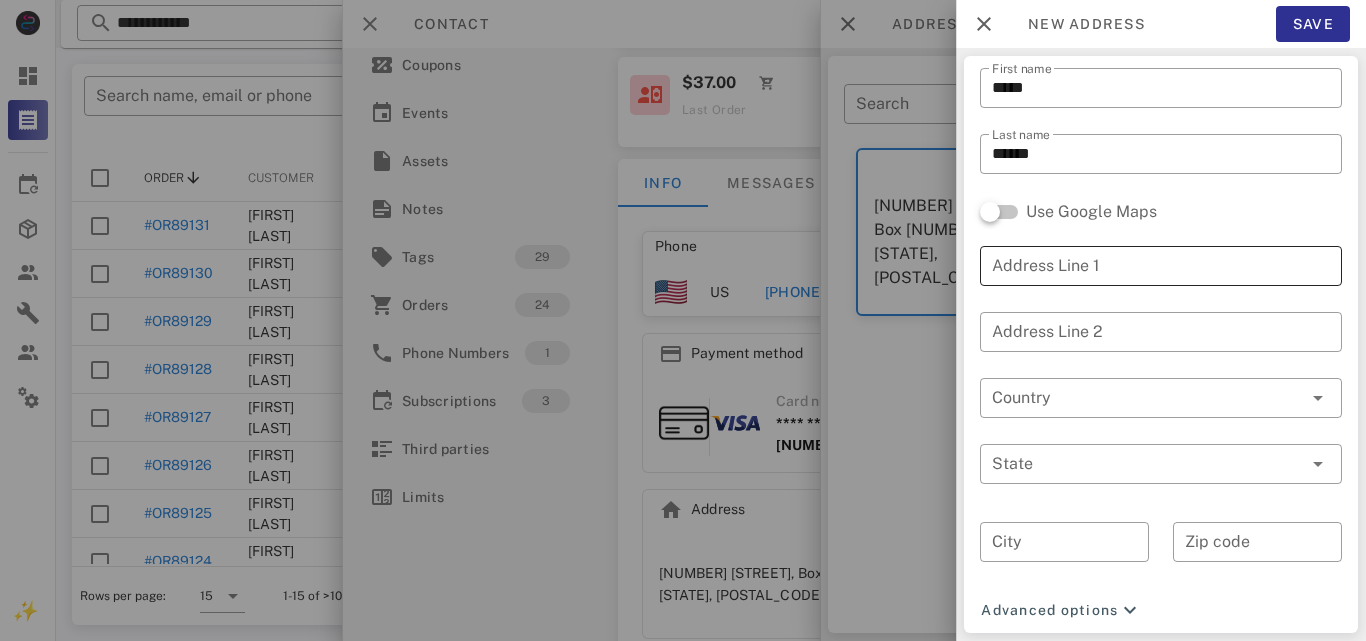 click on "Address Line 1" at bounding box center [1161, 266] 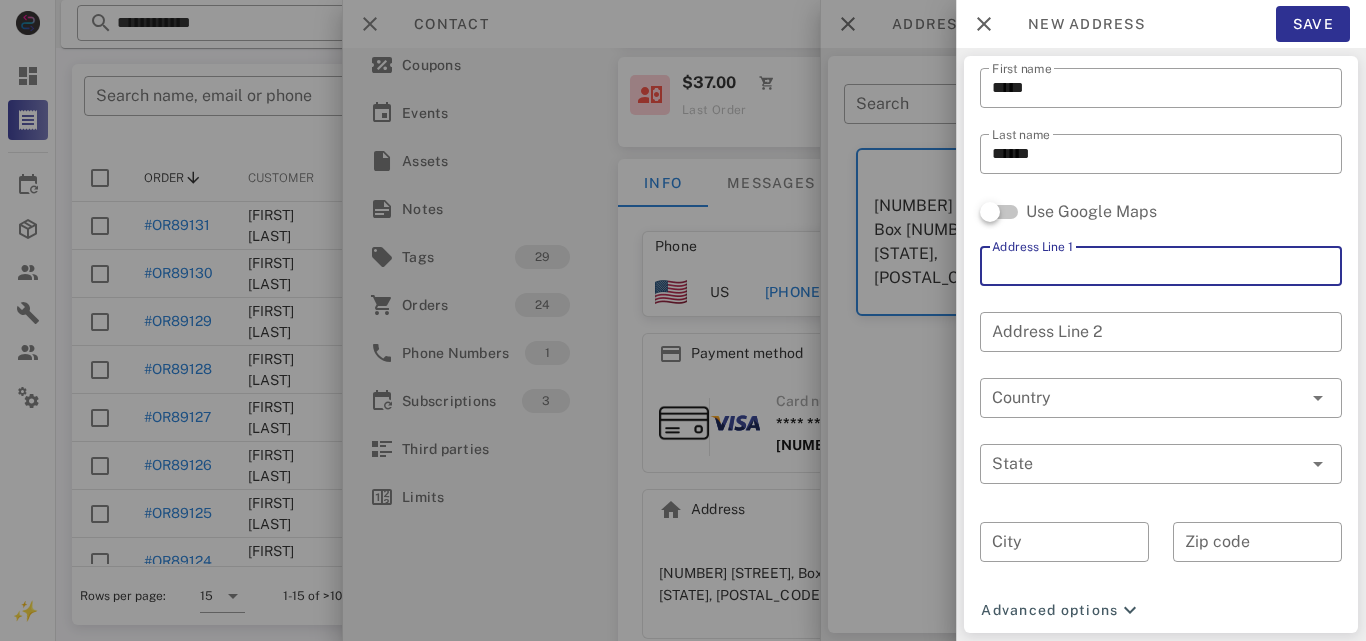 paste on "**********" 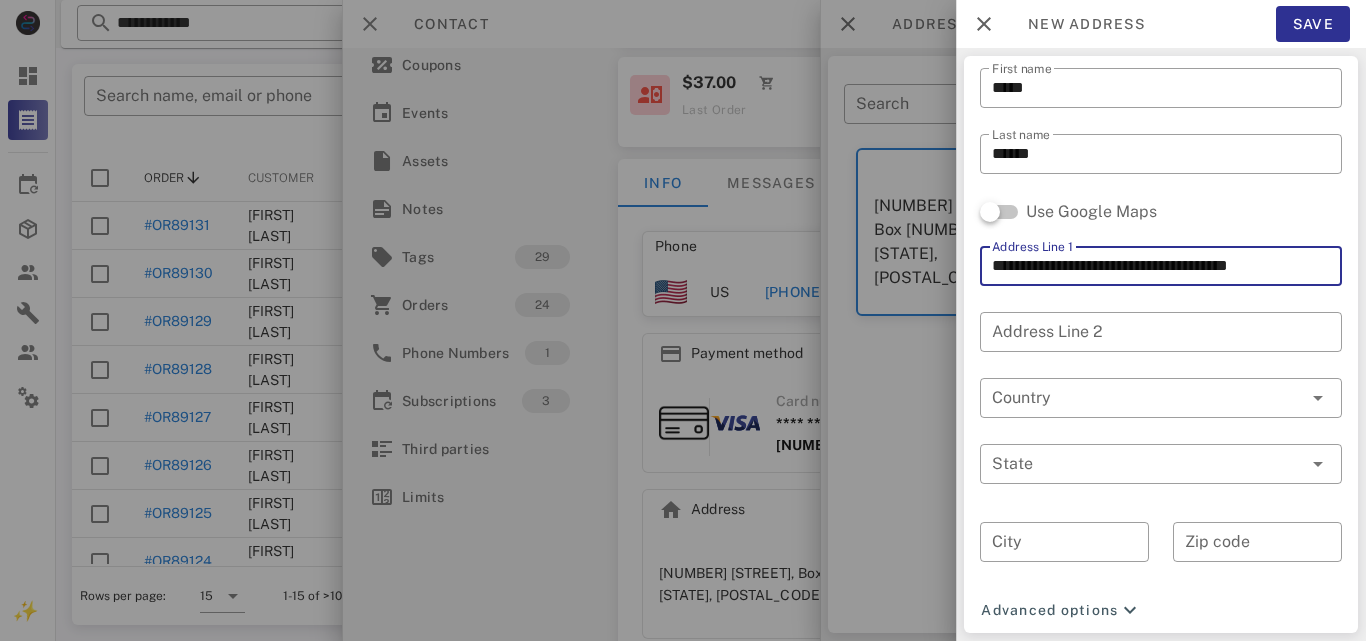 drag, startPoint x: 1248, startPoint y: 262, endPoint x: 1297, endPoint y: 264, distance: 49.0408 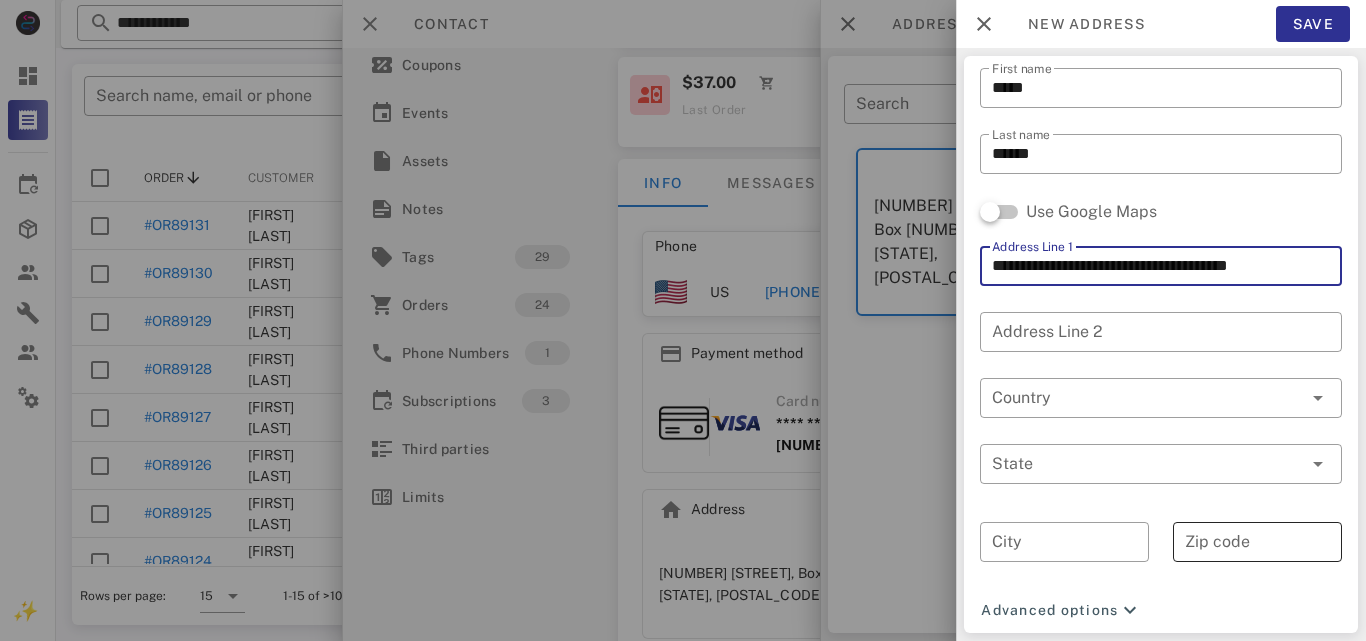 type on "**********" 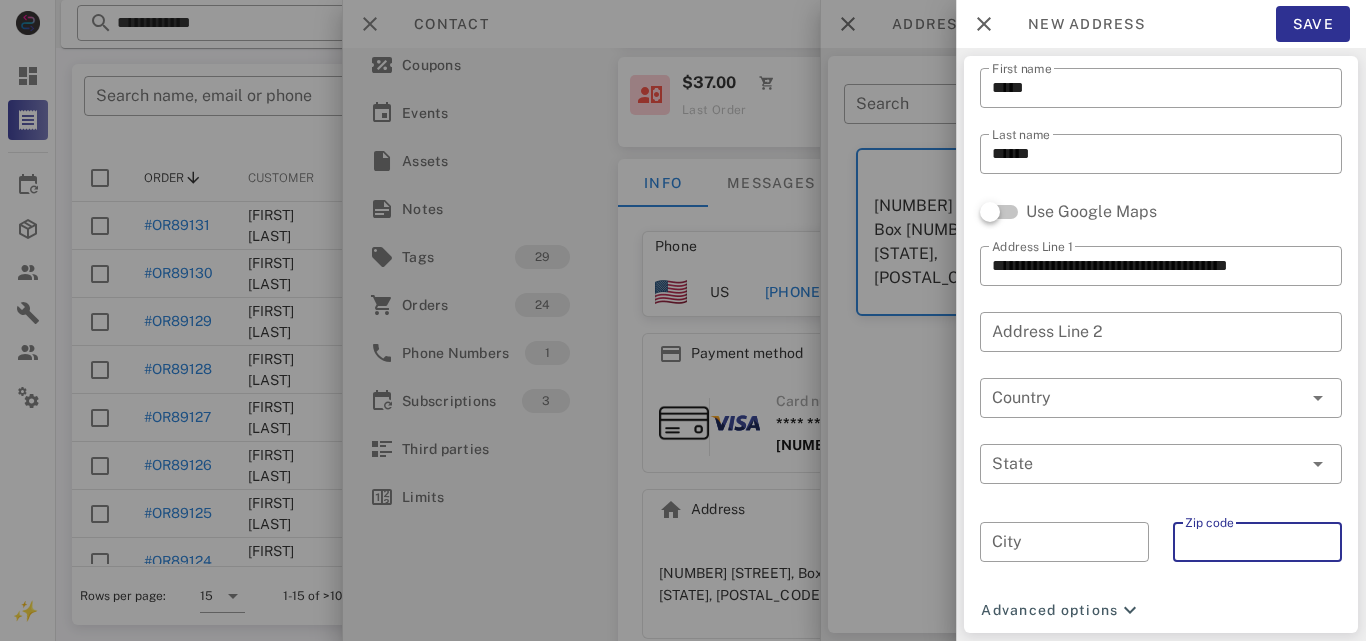 click on "Zip code" at bounding box center (1257, 542) 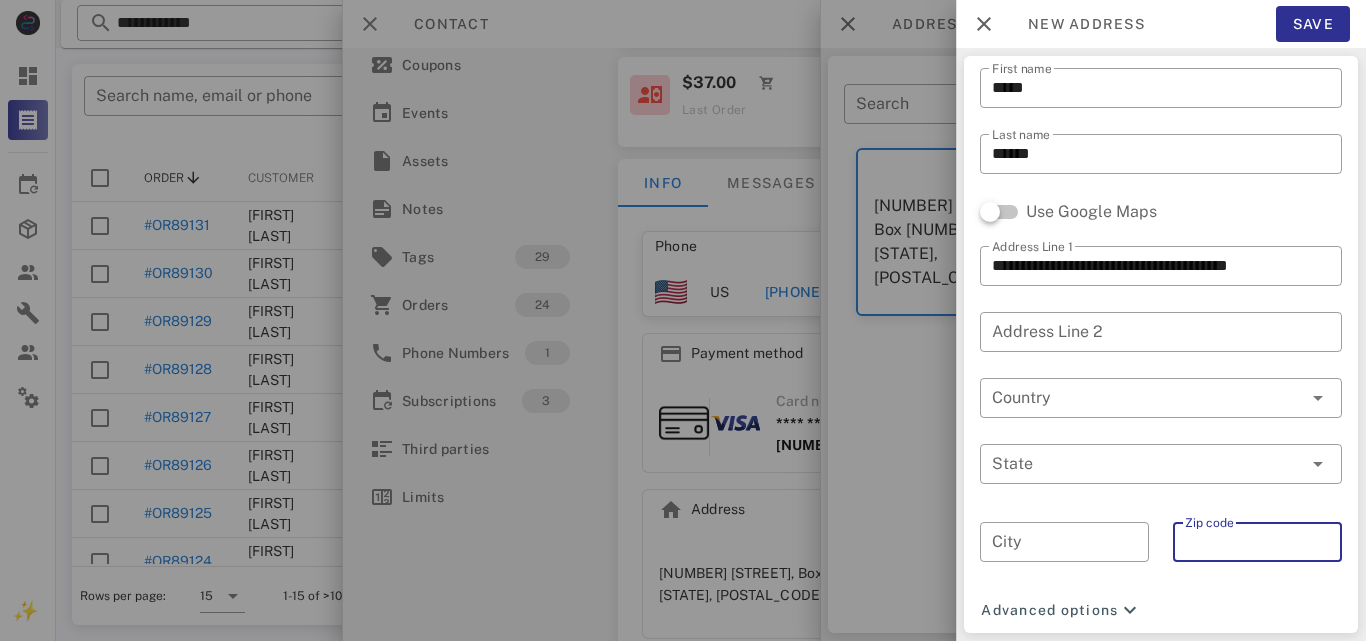 paste on "*****" 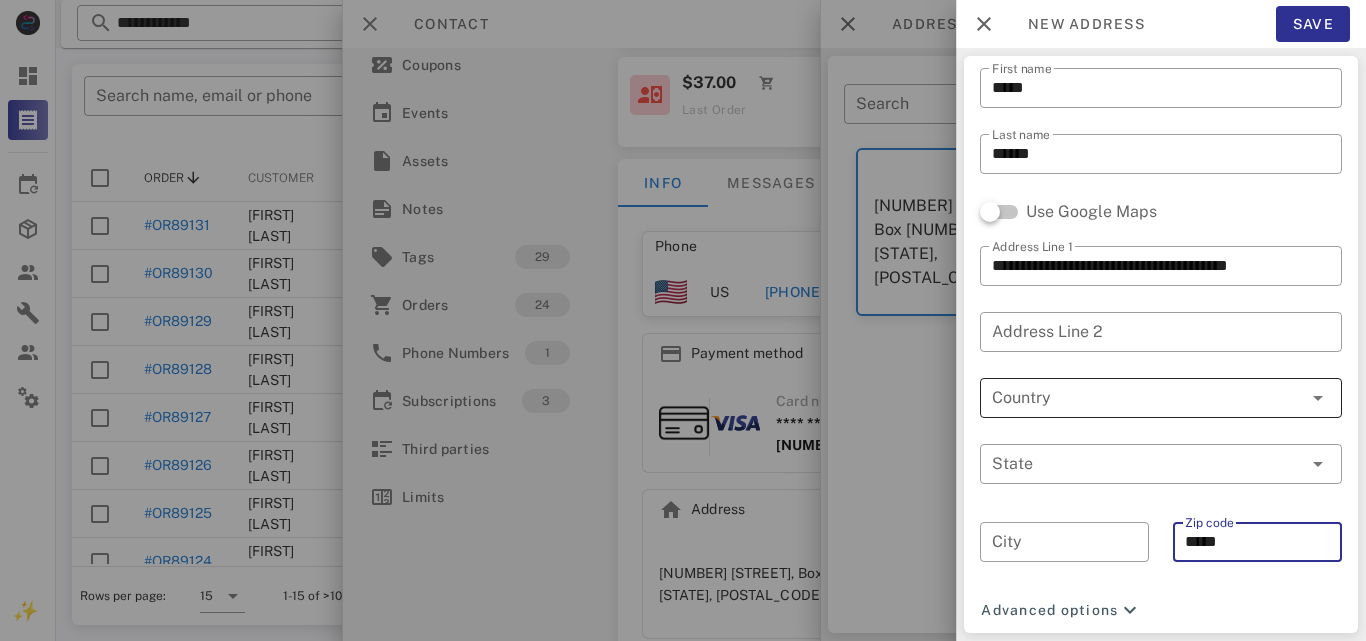 type on "*****" 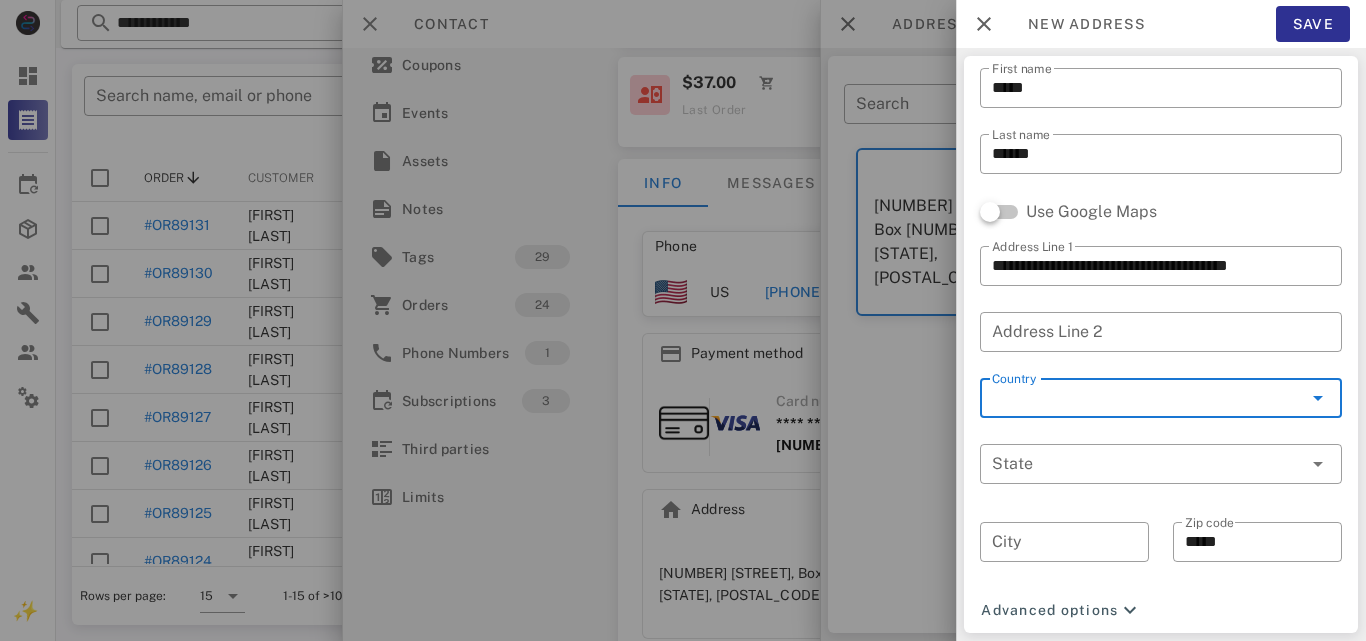 click on "Country" at bounding box center (1147, 398) 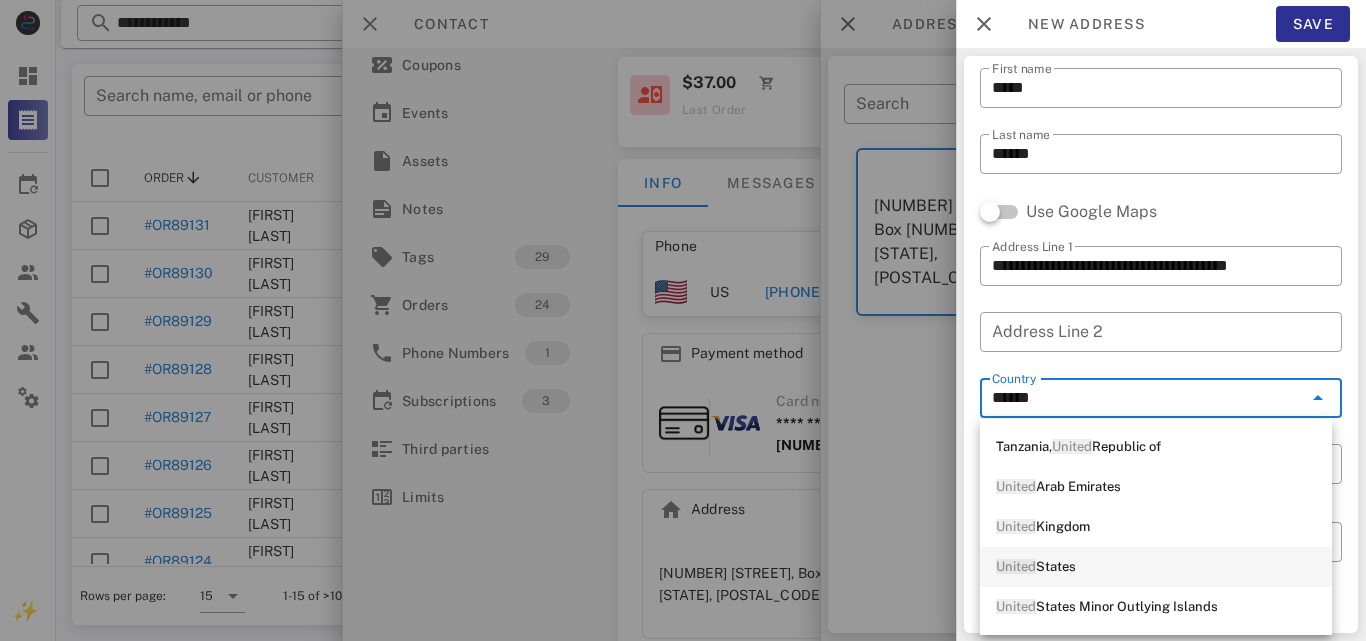 click on "United  States" at bounding box center [1156, 567] 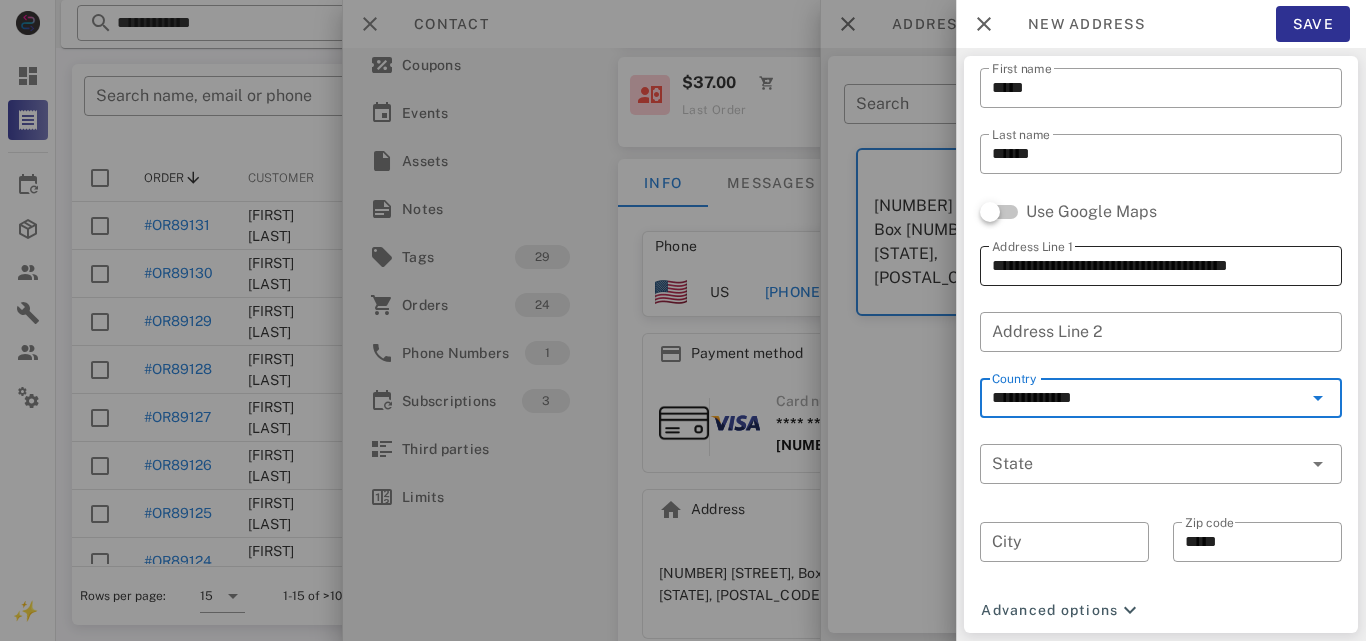 type on "**********" 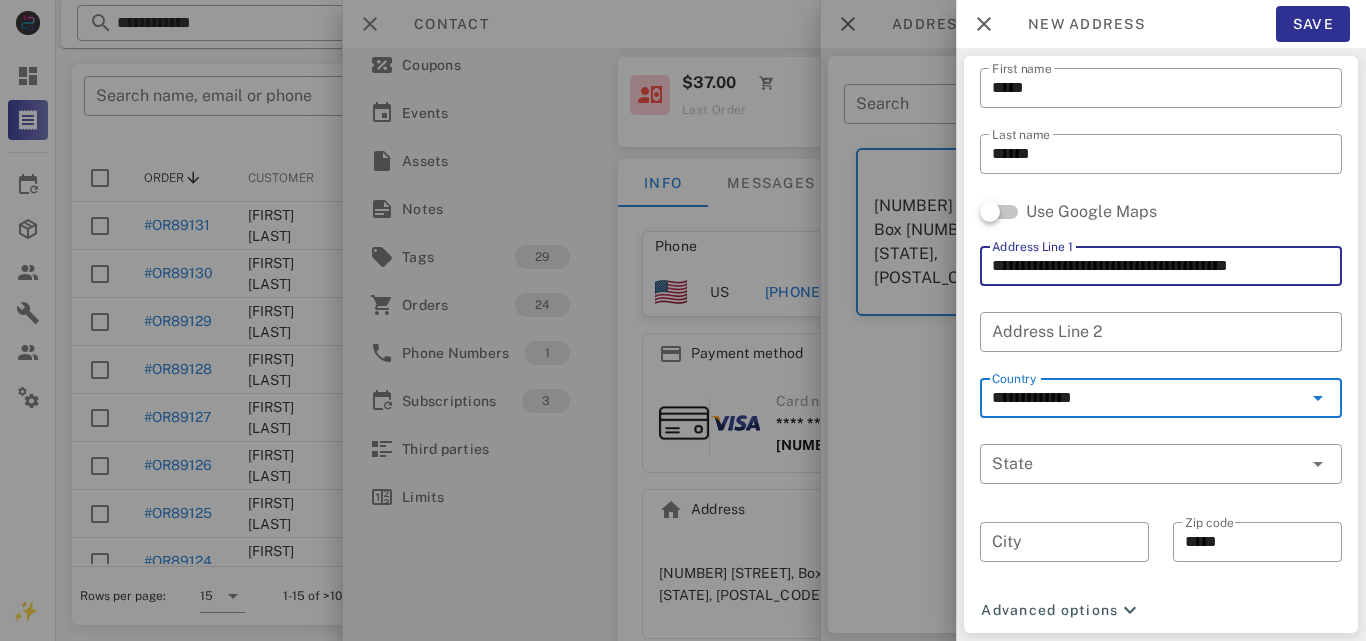 drag, startPoint x: 1118, startPoint y: 263, endPoint x: 1214, endPoint y: 271, distance: 96.332756 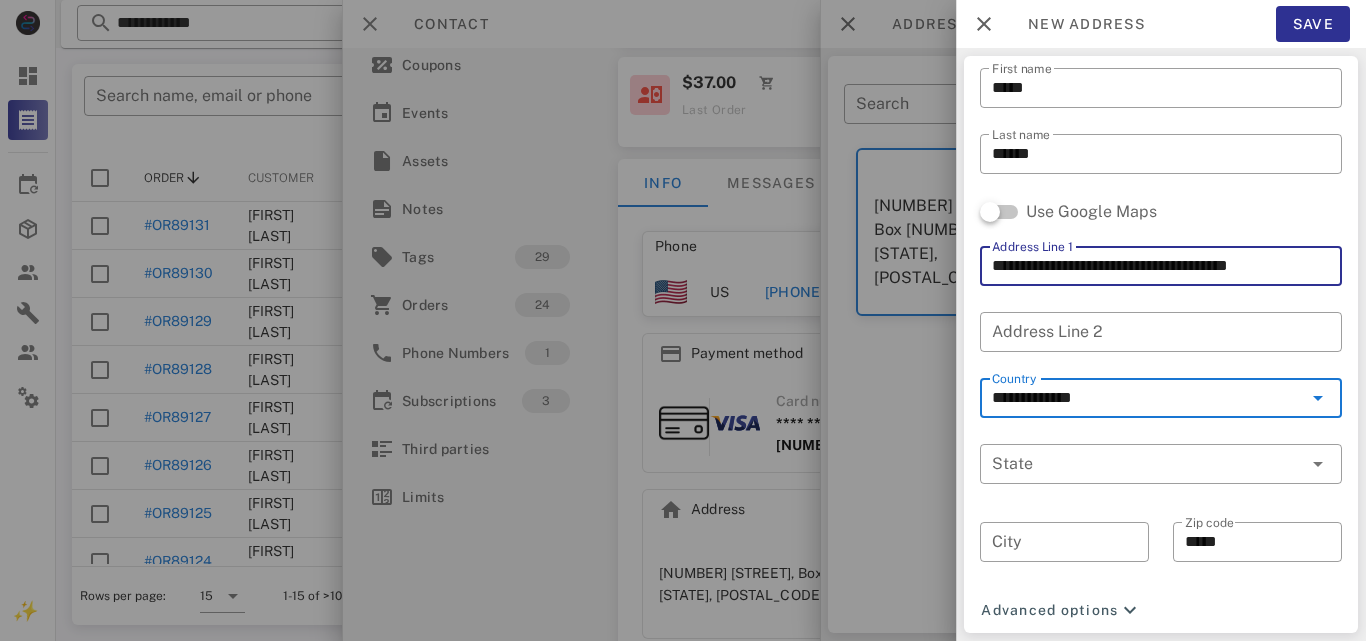 click on "**********" at bounding box center (1161, 266) 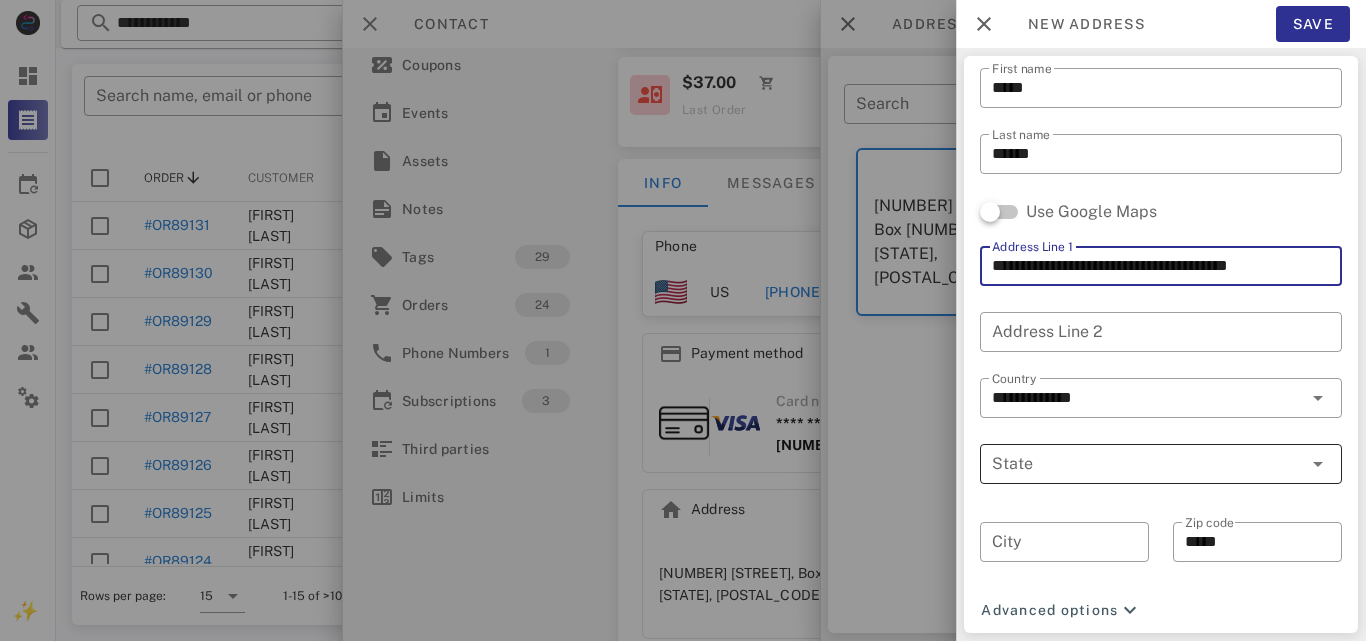 click on "State" at bounding box center (1147, 464) 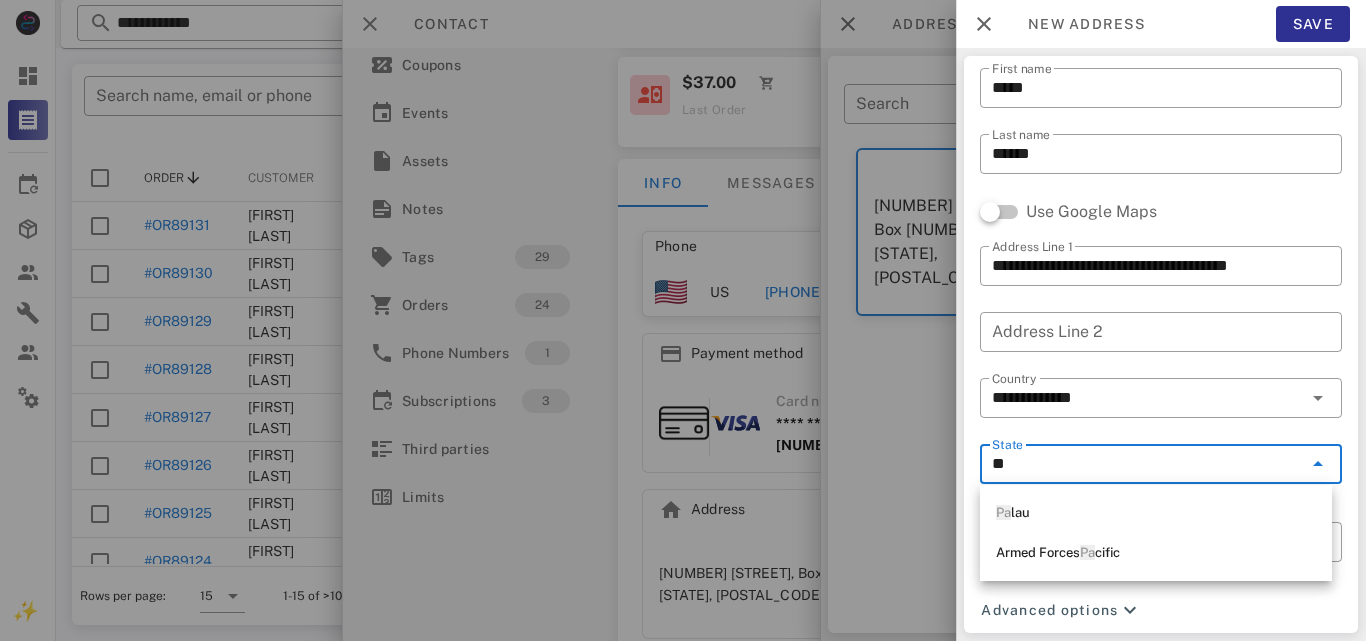 type on "*" 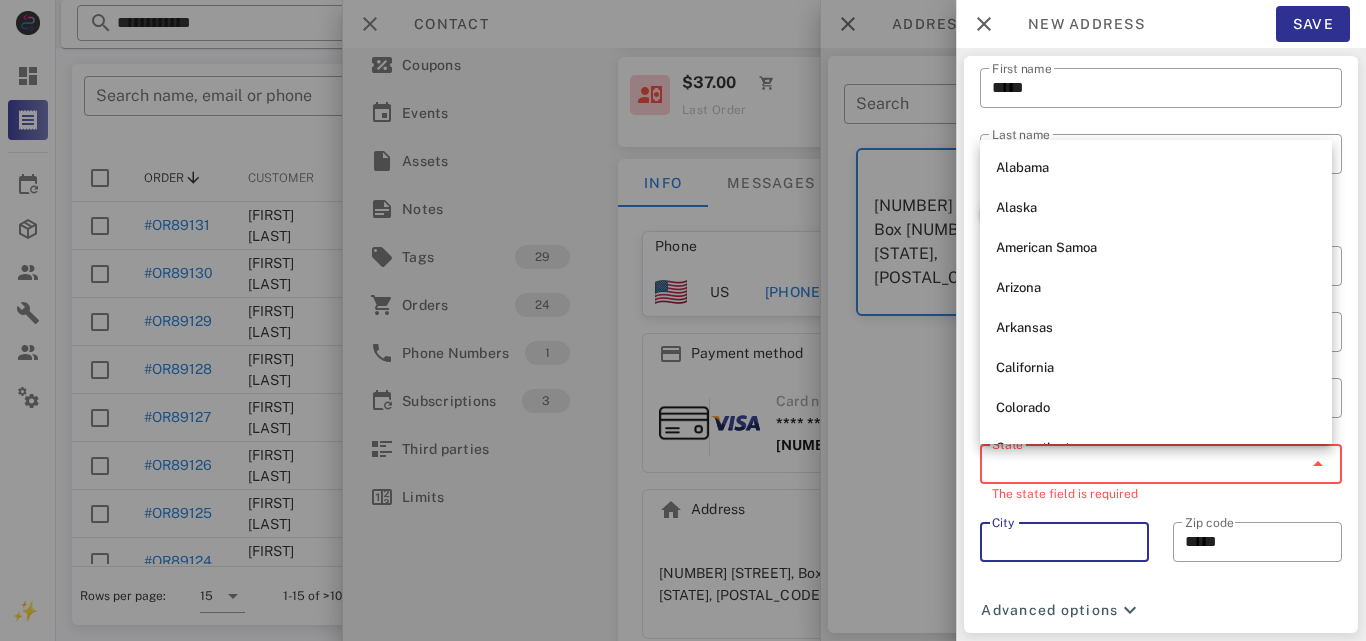 click on "City" at bounding box center (1064, 542) 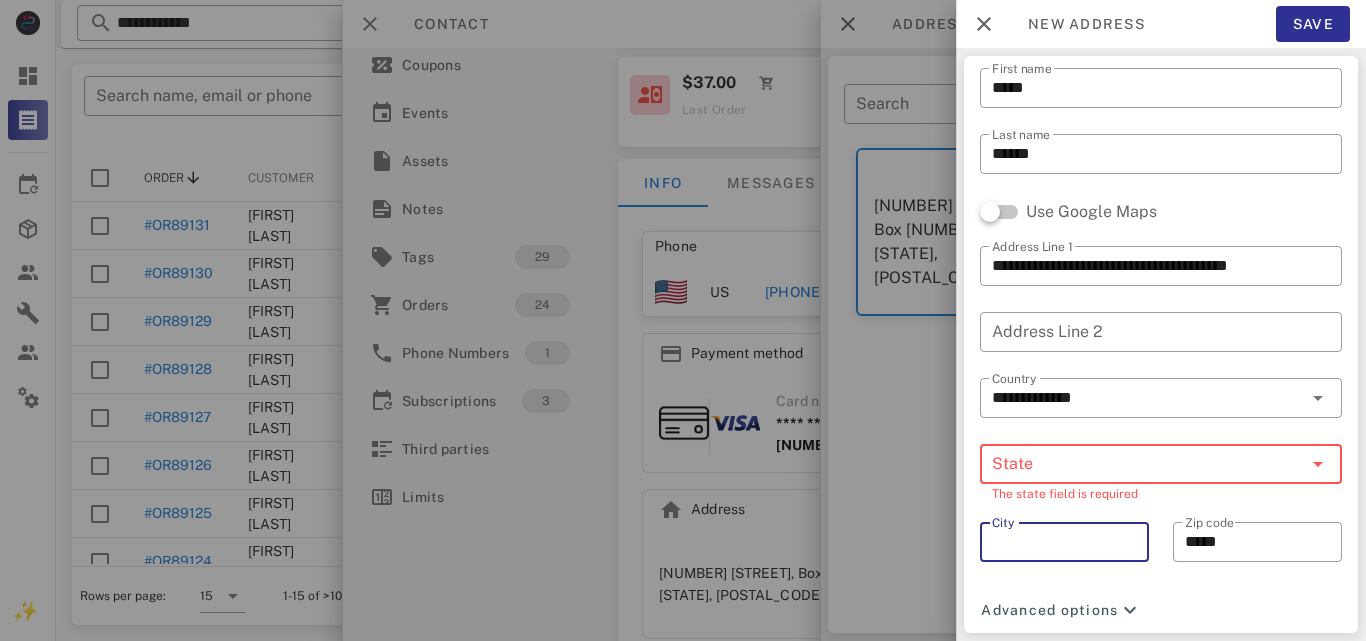 click on "State" at bounding box center [1147, 464] 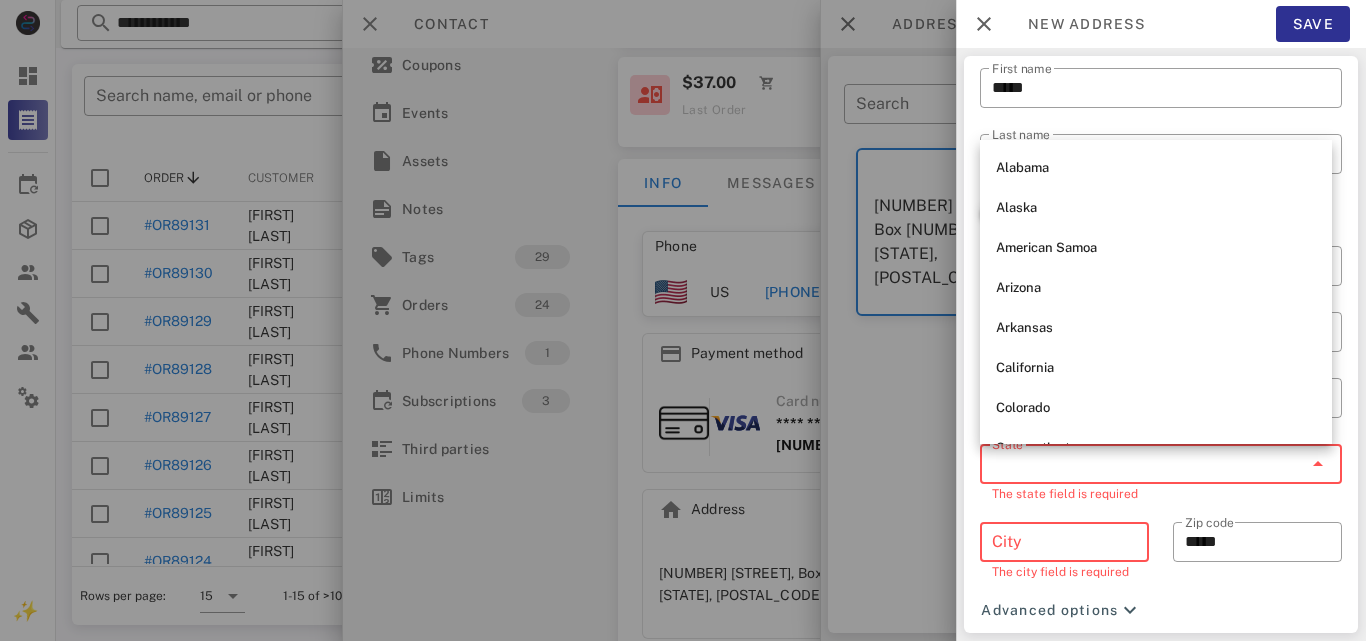 click on "New address" at bounding box center [1076, 24] 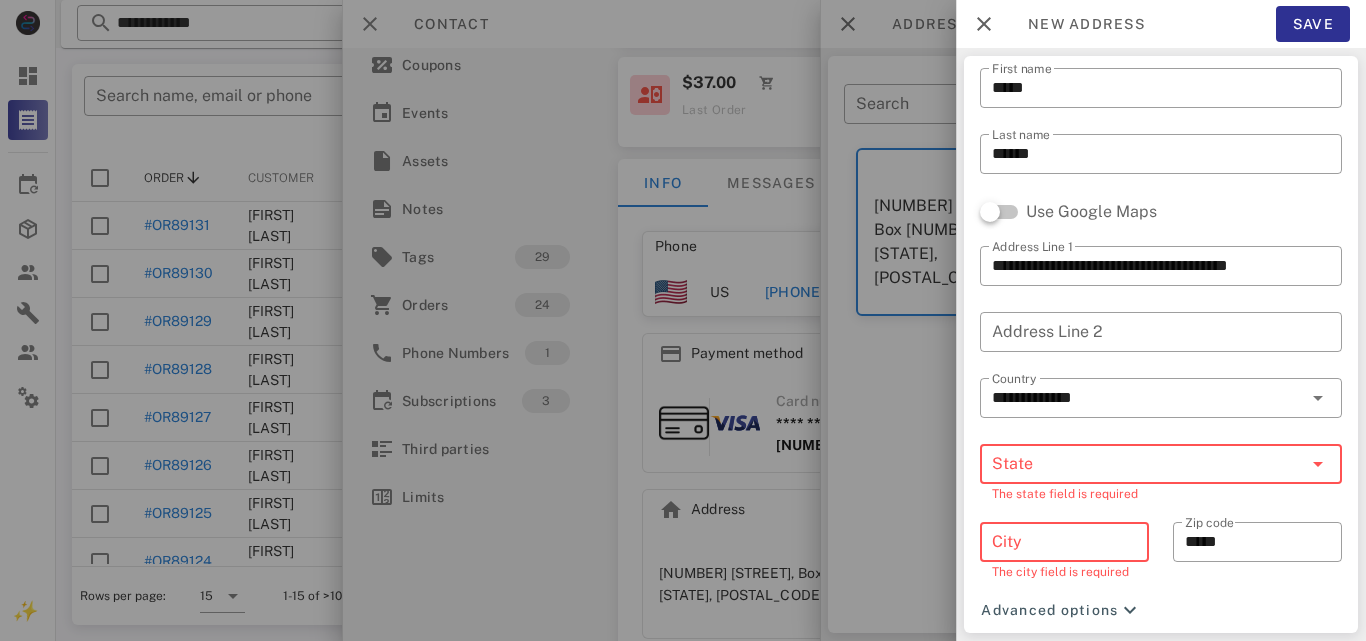 click on "State" at bounding box center [1147, 464] 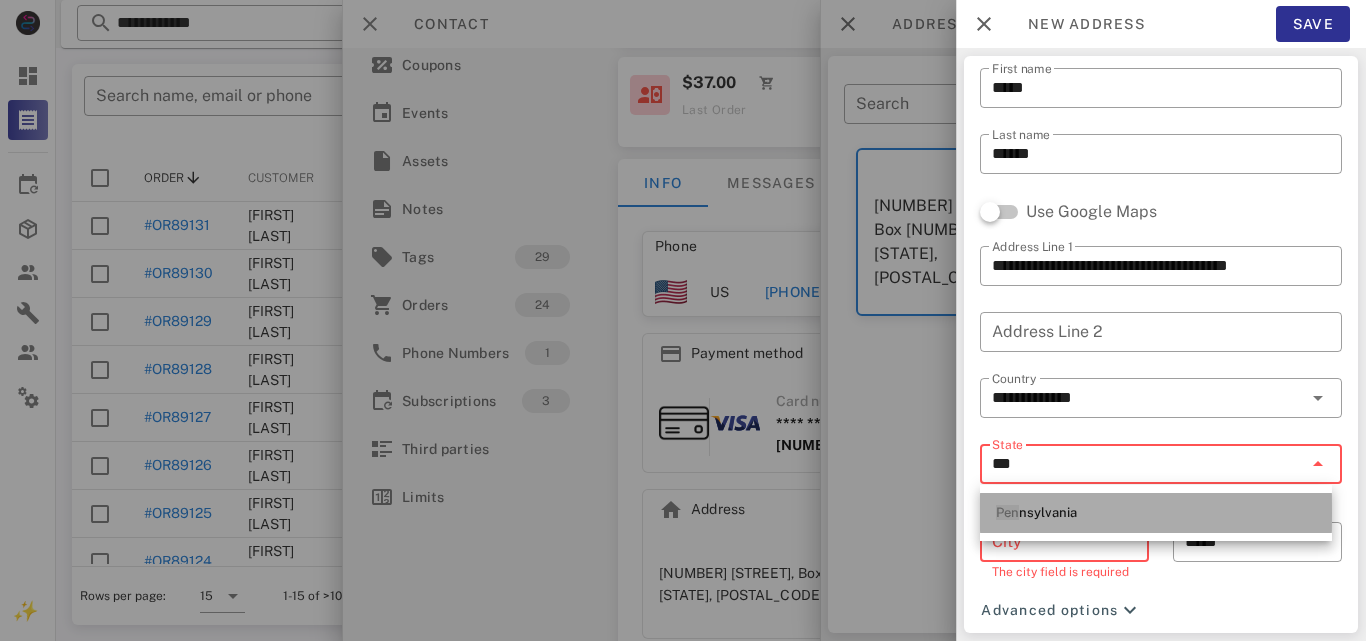 click on "[STATE]" at bounding box center (1156, 513) 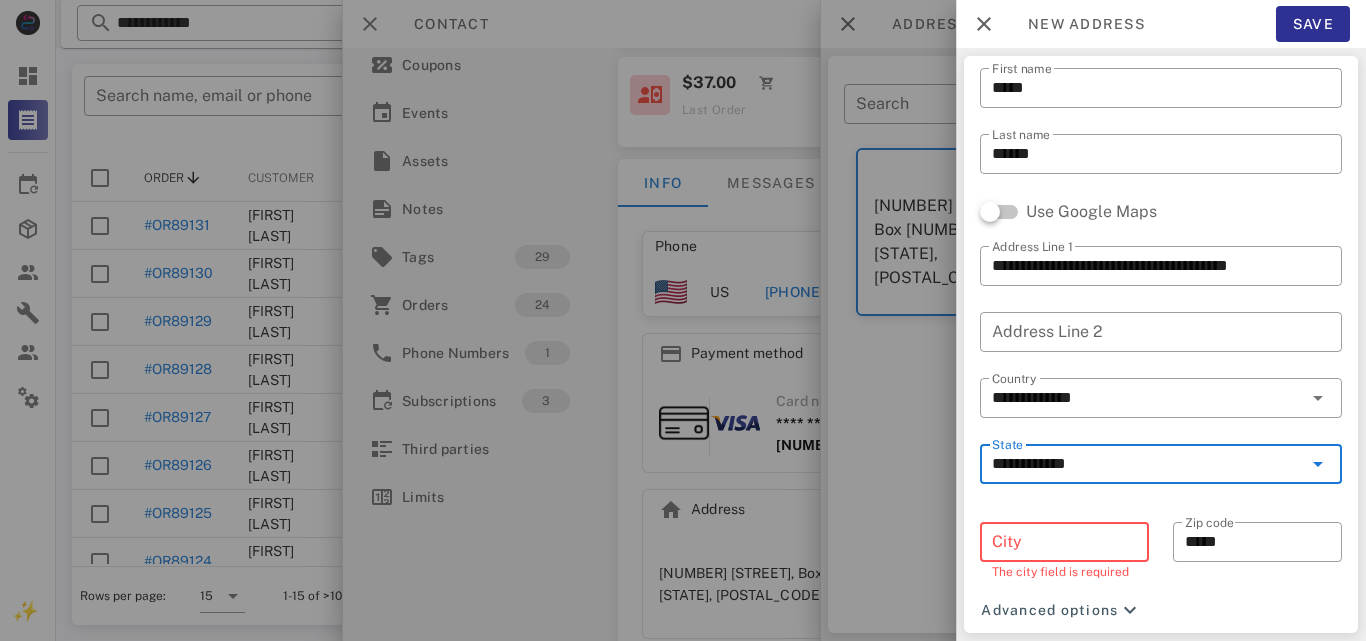 type on "**********" 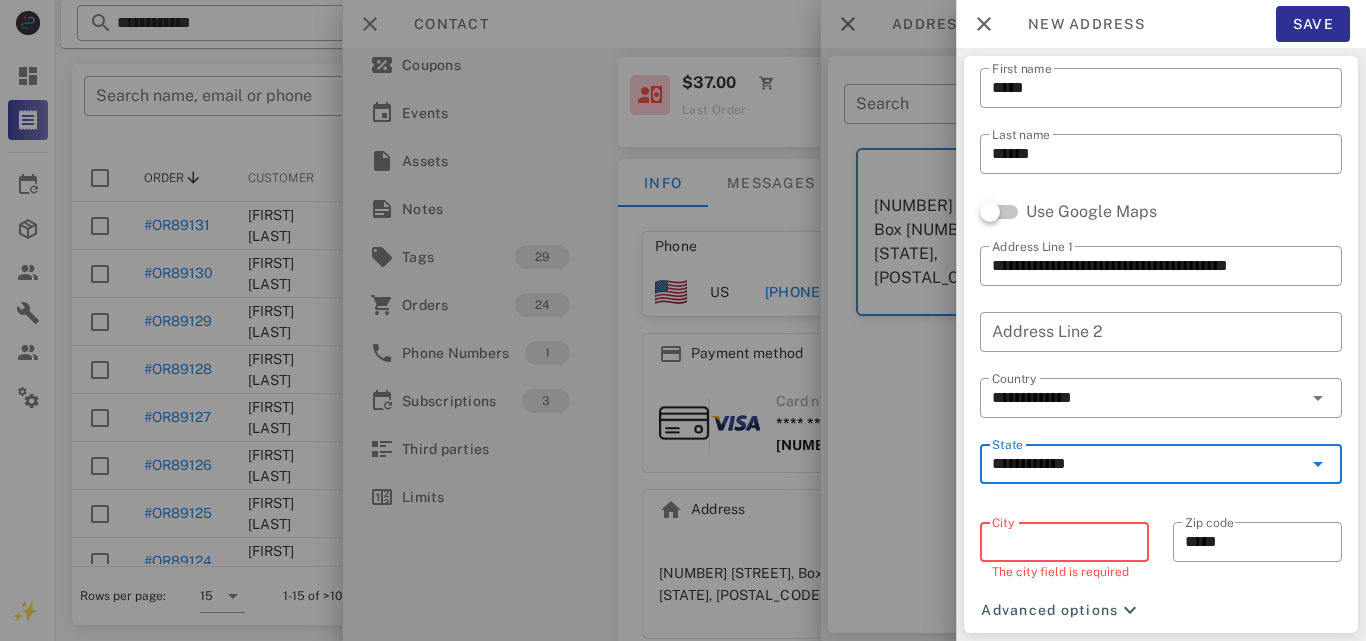 click on "City" at bounding box center (1064, 542) 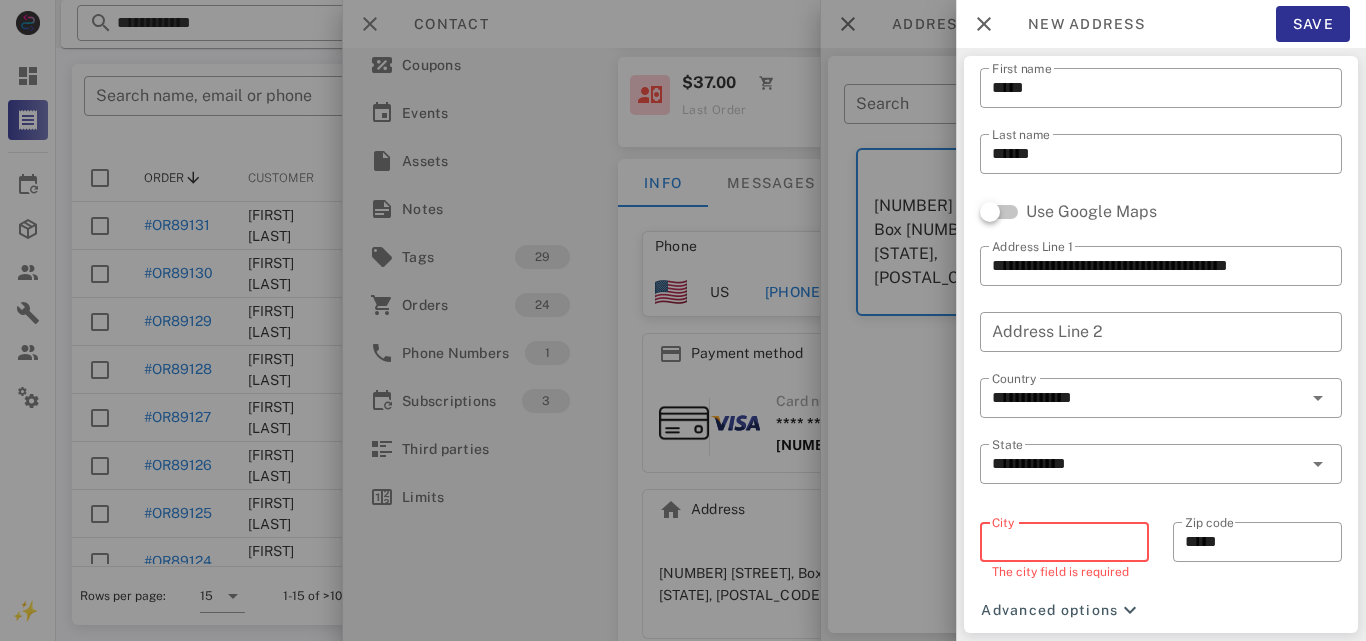 paste on "**********" 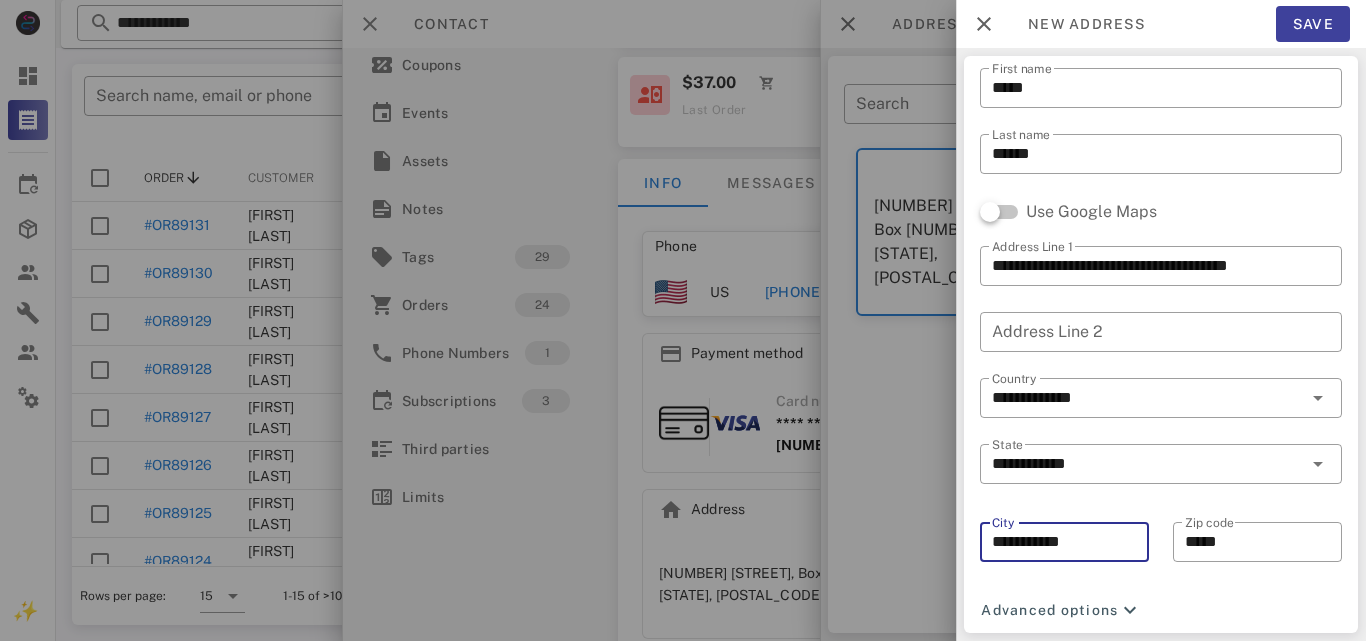 type on "**********" 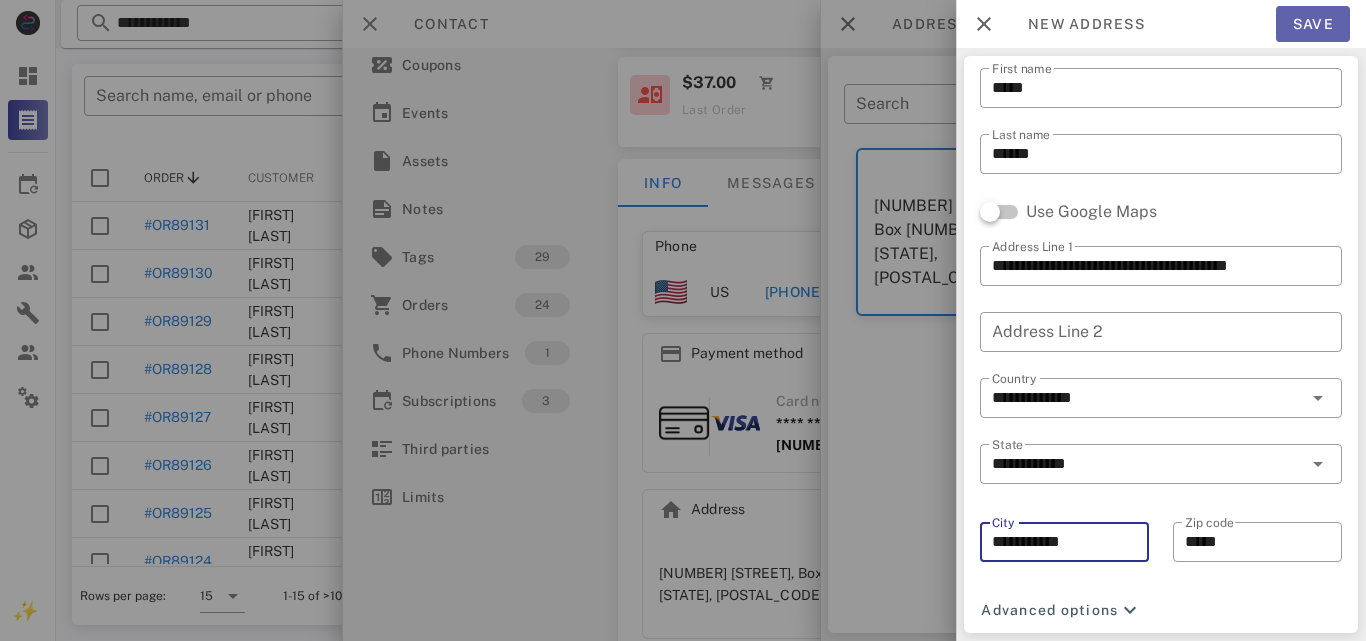 click on "Save" at bounding box center (1313, 24) 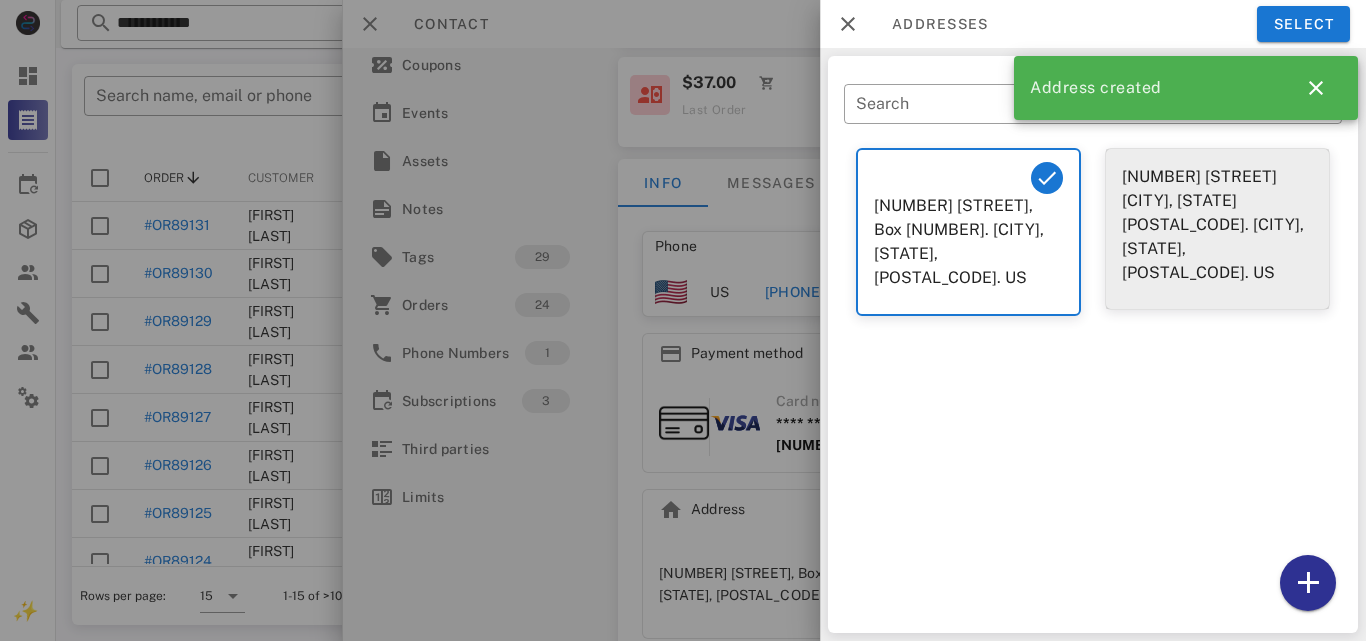 click on "[NUMBER] [STREET] [CITY], [STATE] [POSTAL_CODE].
[CITY], [STATE], [POSTAL_CODE].
US" at bounding box center (1217, 225) 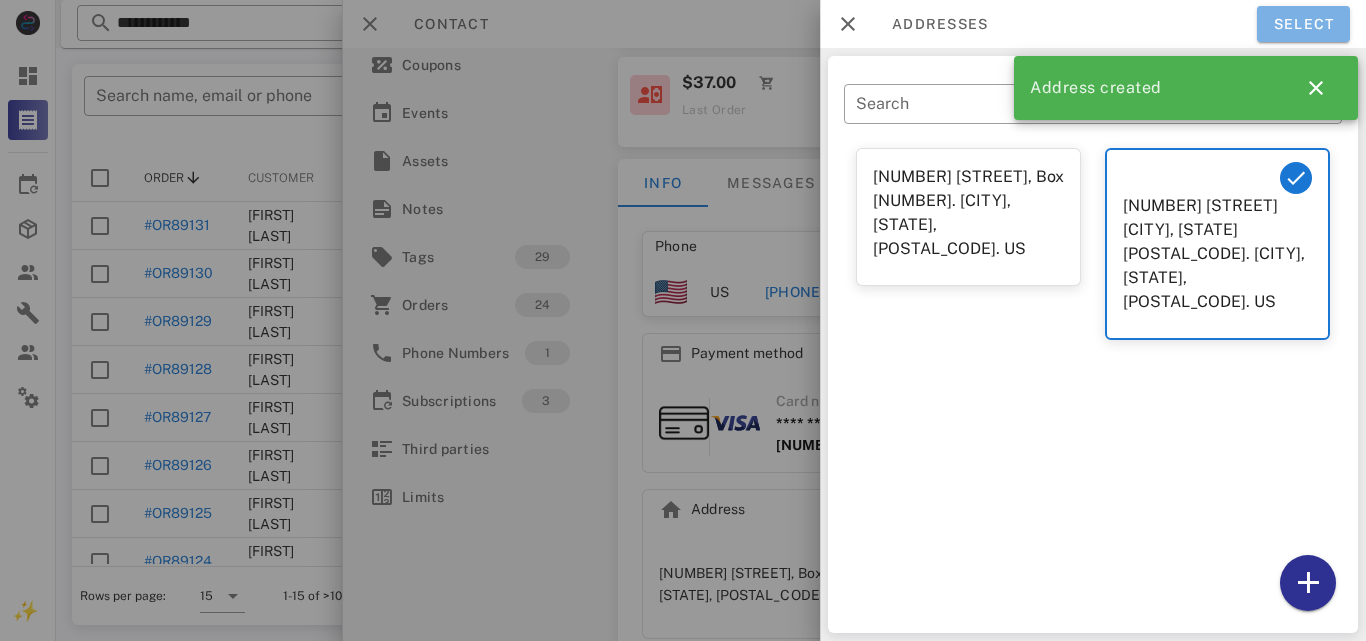 click on "Select" at bounding box center [1303, 24] 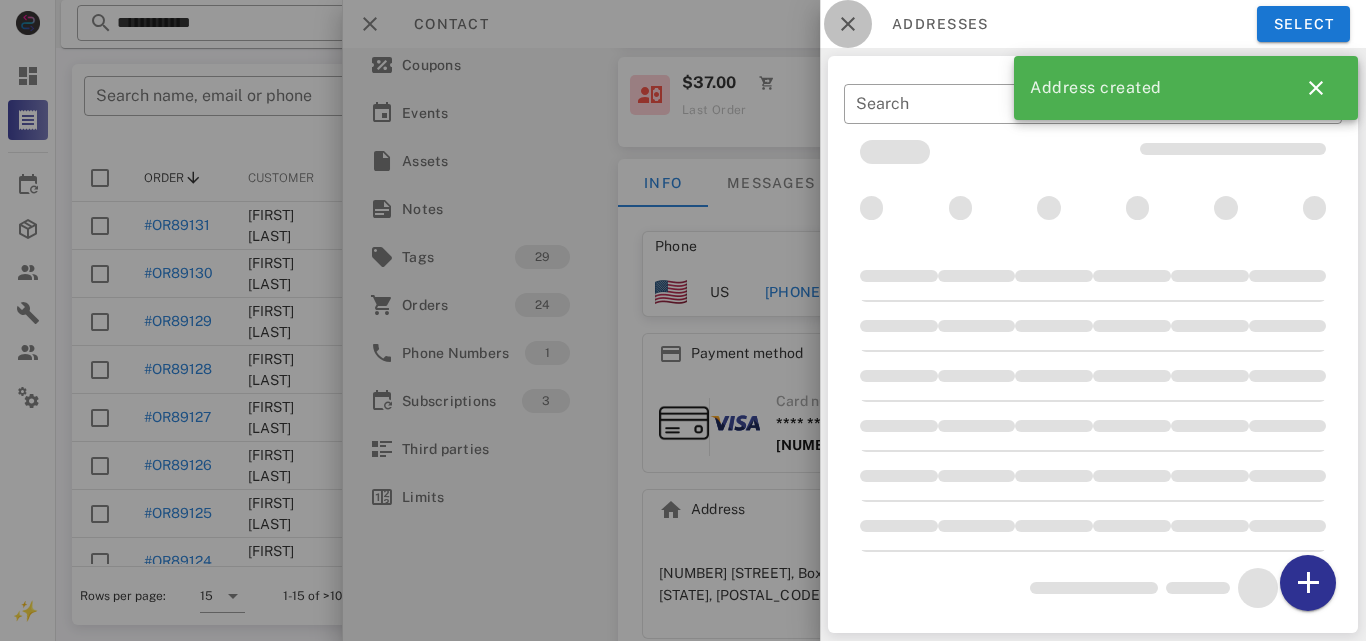 click at bounding box center [848, 24] 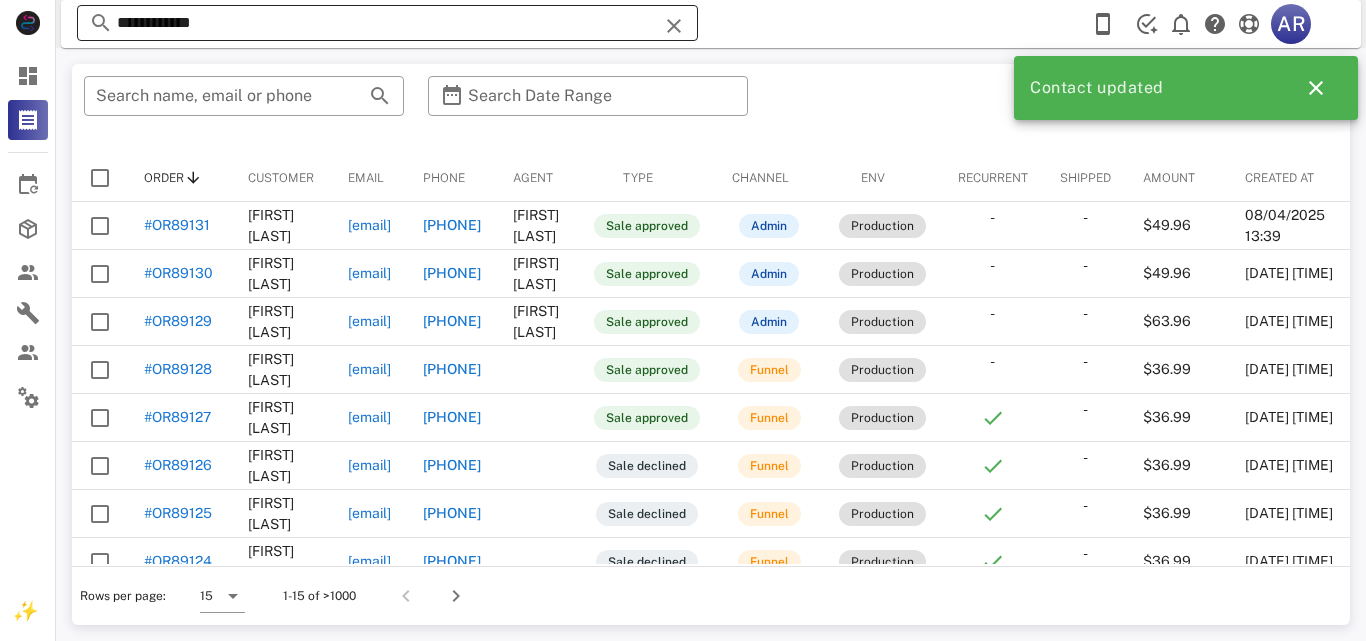 click on "**********" at bounding box center (387, 23) 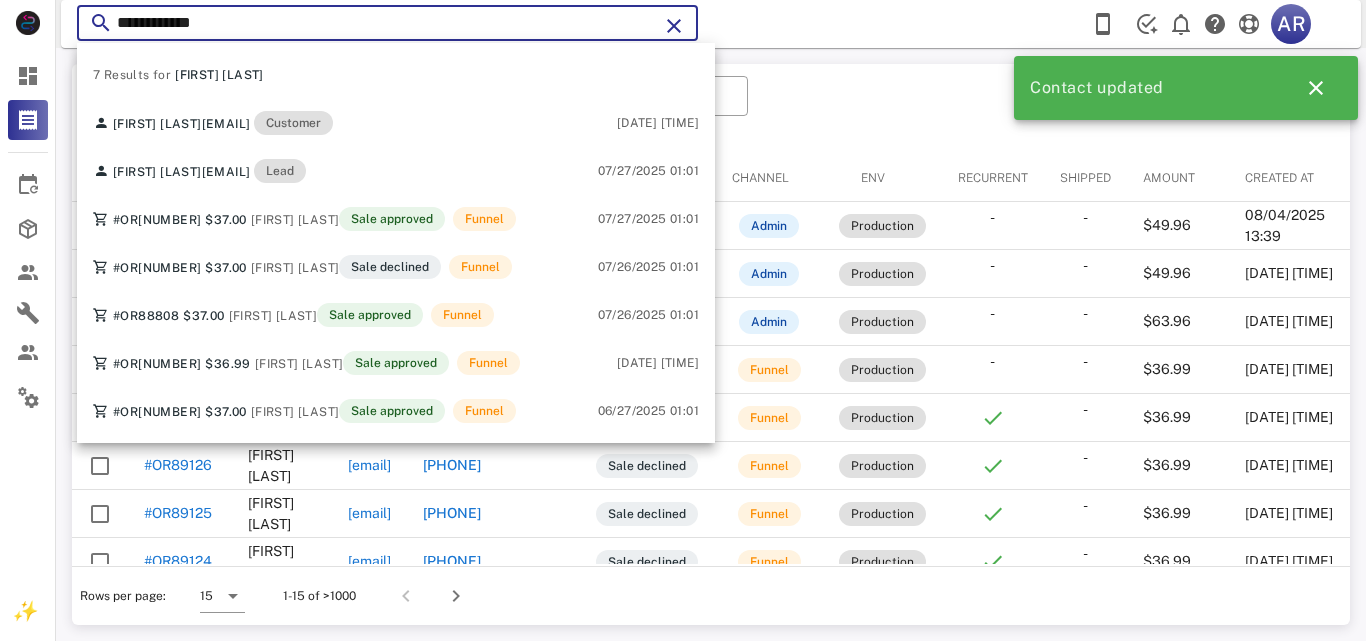 click on "**********" at bounding box center (387, 23) 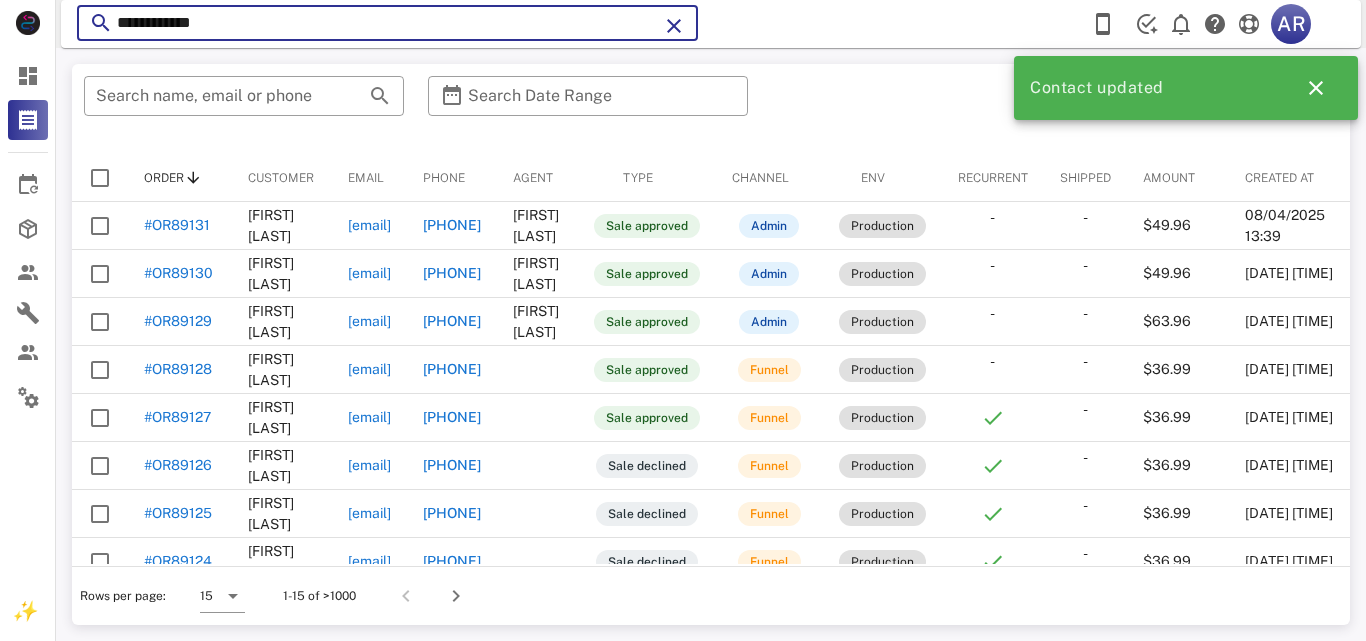 click on "**********" at bounding box center (387, 23) 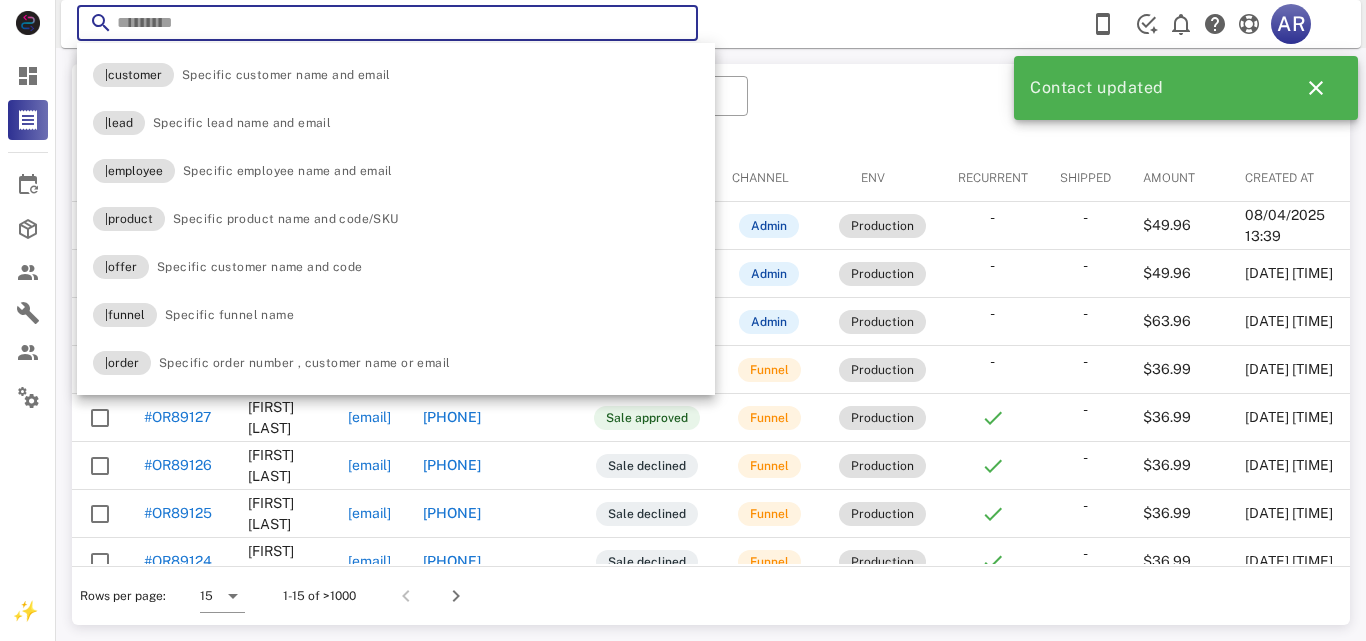 type 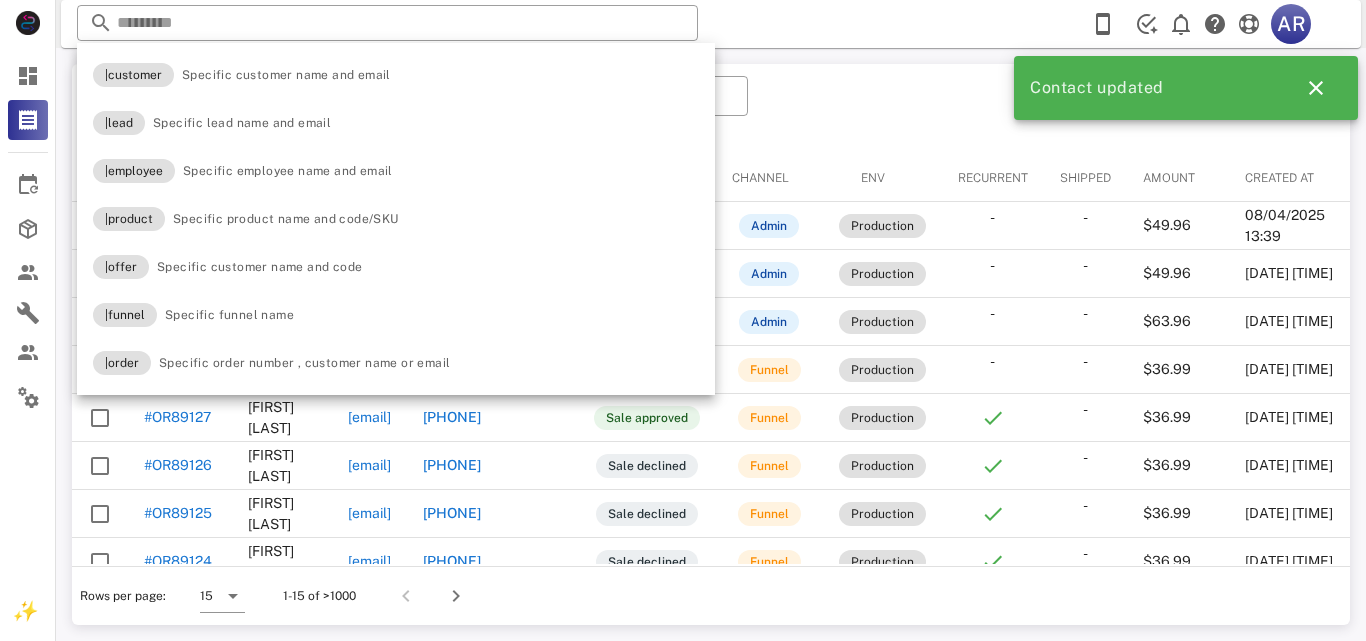 click on "​ AR Reload browser Accept" at bounding box center (711, 24) 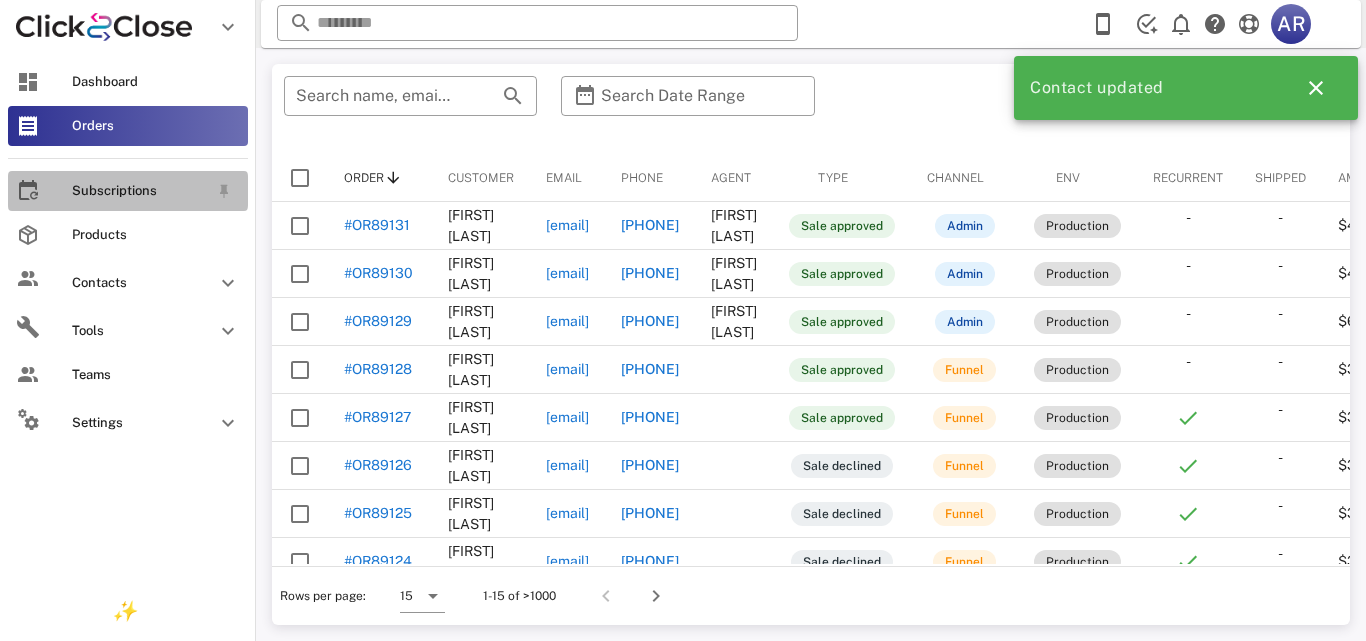 click on "Subscriptions" at bounding box center (140, 191) 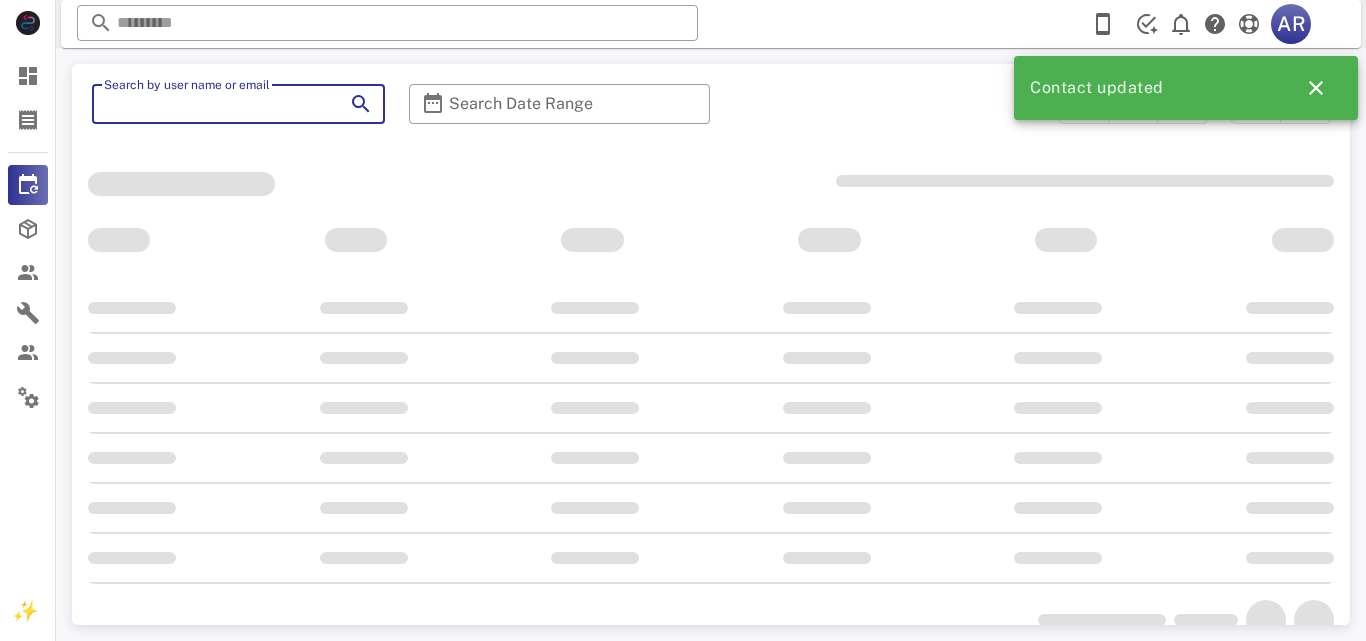 click on "Search by user name or email" at bounding box center (210, 104) 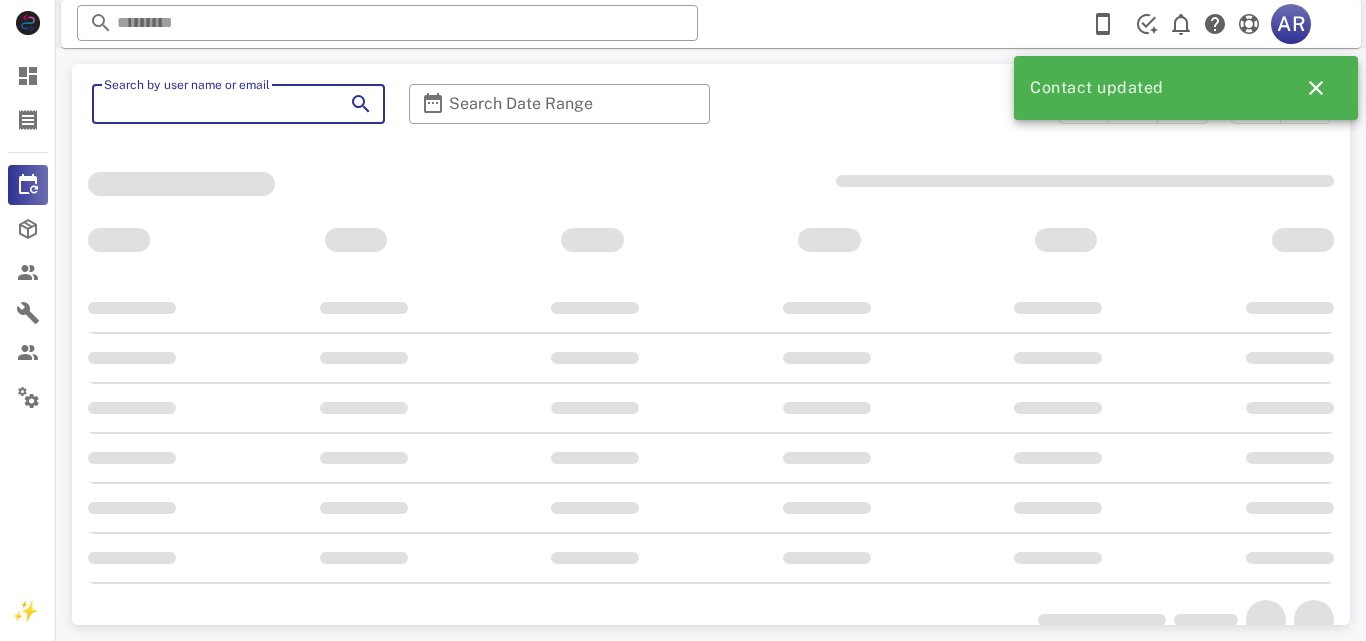 paste on "**********" 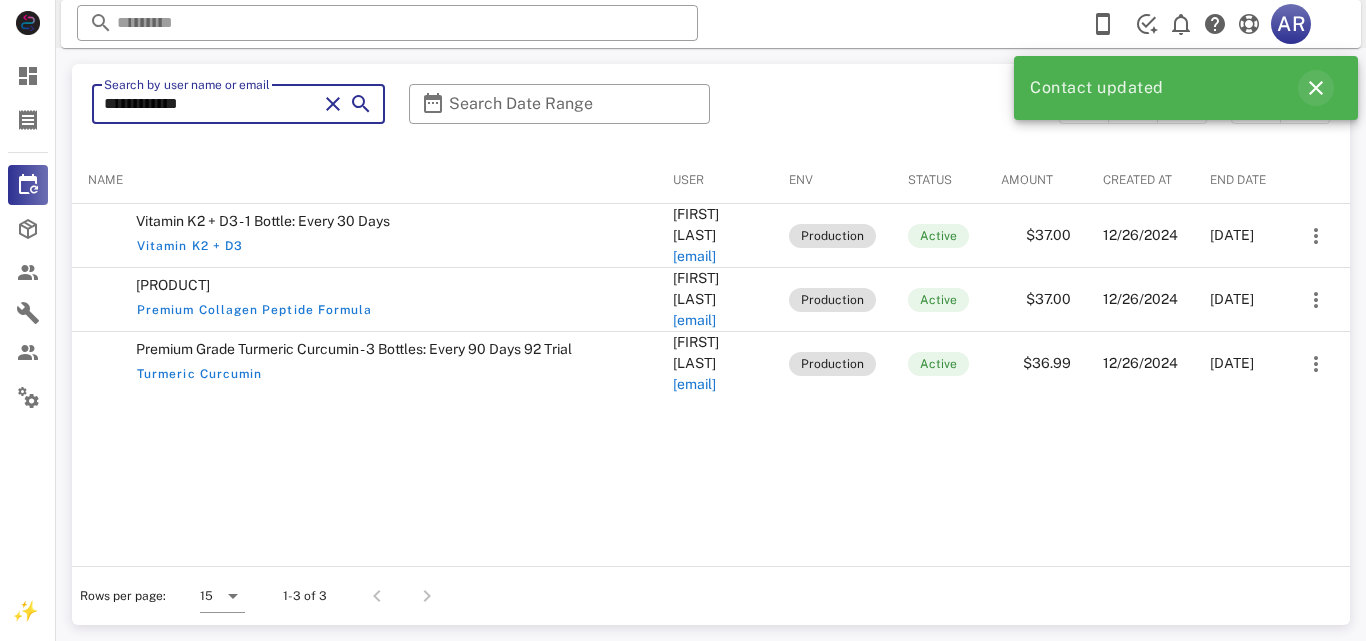 type on "**********" 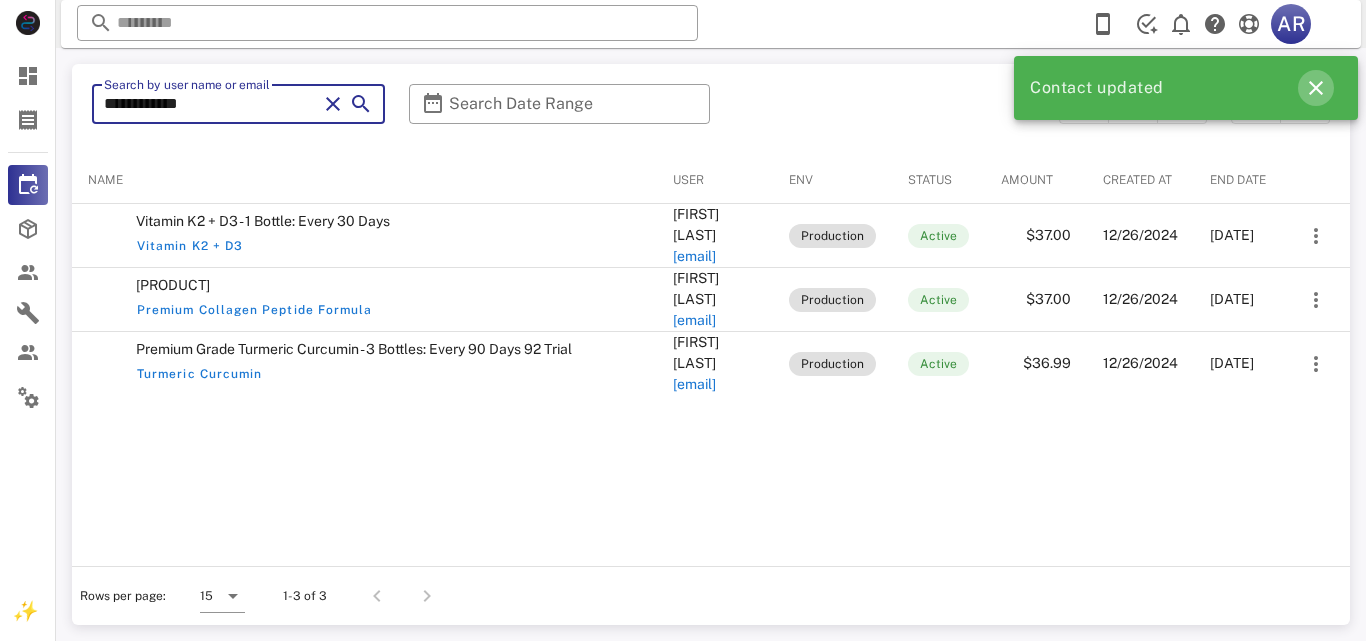 click at bounding box center (1316, 88) 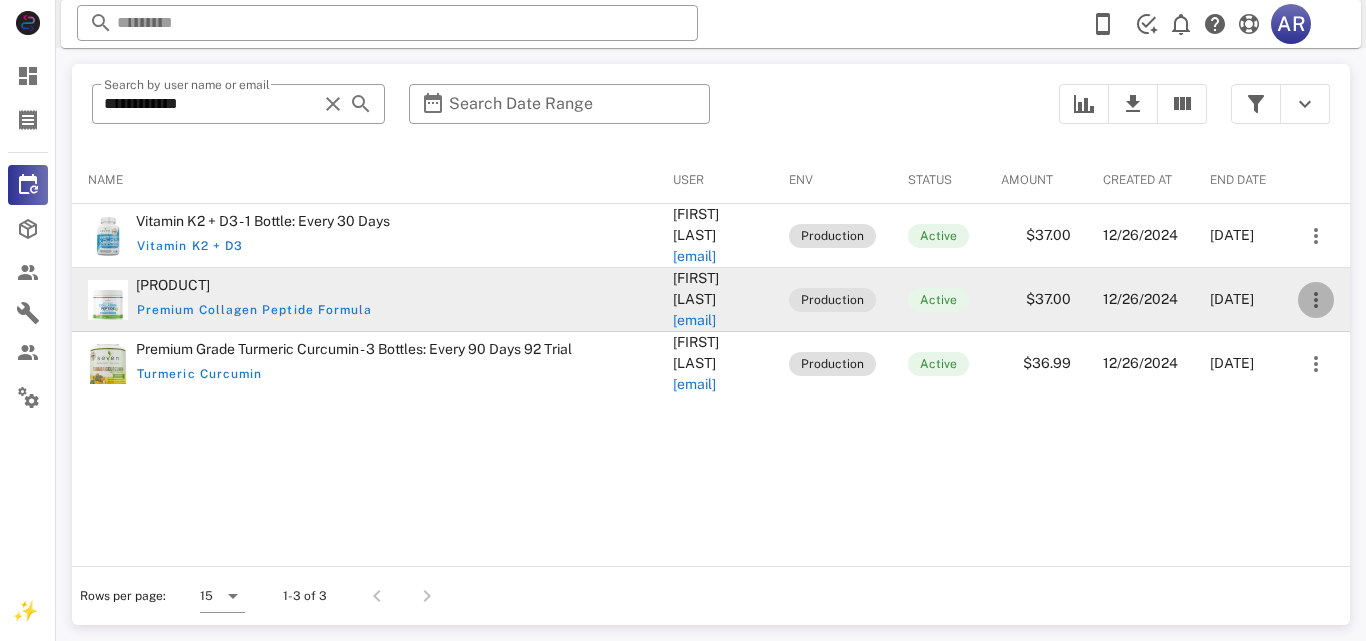 click at bounding box center (1316, 300) 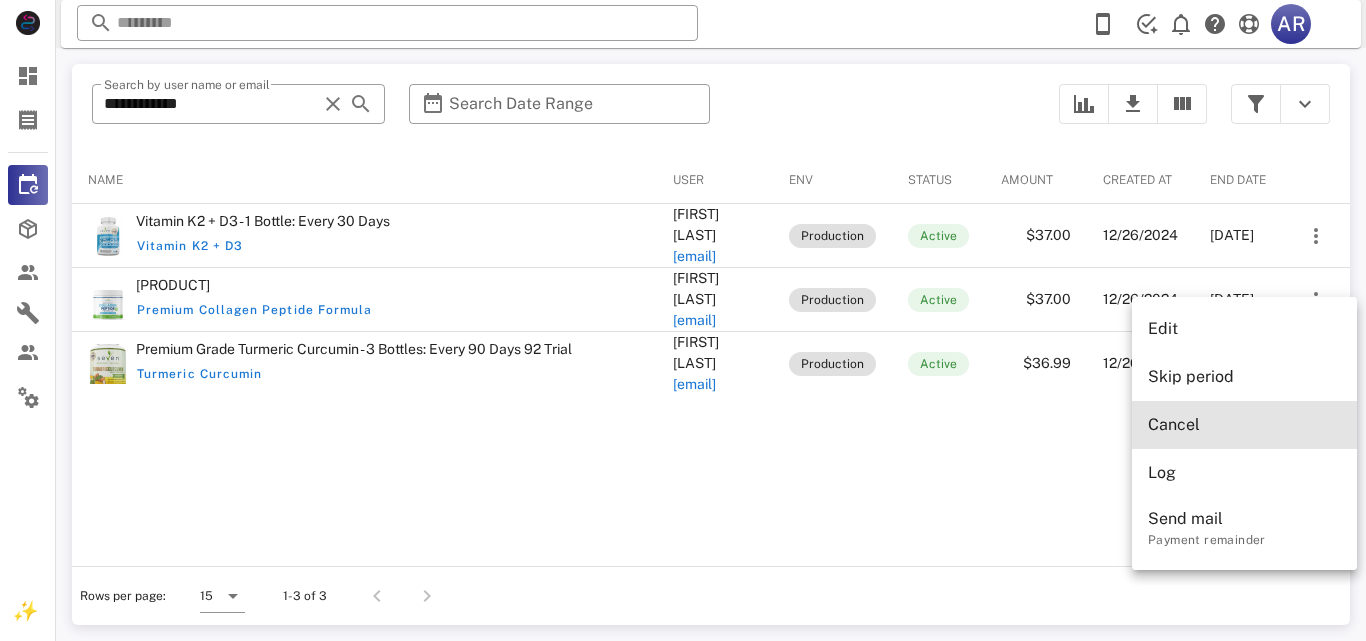 click on "Cancel" at bounding box center [1244, 424] 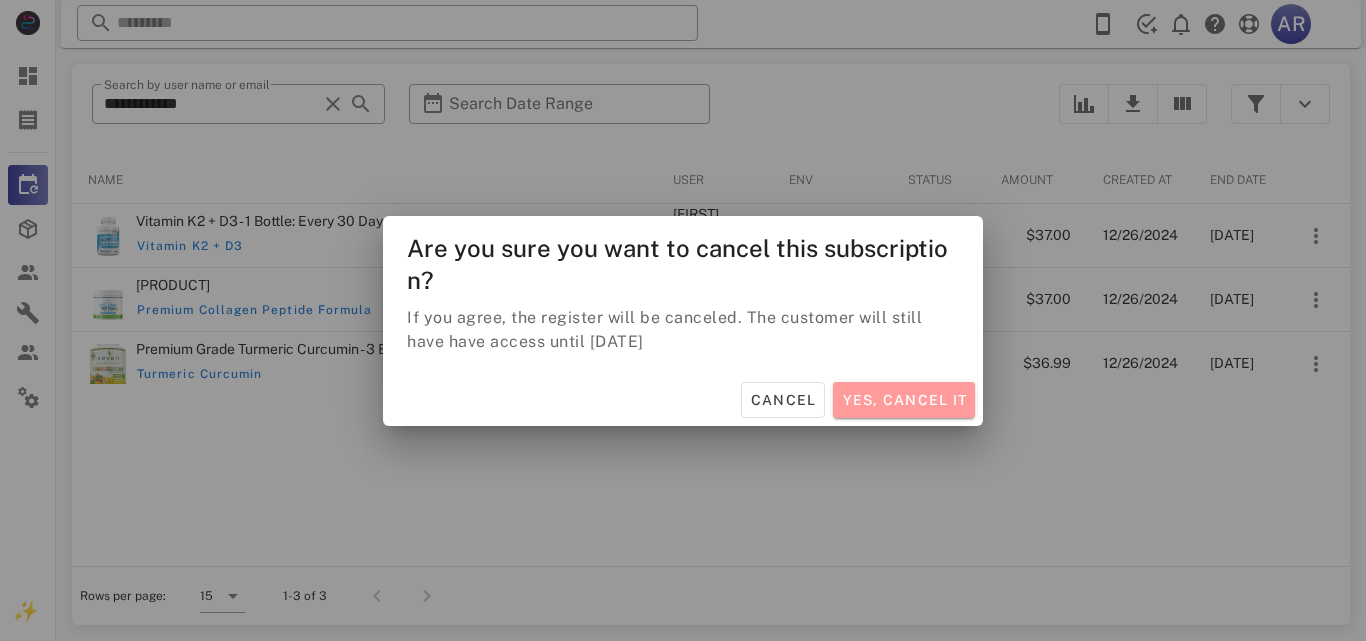 click on "Yes, cancel it" at bounding box center [904, 400] 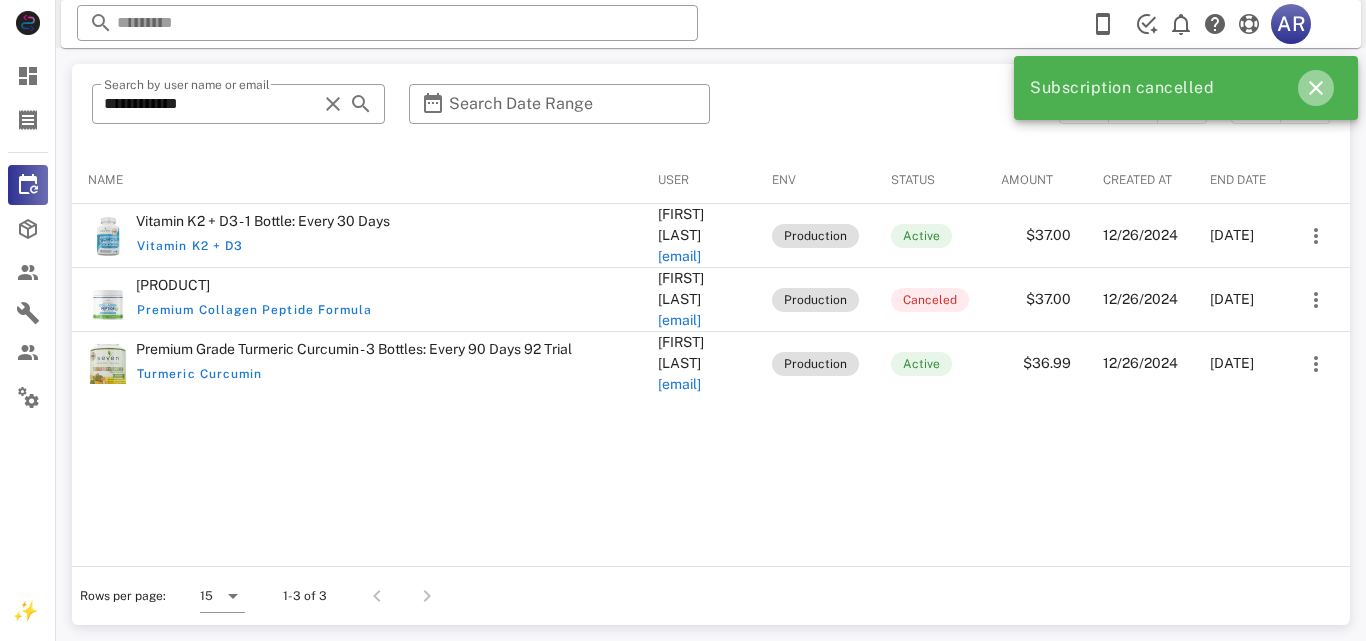 click at bounding box center (1316, 88) 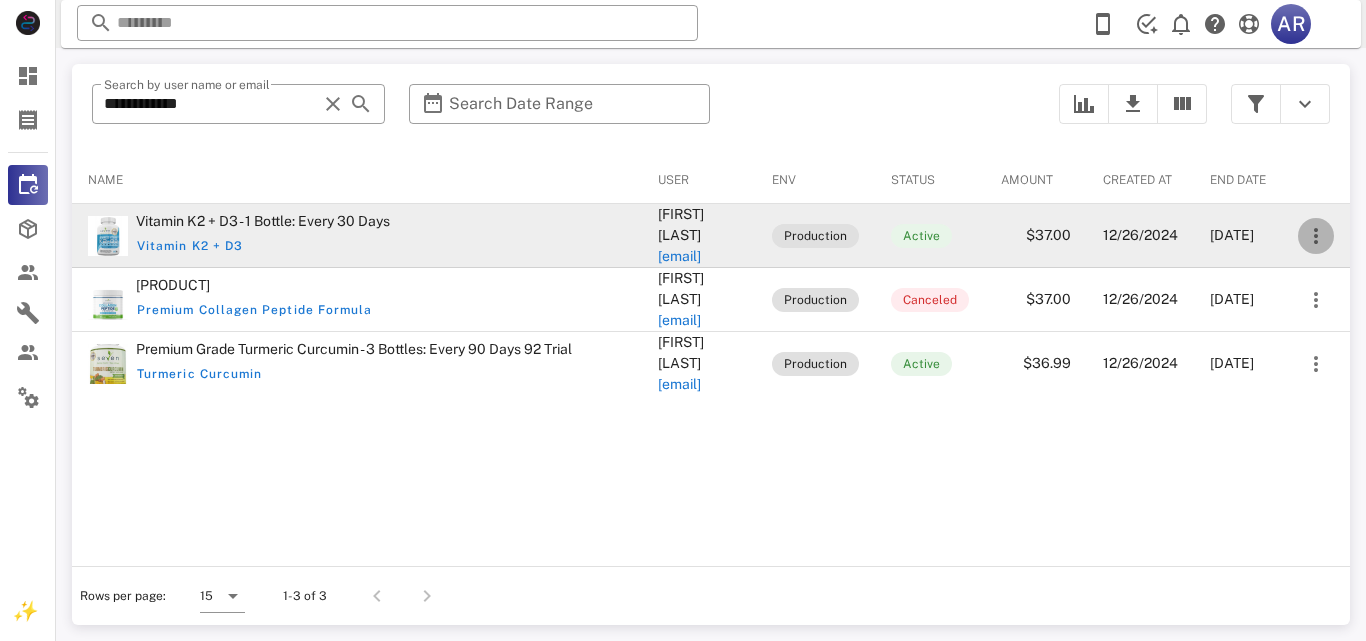 click at bounding box center (1316, 236) 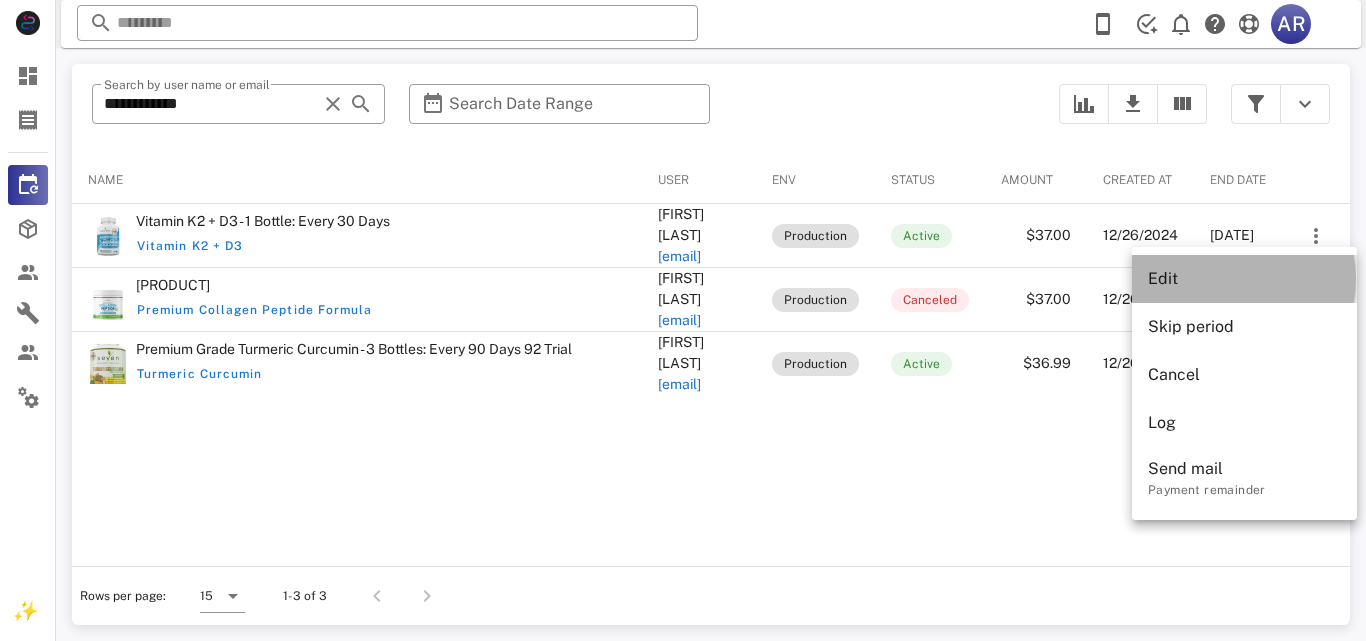 click on "Edit" at bounding box center (1244, 278) 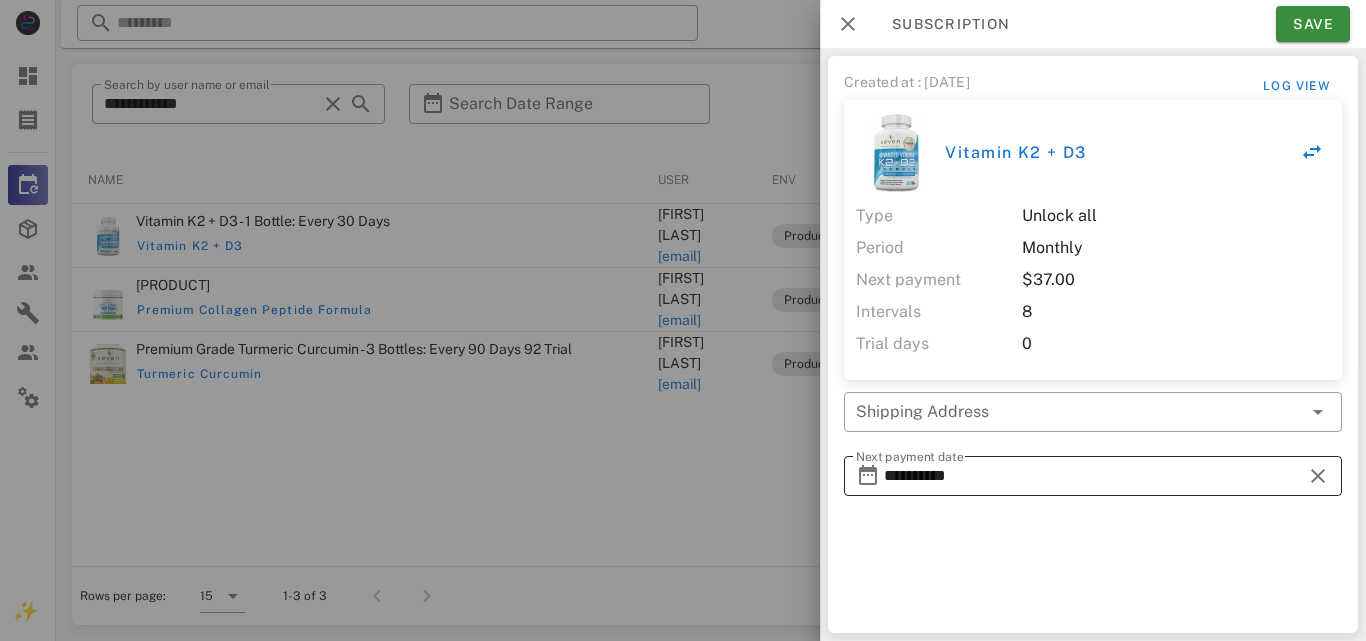 type on "**********" 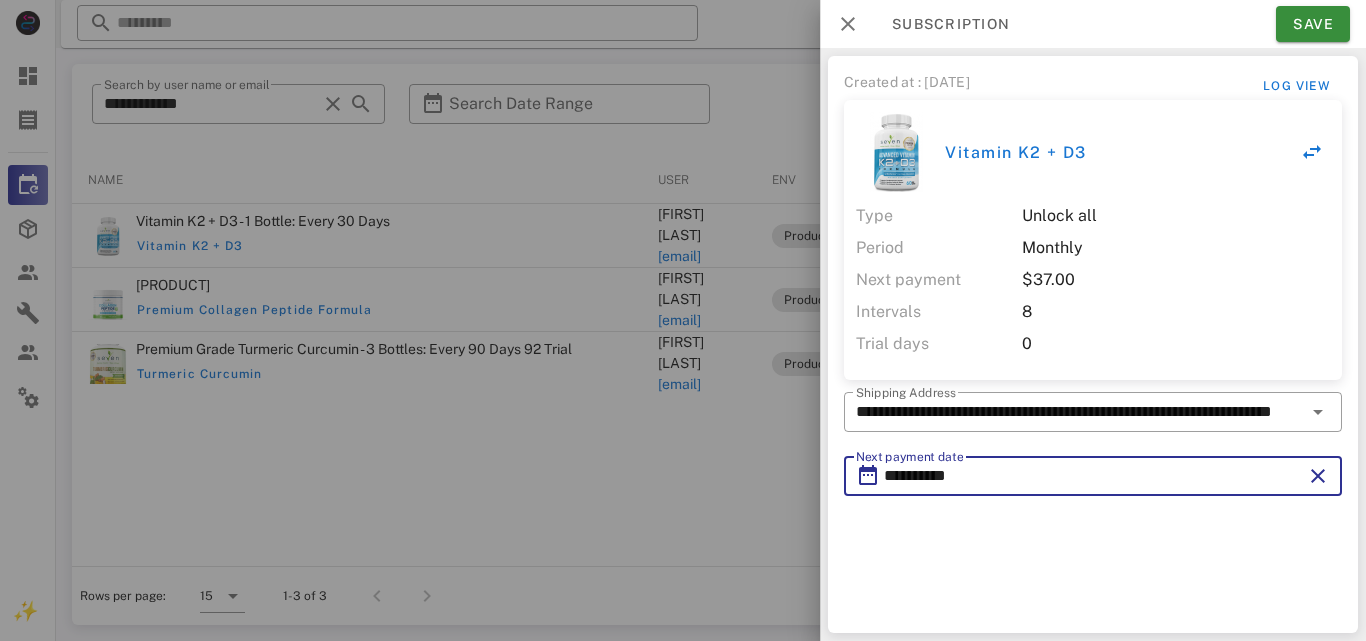 click on "**********" at bounding box center [1093, 476] 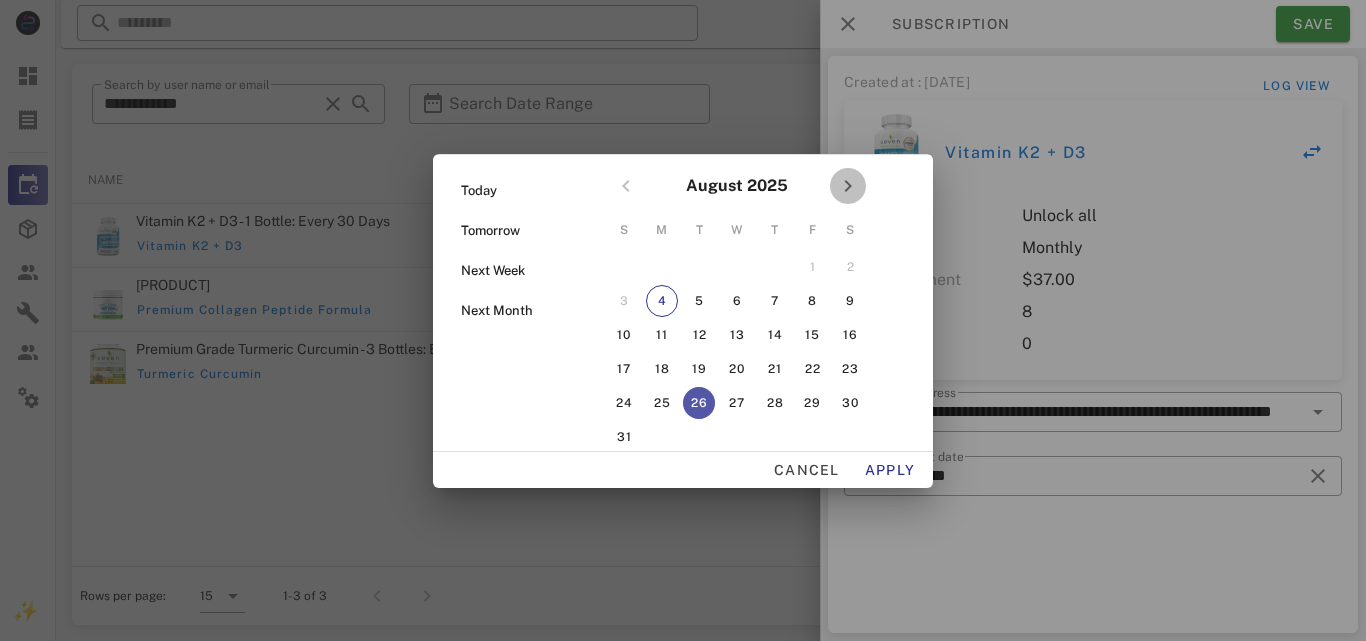 click at bounding box center (848, 186) 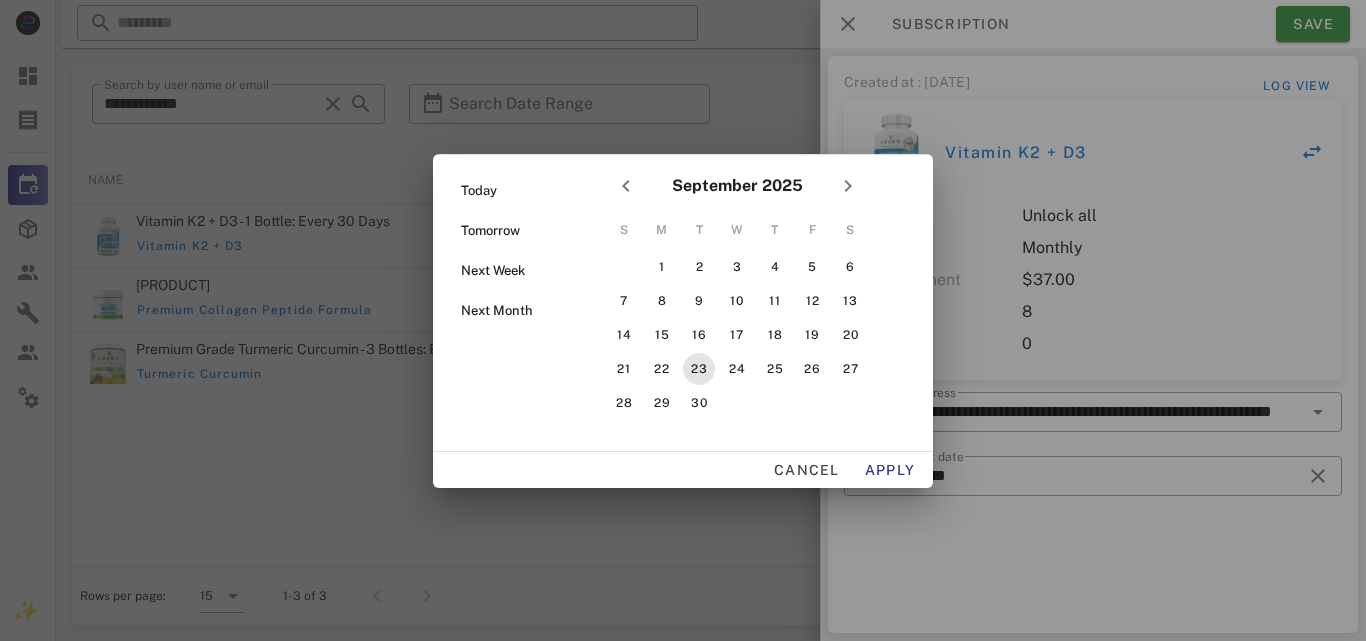 click on "23" at bounding box center [699, 369] 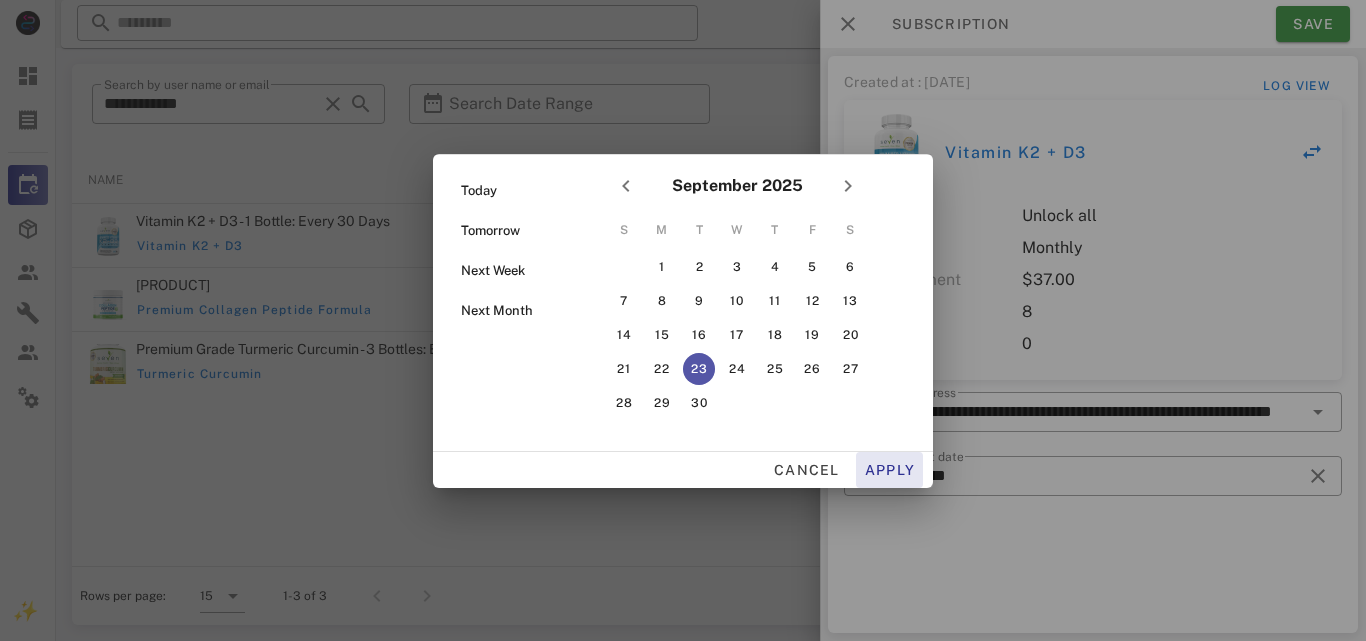 click on "Apply" at bounding box center [890, 470] 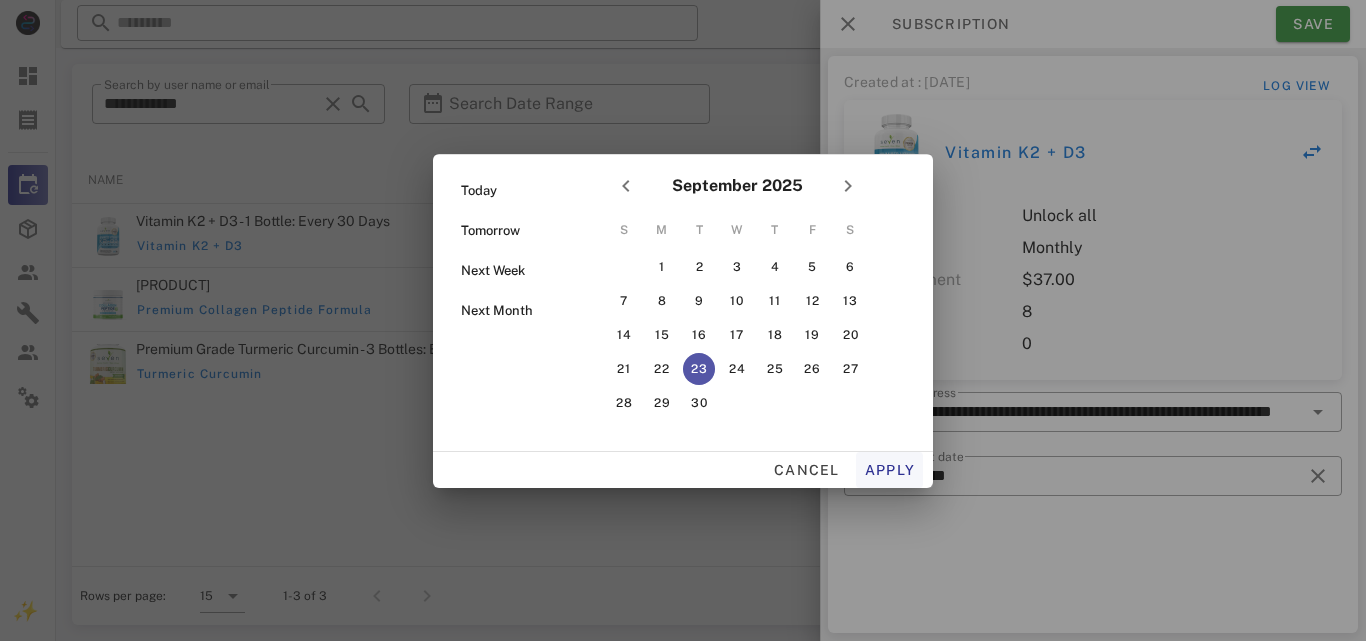 type on "**********" 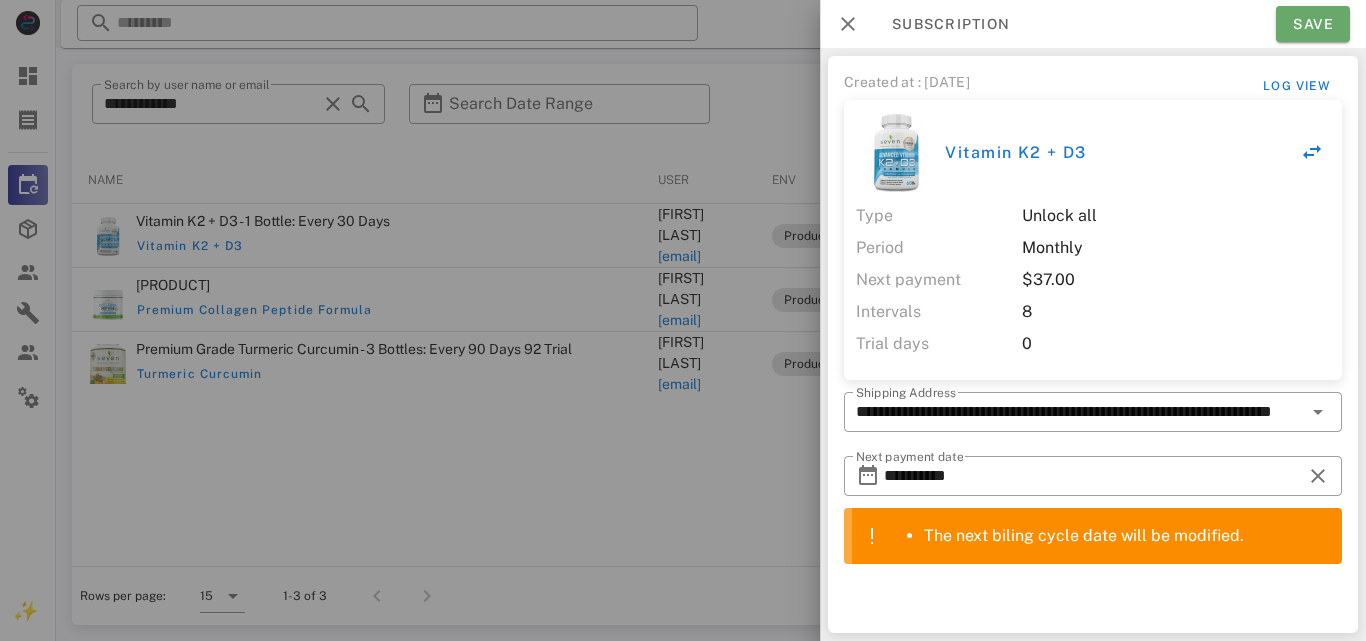 click on "Save" at bounding box center [1313, 24] 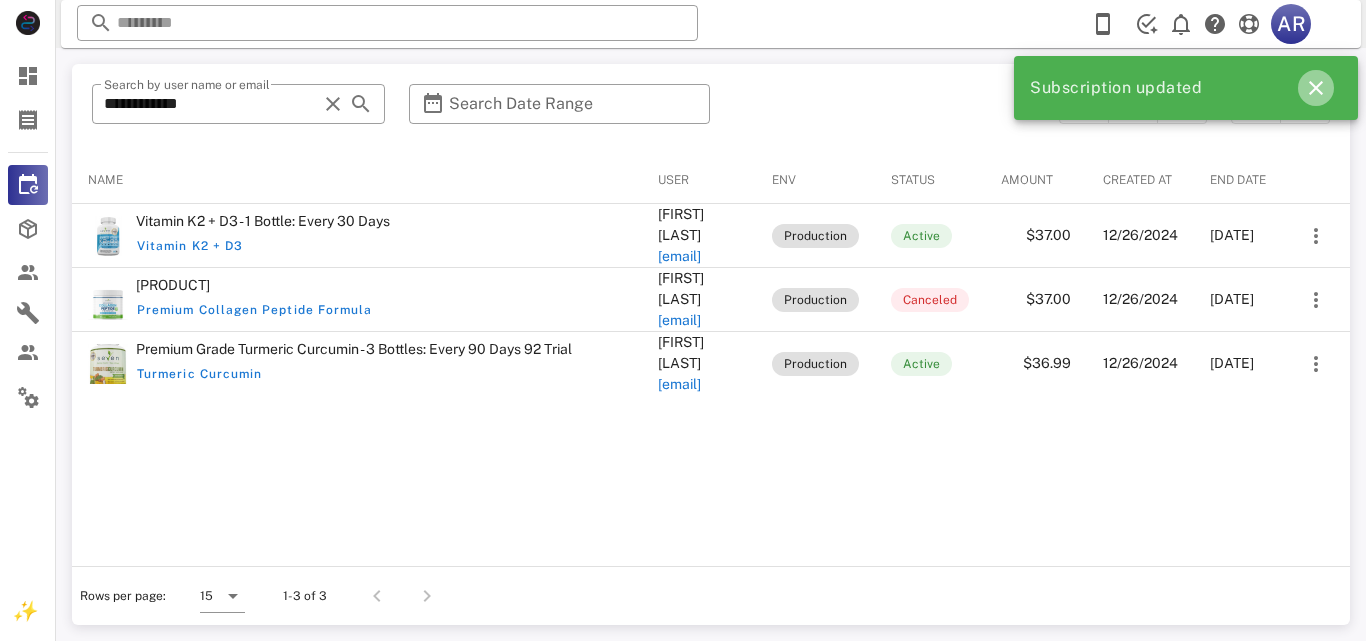 click at bounding box center (1316, 88) 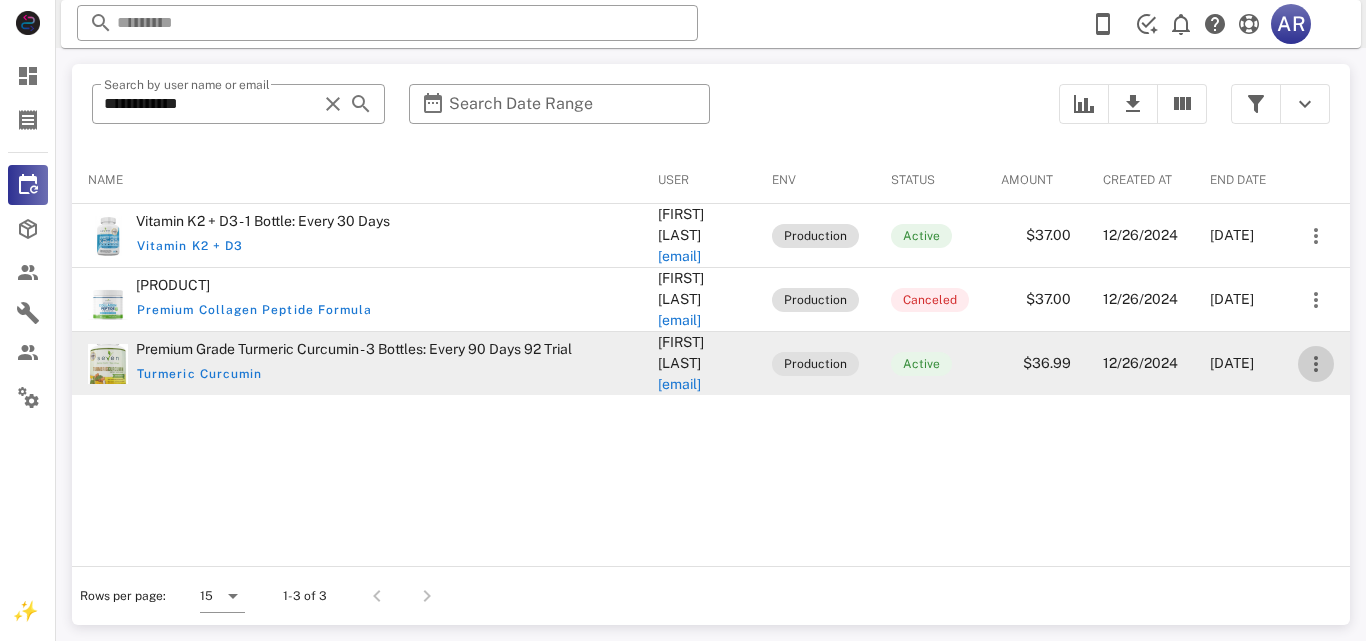 click at bounding box center [1316, 364] 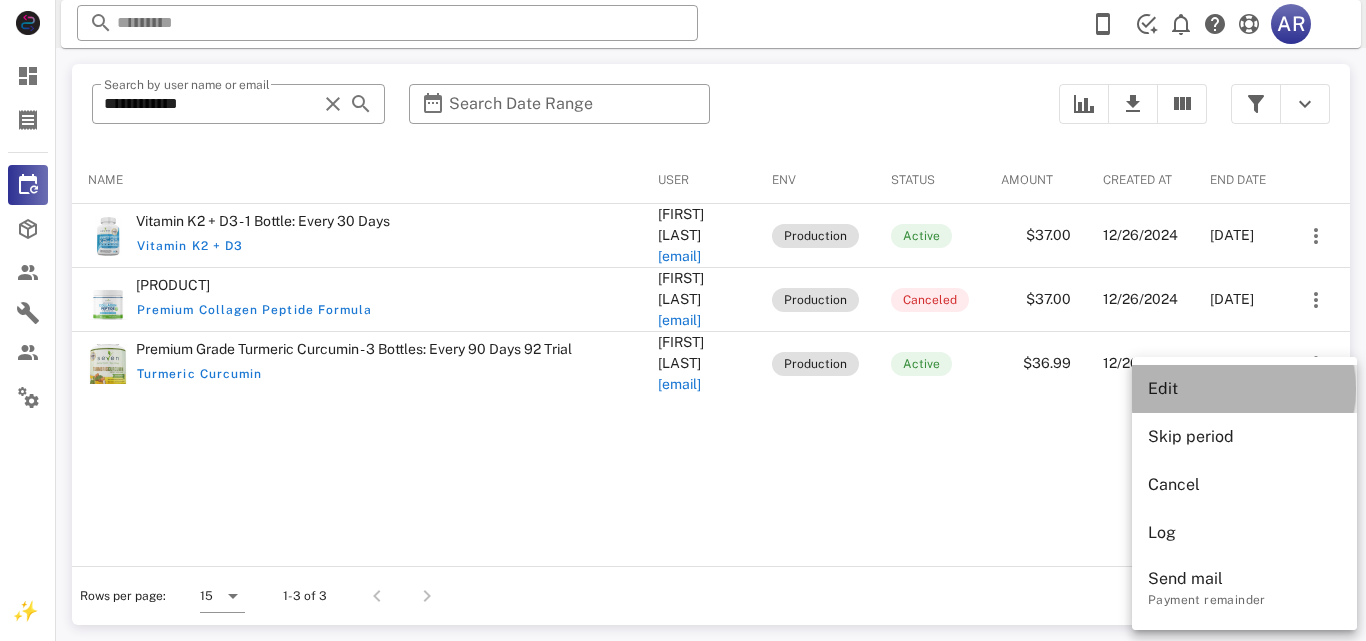click on "Edit" at bounding box center [1244, 388] 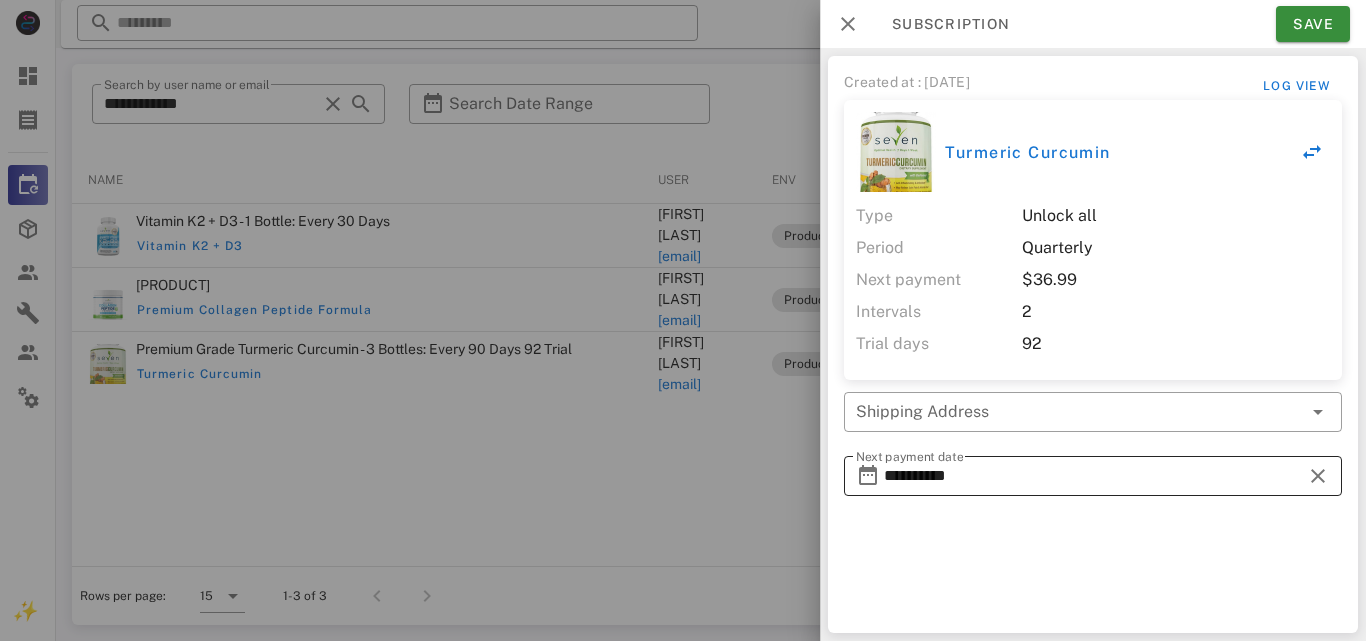 type on "**********" 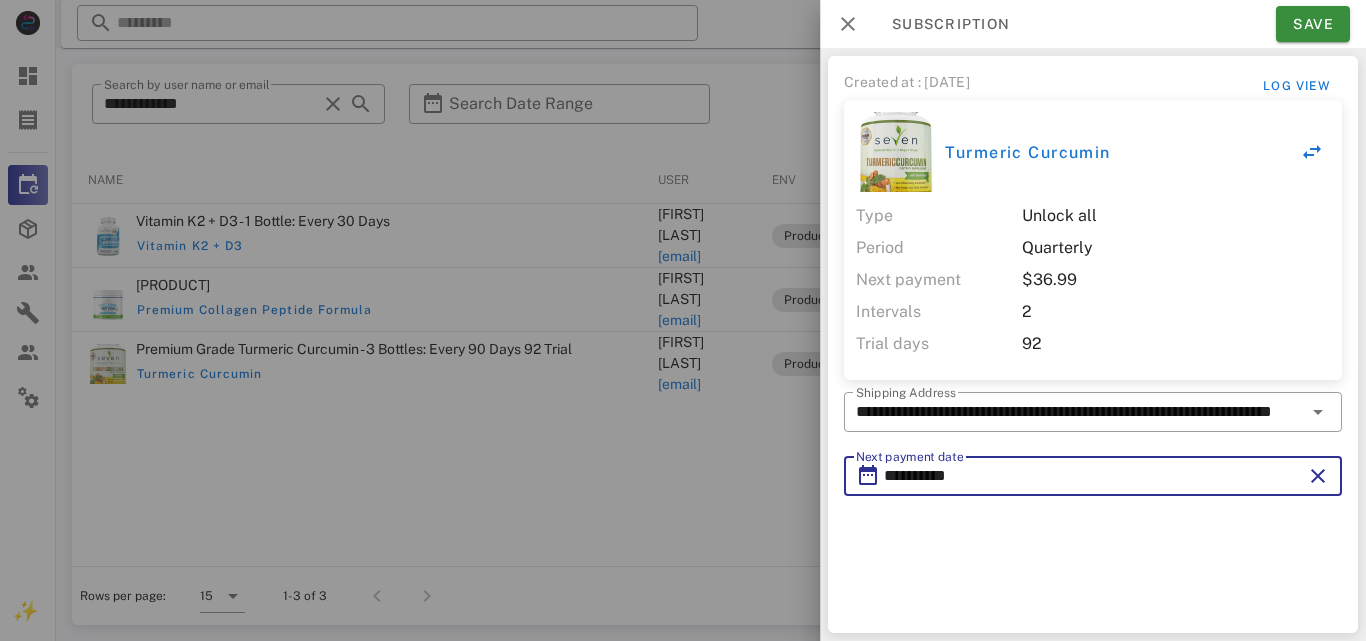 click on "**********" at bounding box center (1093, 476) 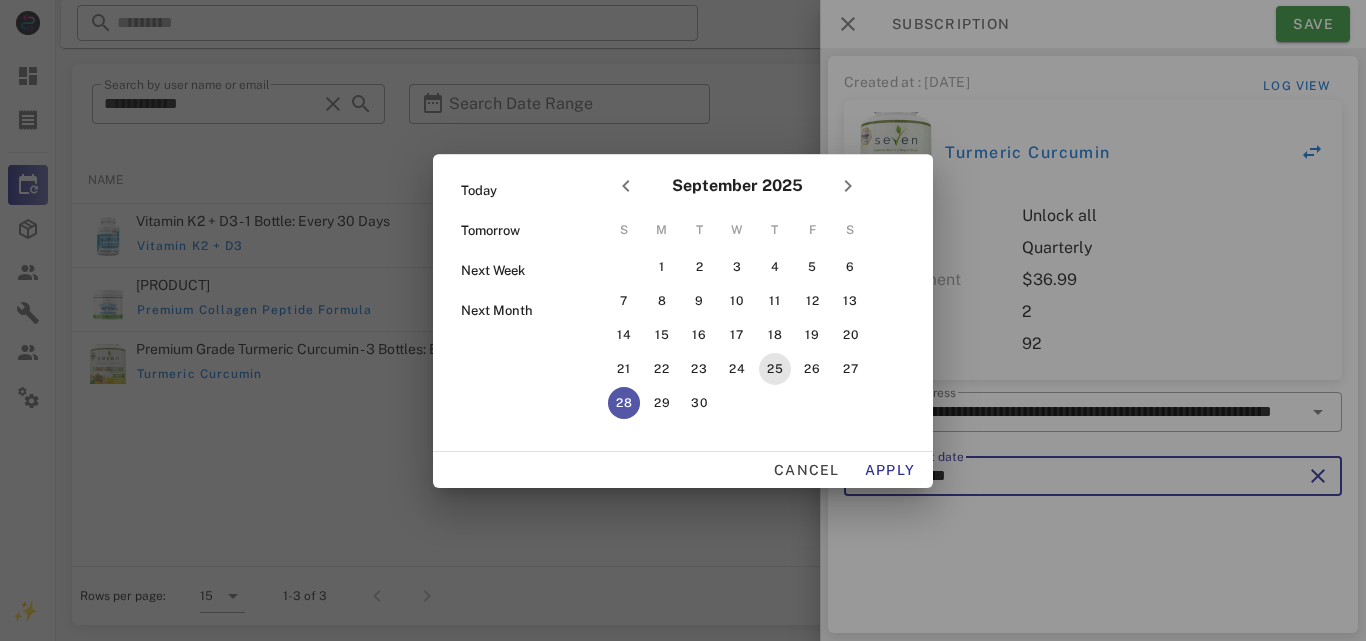 click on "25" at bounding box center [774, 369] 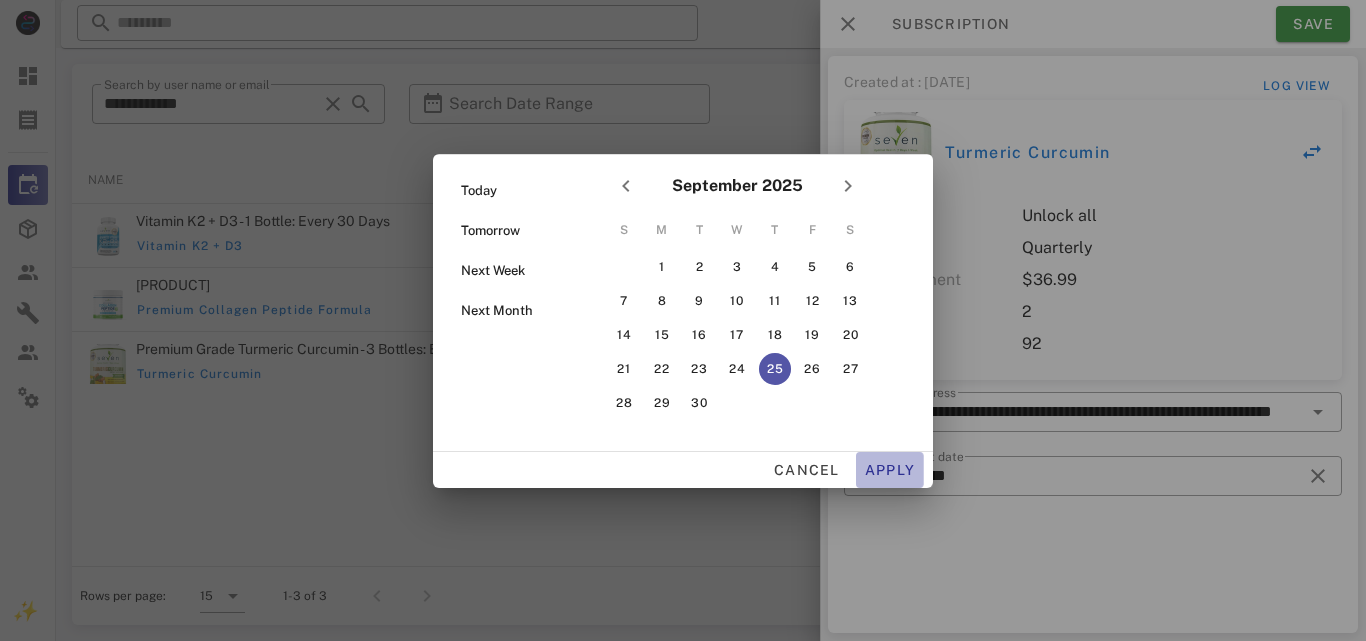 click on "Apply" at bounding box center [890, 470] 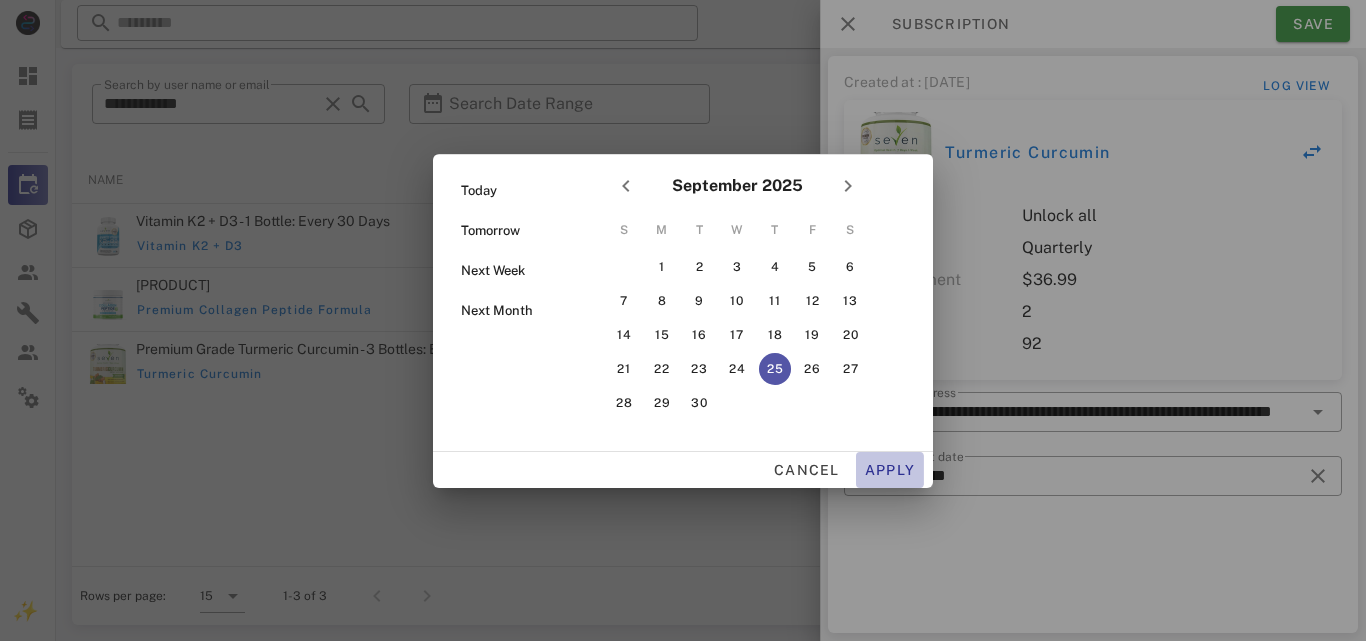 type on "**********" 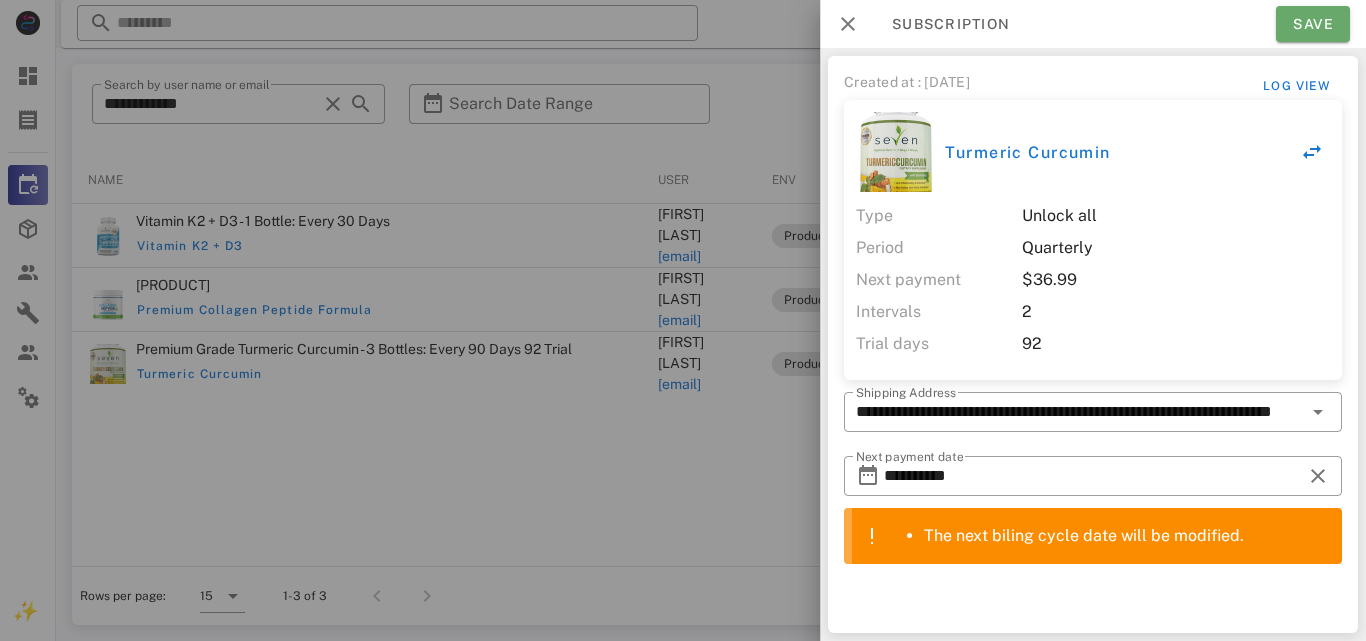 click on "Save" at bounding box center (1313, 24) 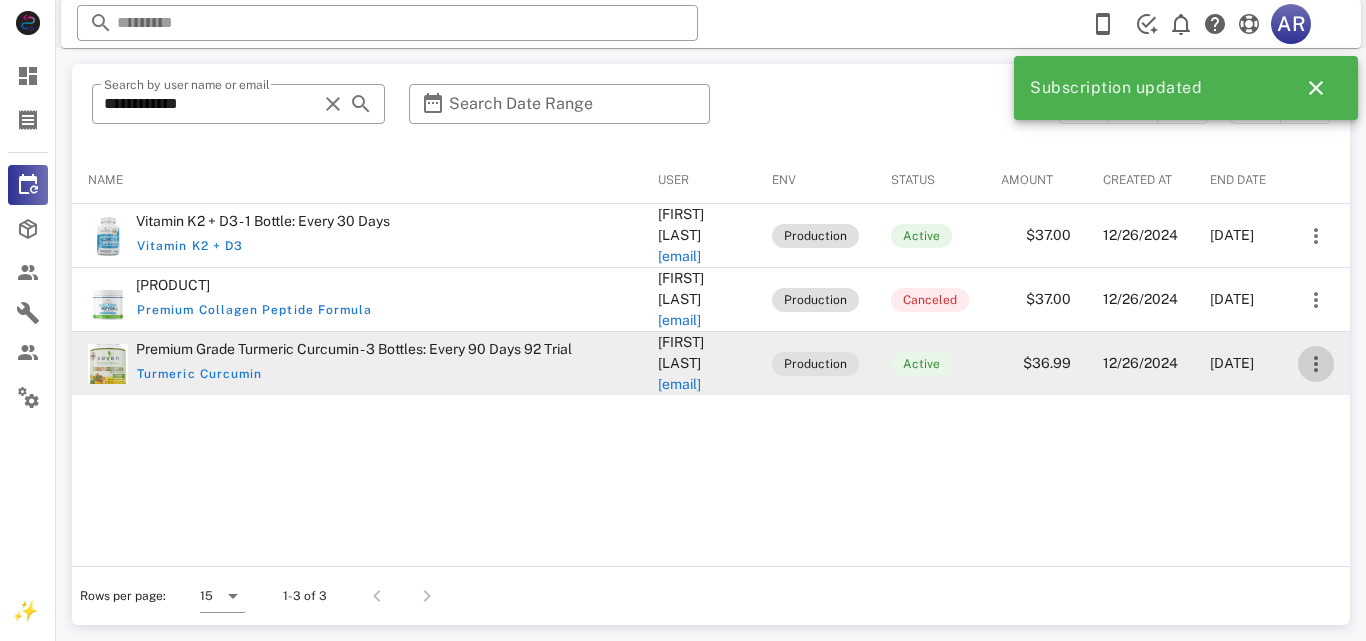 click at bounding box center [1316, 364] 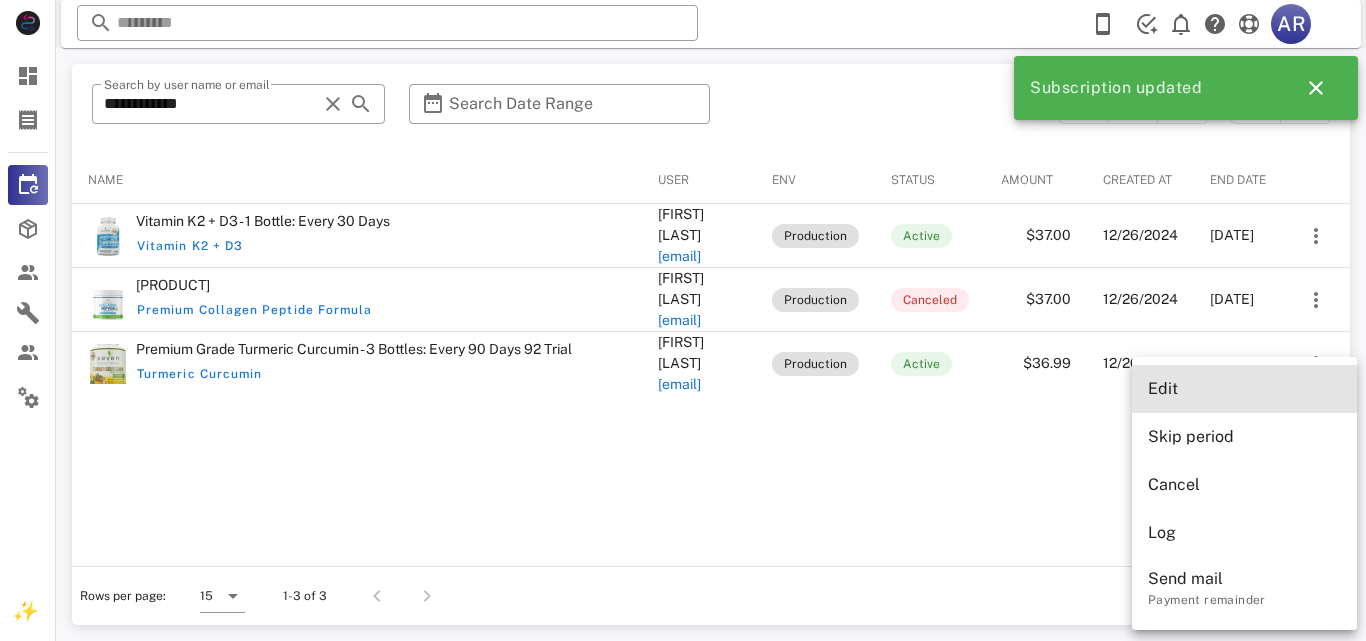 click on "Edit" at bounding box center (1244, 388) 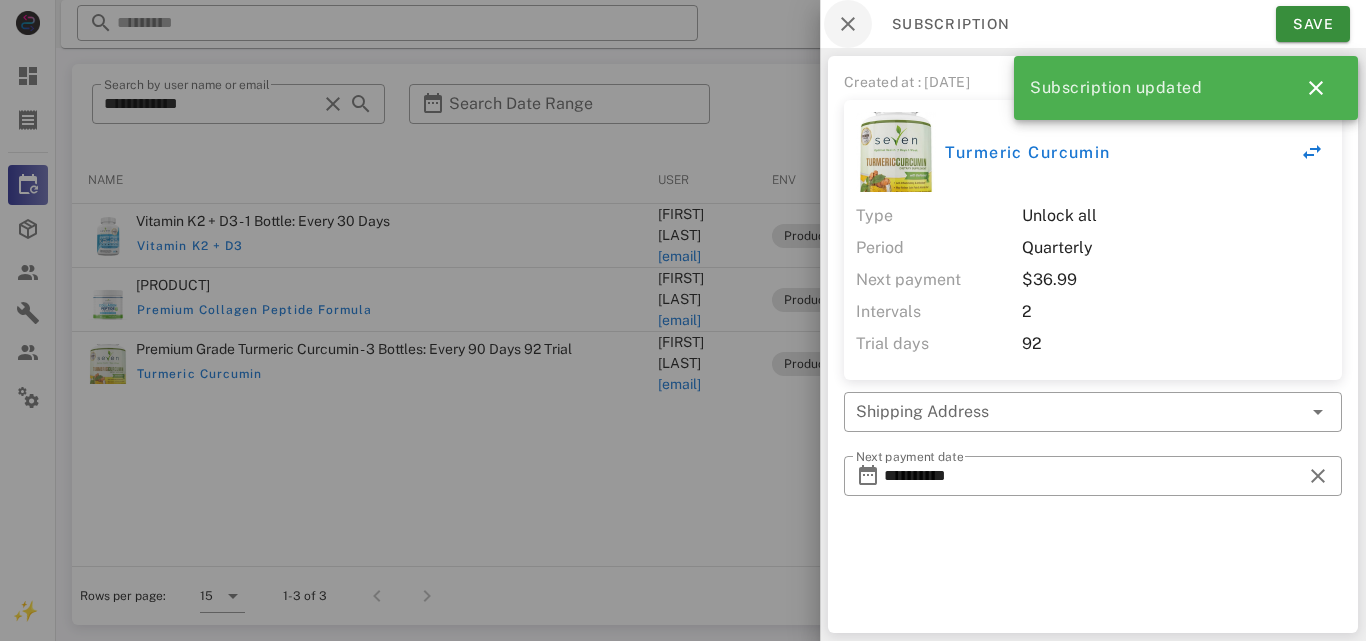 type on "**********" 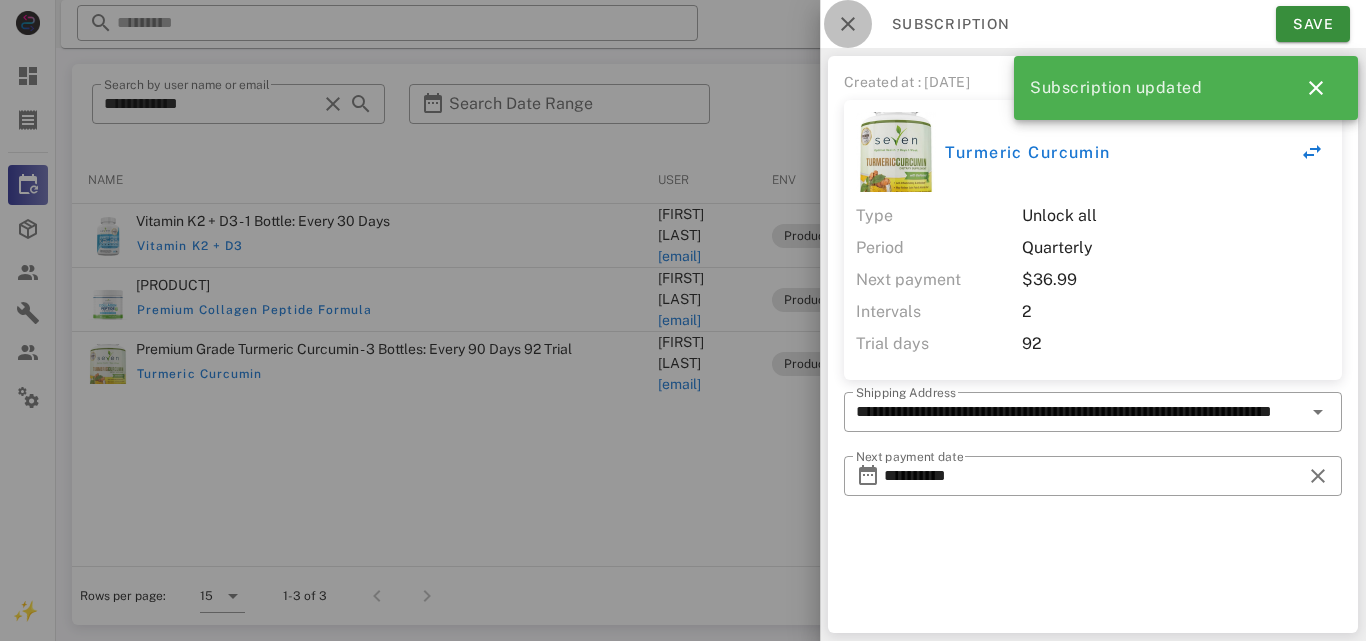 click at bounding box center [848, 24] 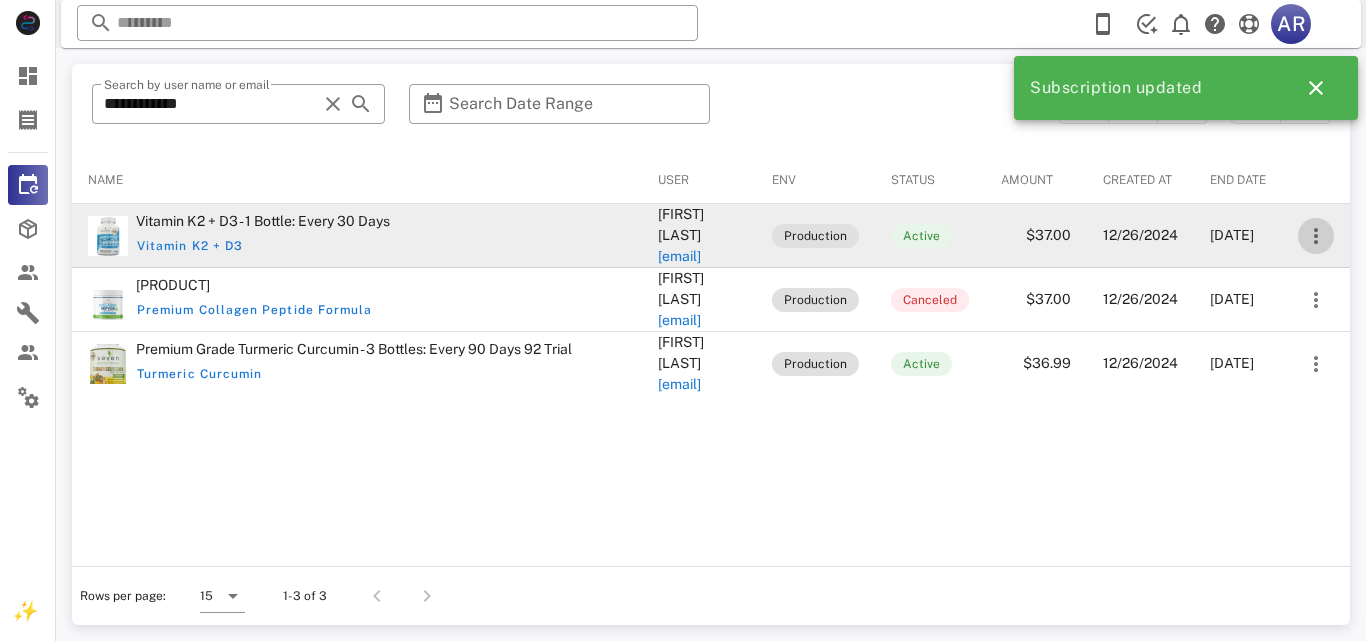 click at bounding box center (1316, 236) 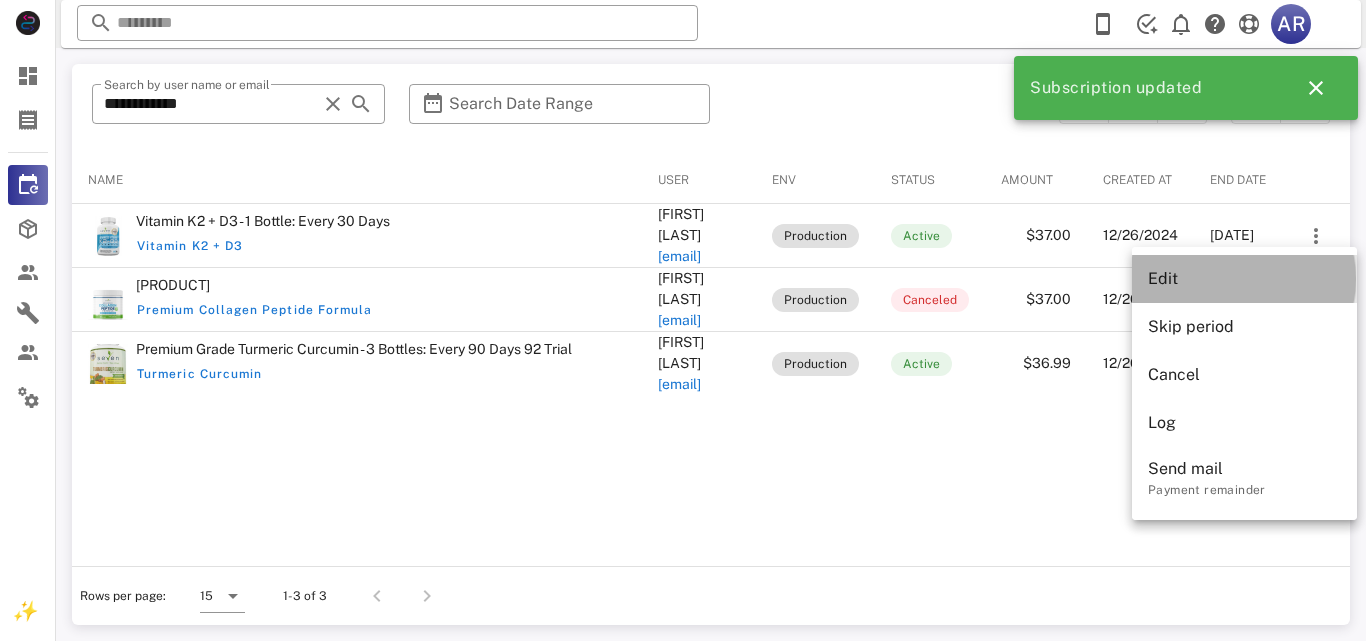 click on "Edit" at bounding box center (1244, 278) 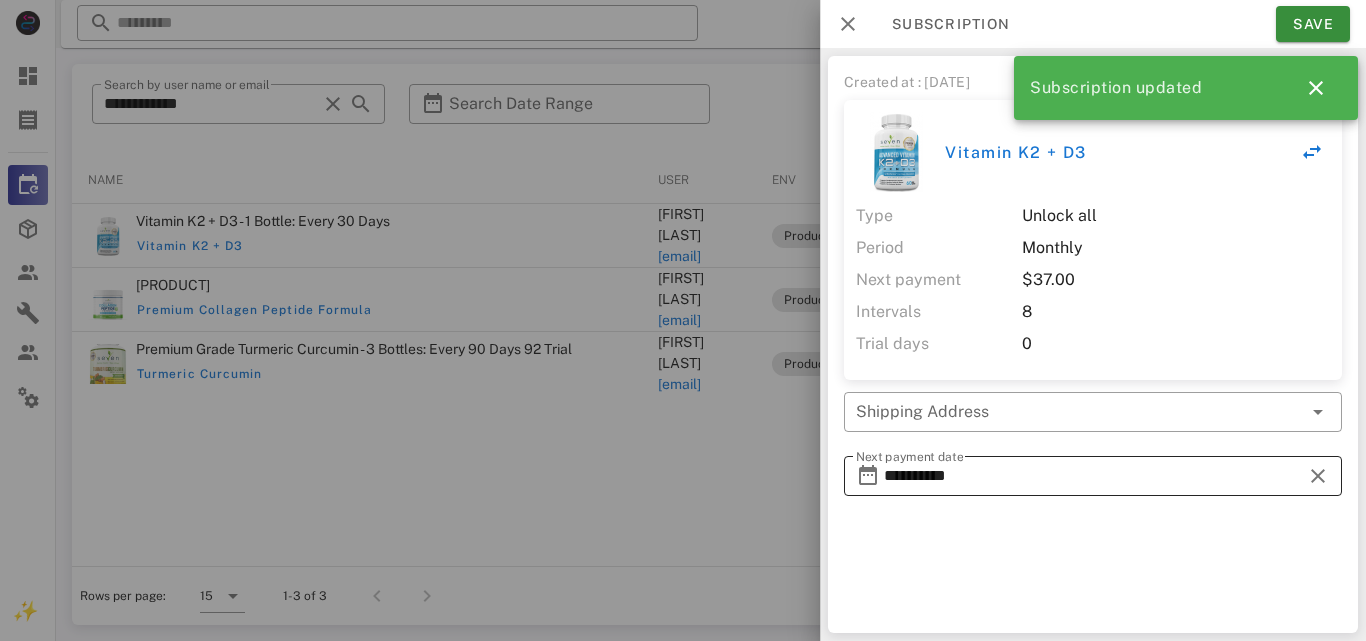 type on "**********" 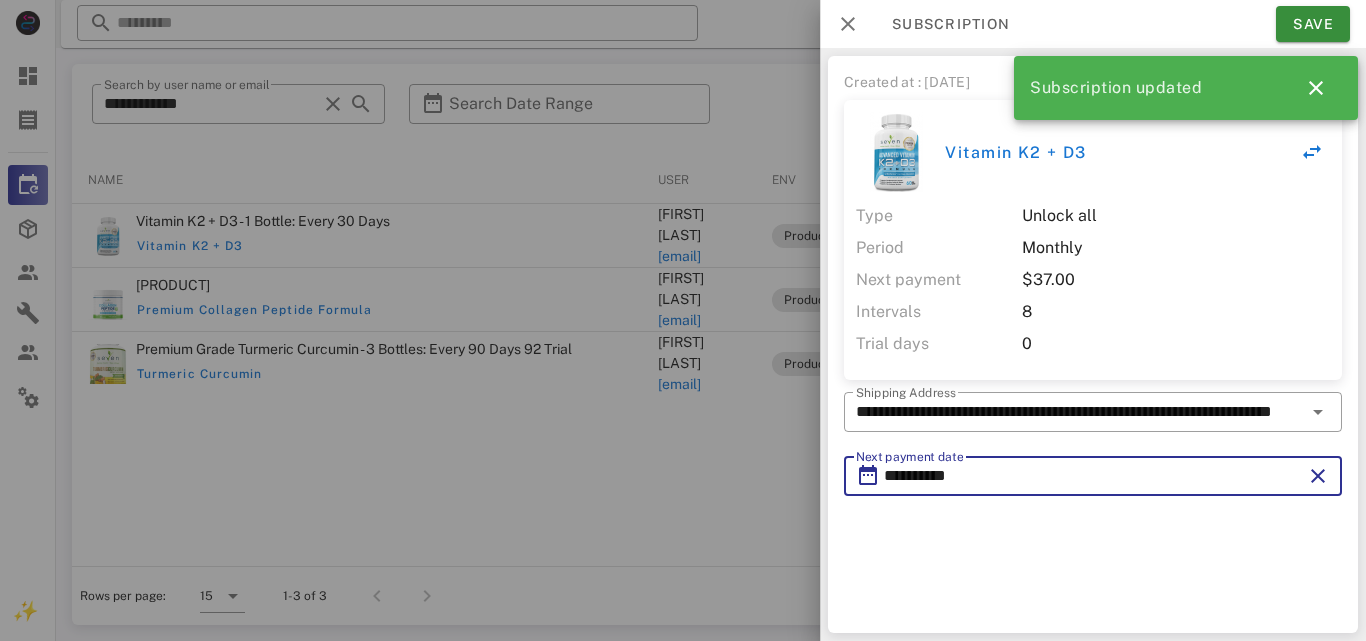 click on "**********" at bounding box center [1093, 476] 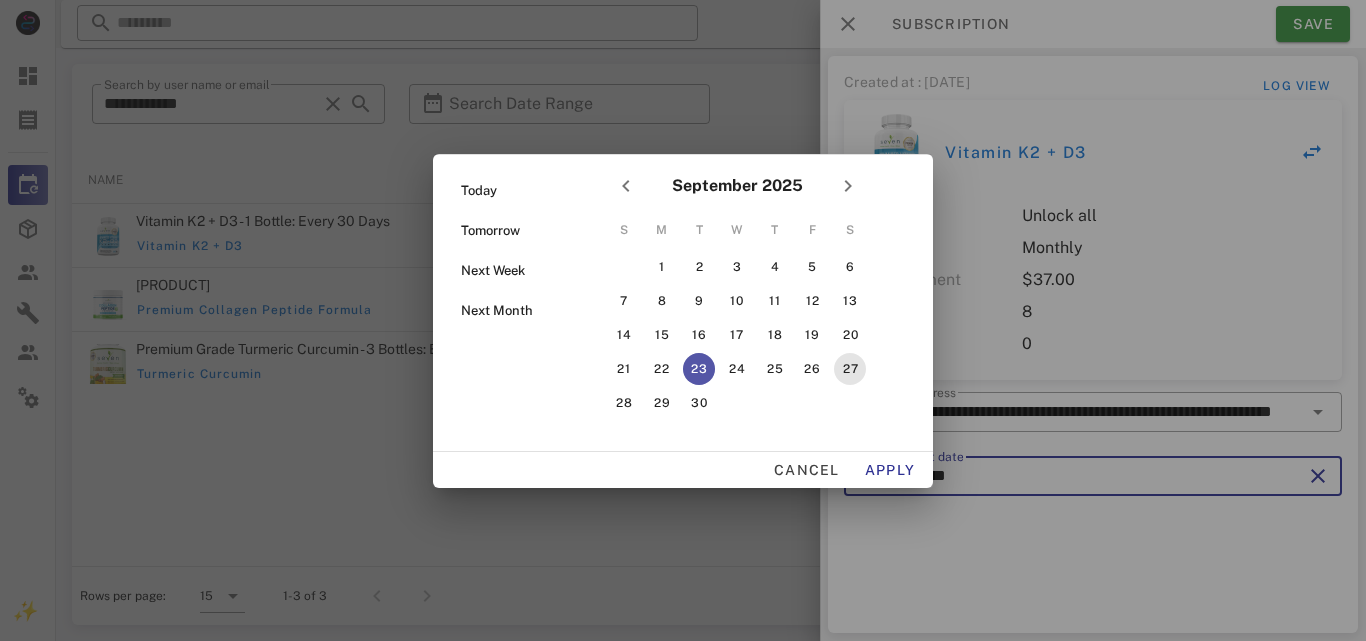 click on "27" at bounding box center (850, 369) 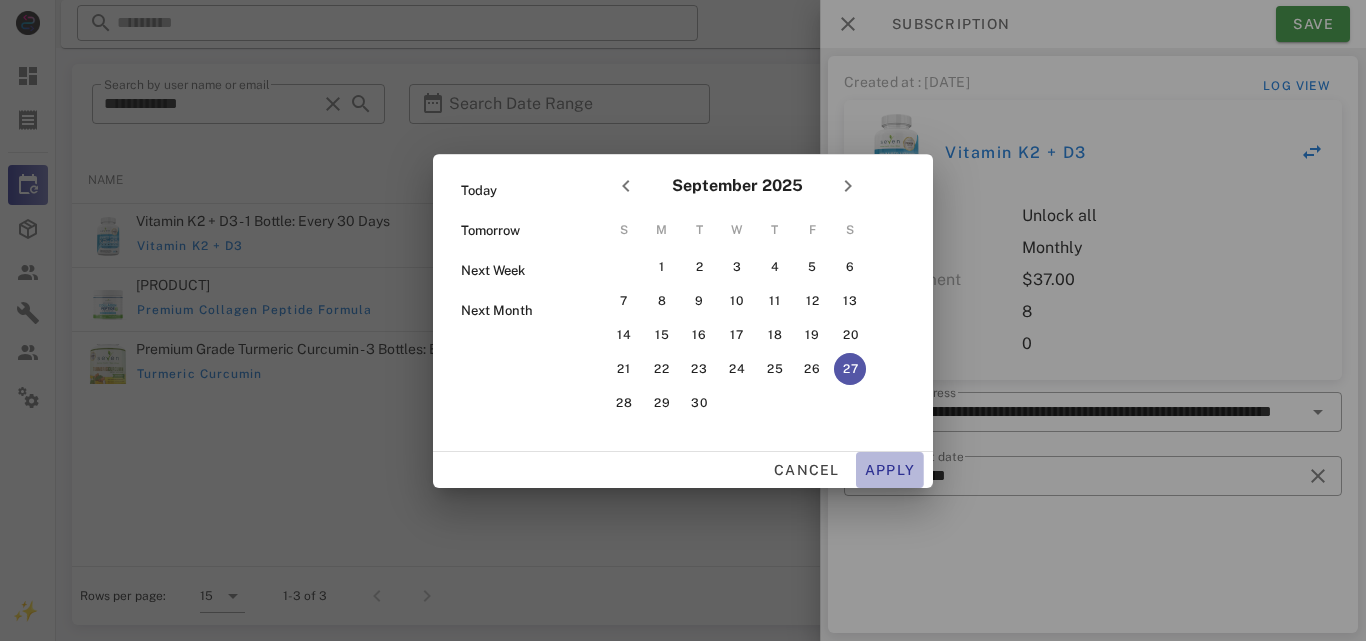 click on "Apply" at bounding box center [890, 470] 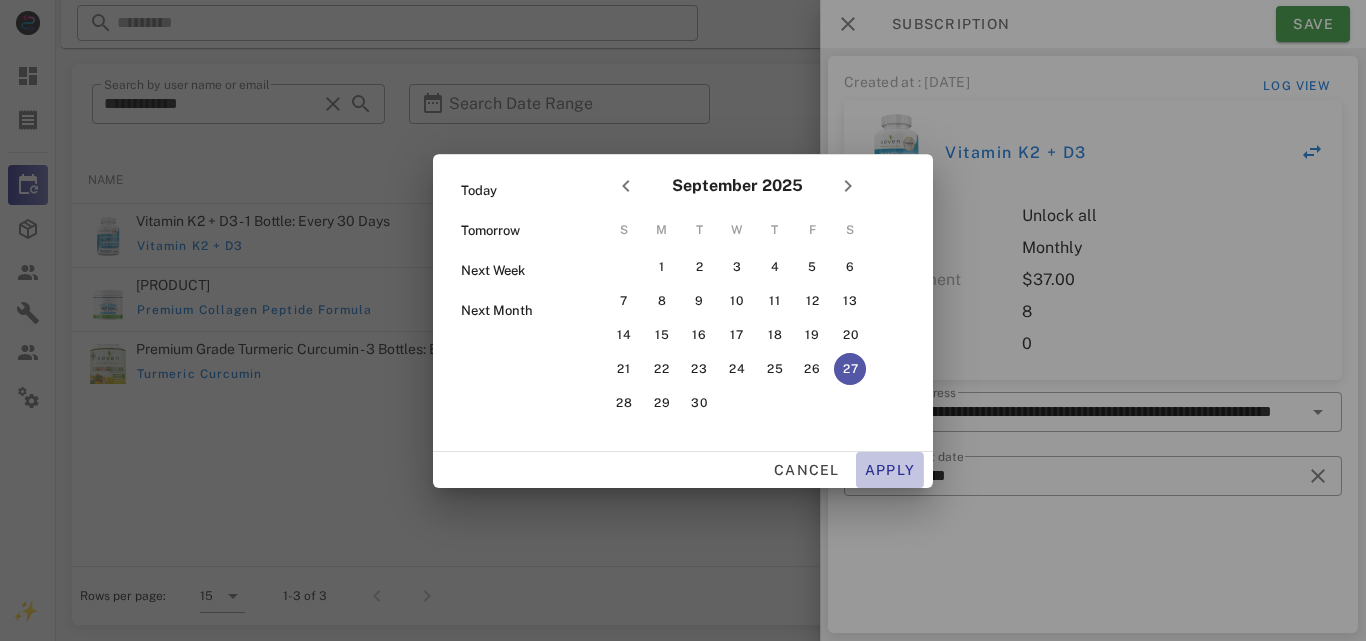 type on "**********" 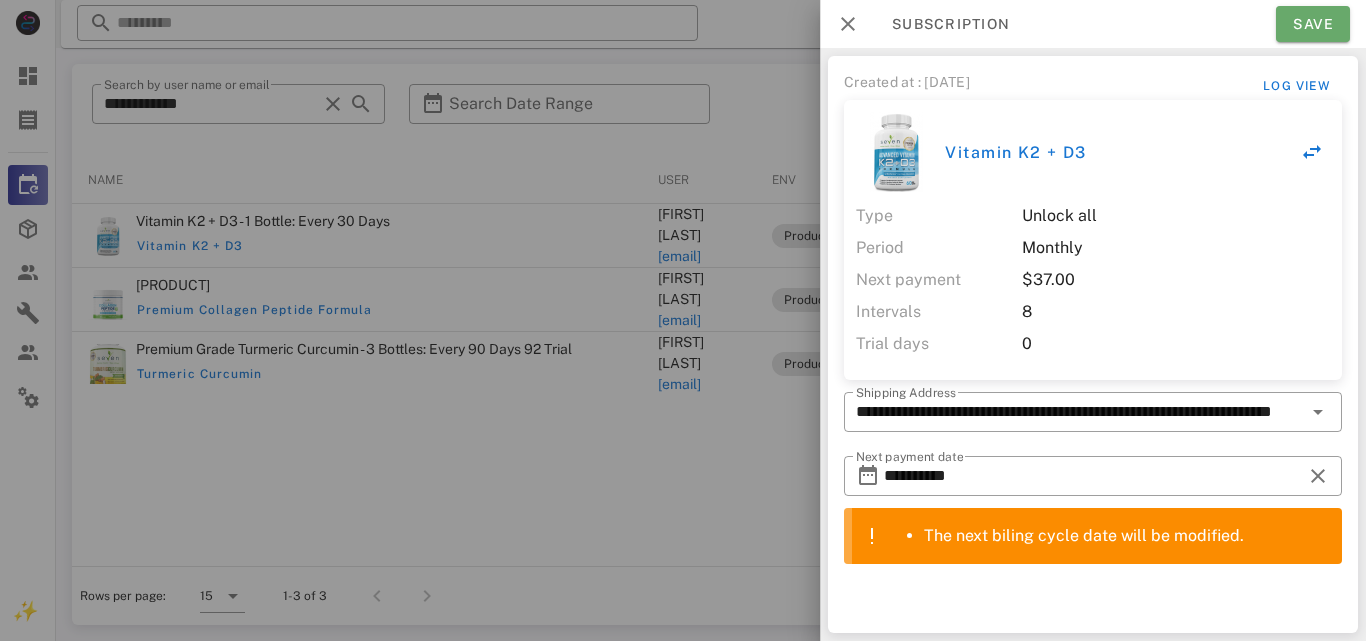 click on "Save" at bounding box center [1313, 24] 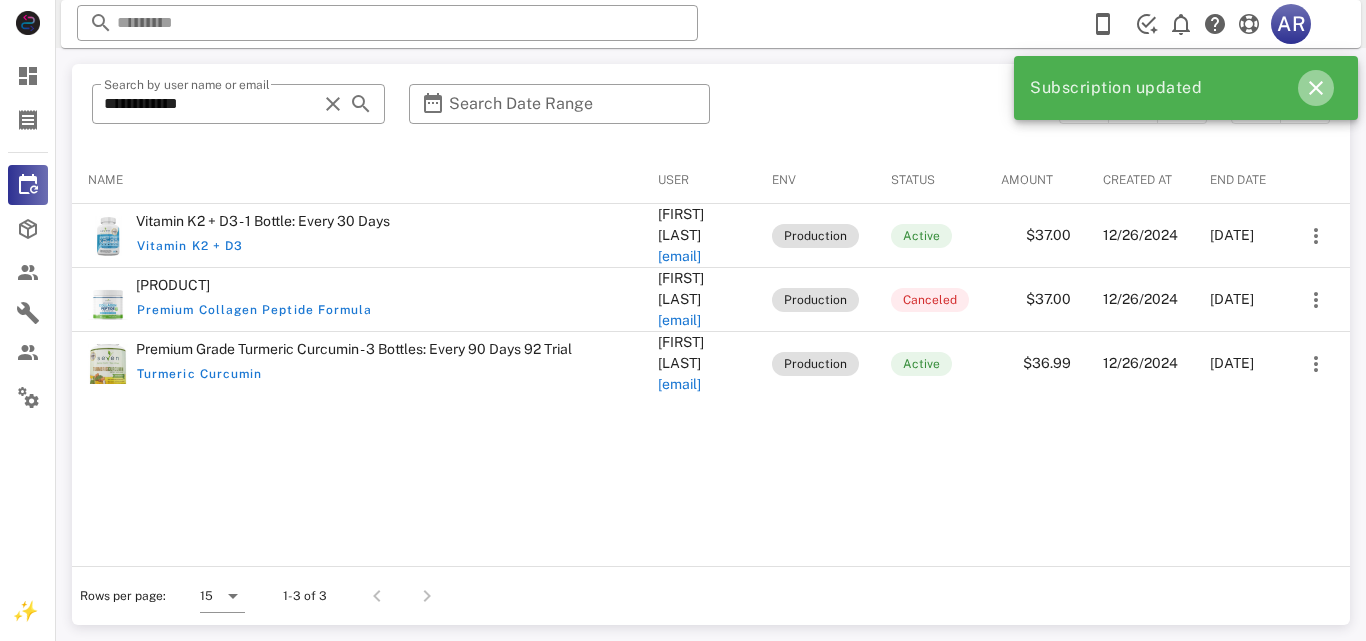 click at bounding box center [1316, 88] 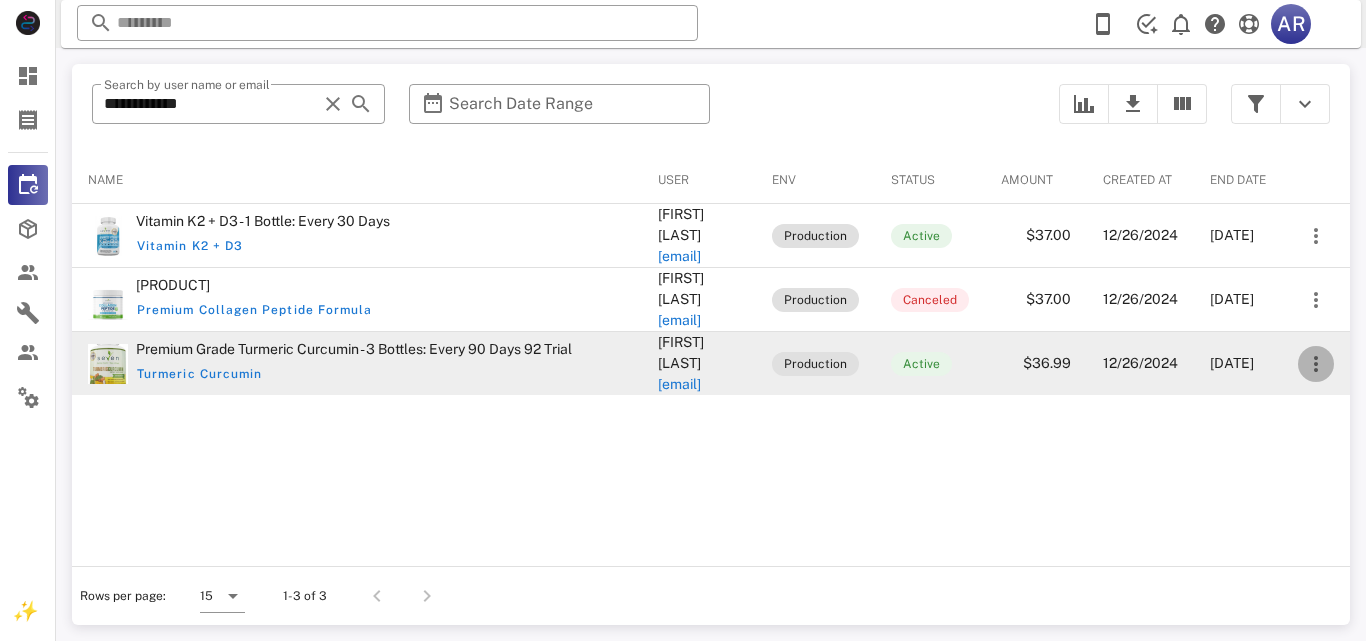 click at bounding box center [1316, 364] 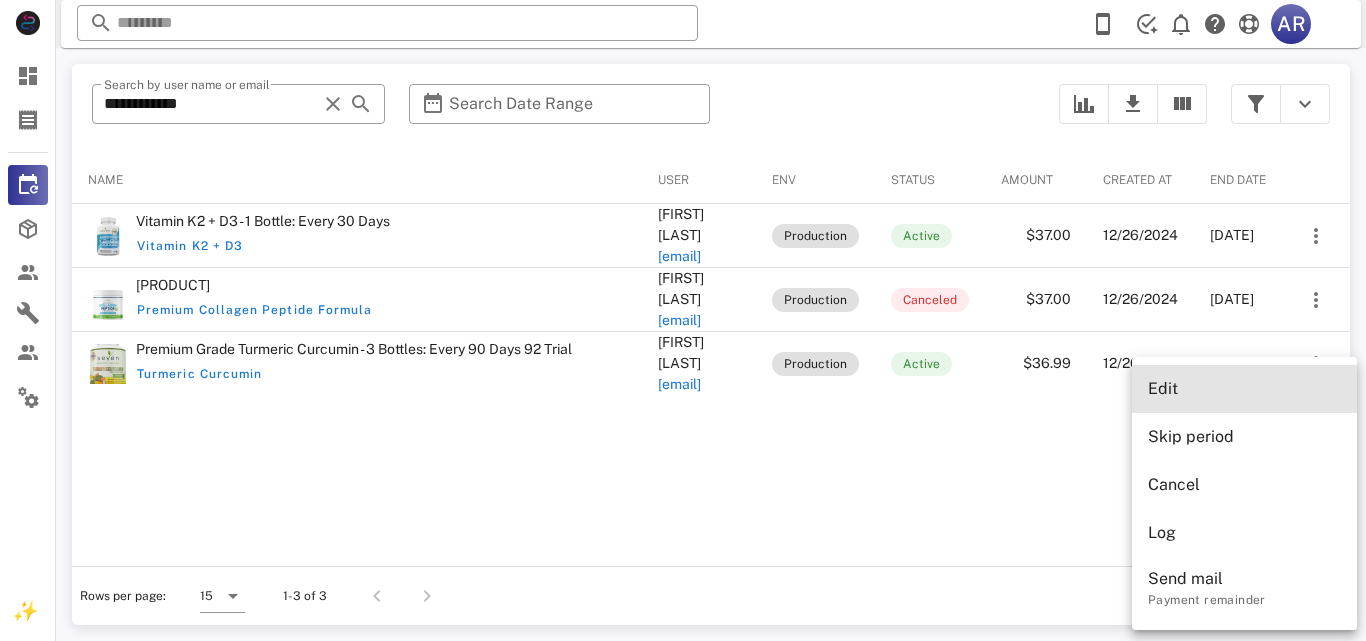 click on "Edit" at bounding box center (1244, 388) 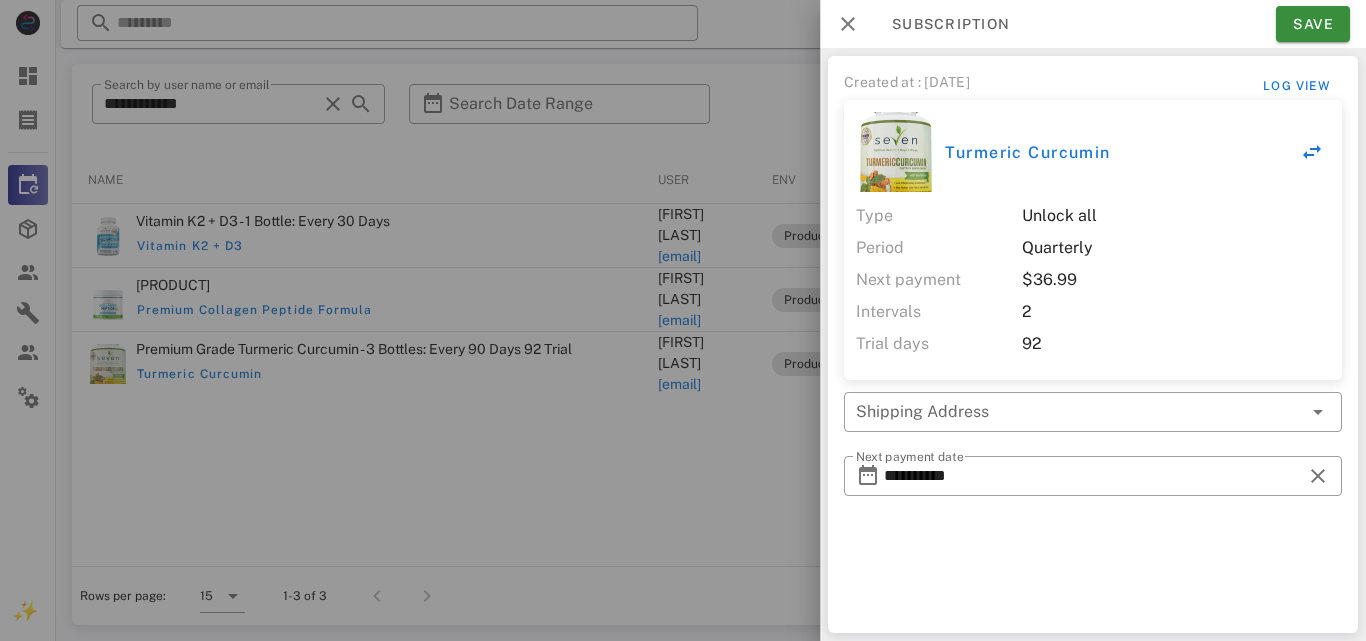 type on "**********" 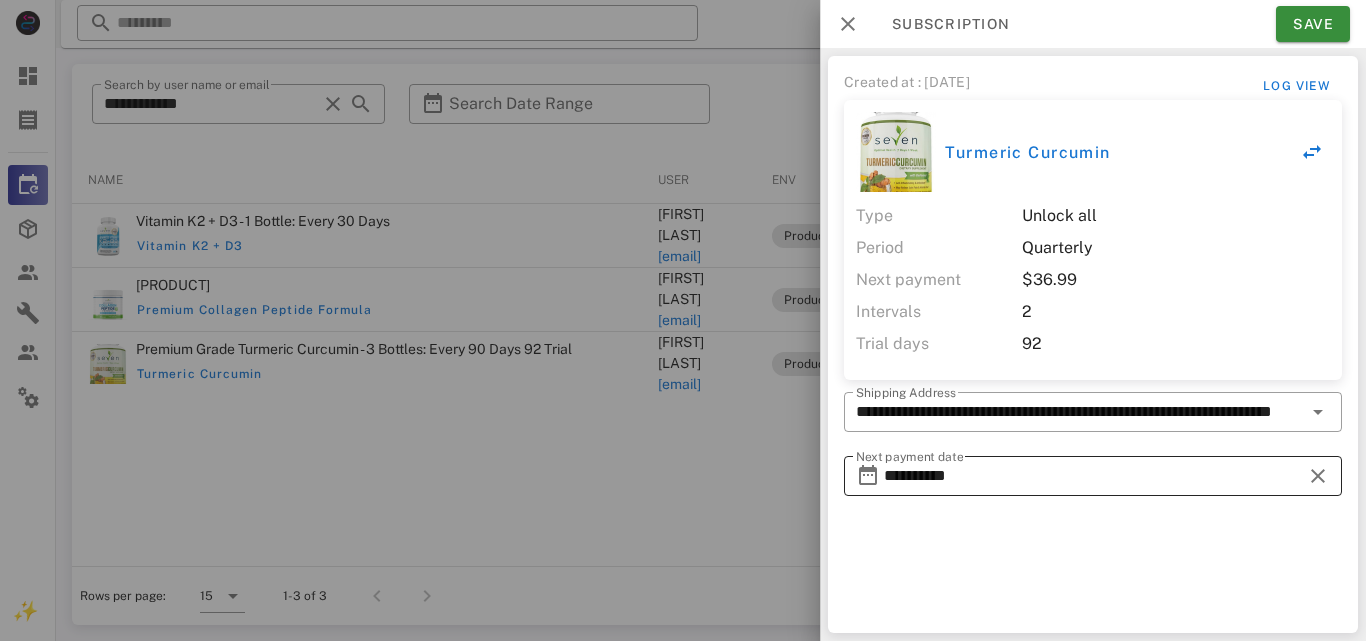 click on "**********" at bounding box center [1093, 476] 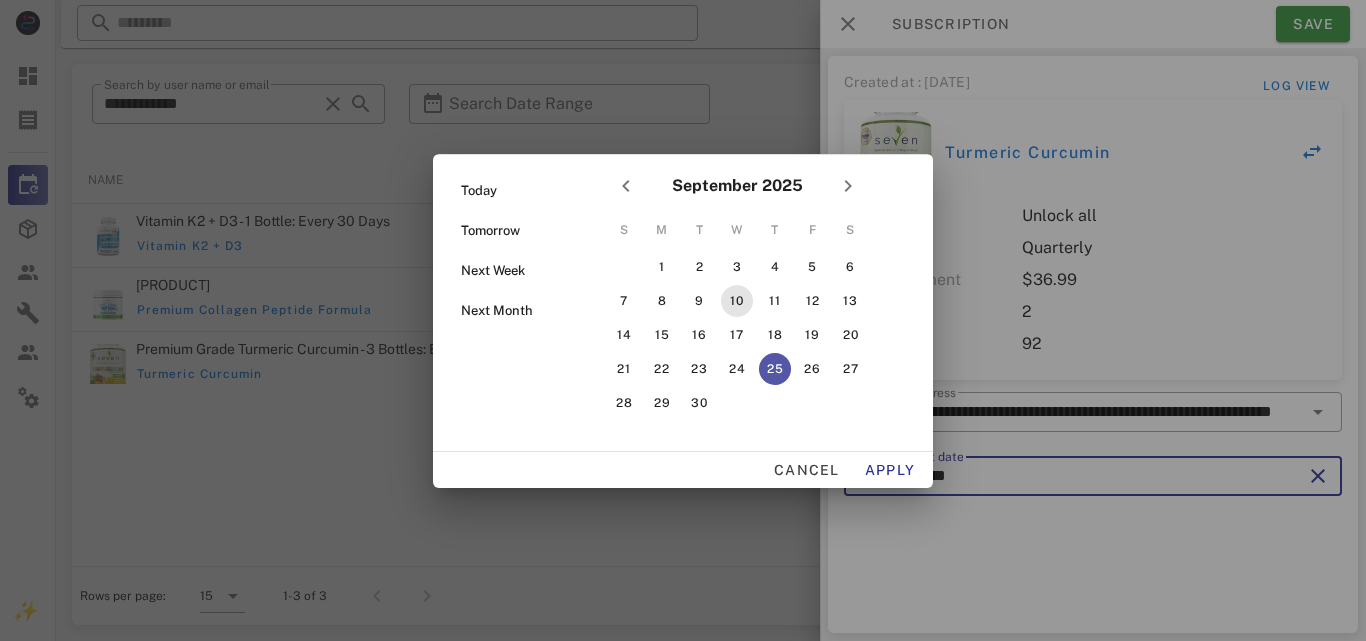 click on "10" at bounding box center (737, 301) 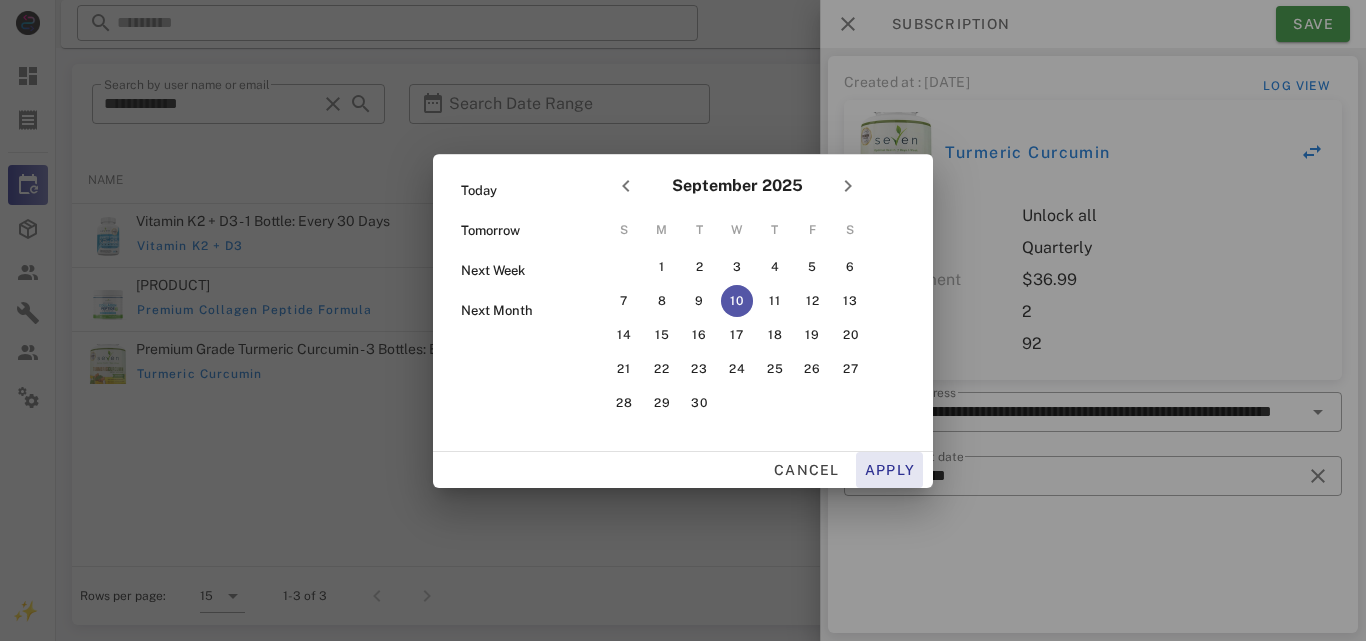 click on "Apply" at bounding box center [890, 470] 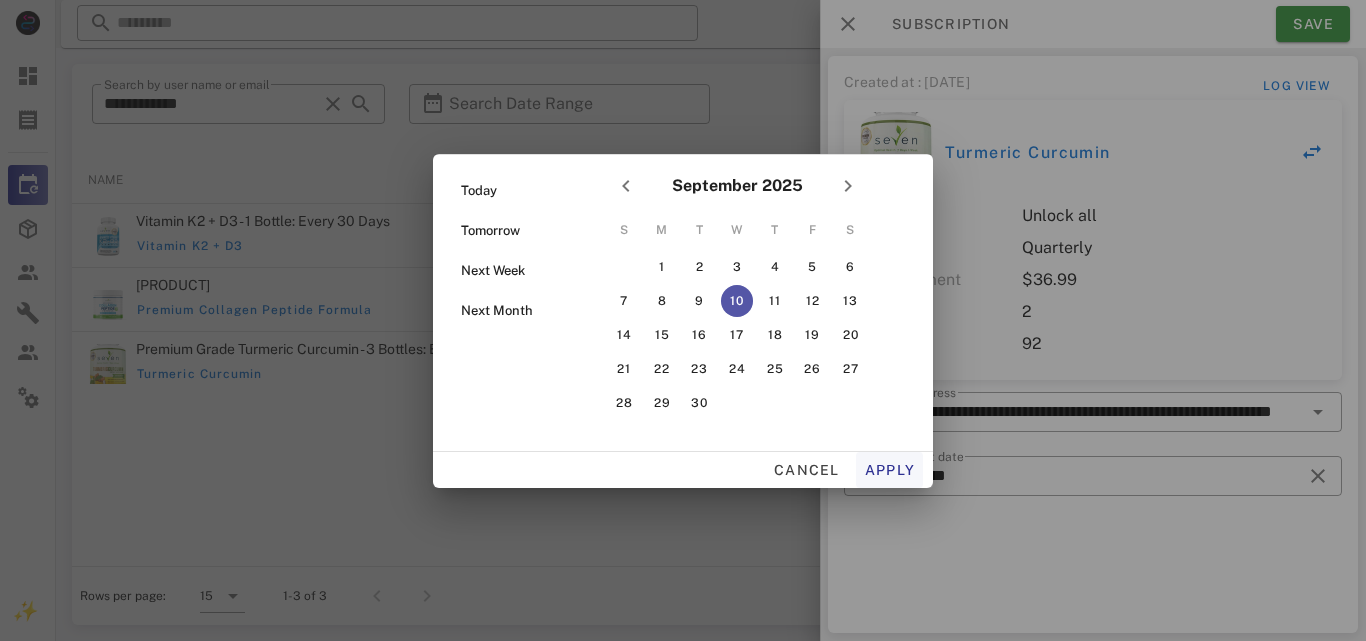 type on "**********" 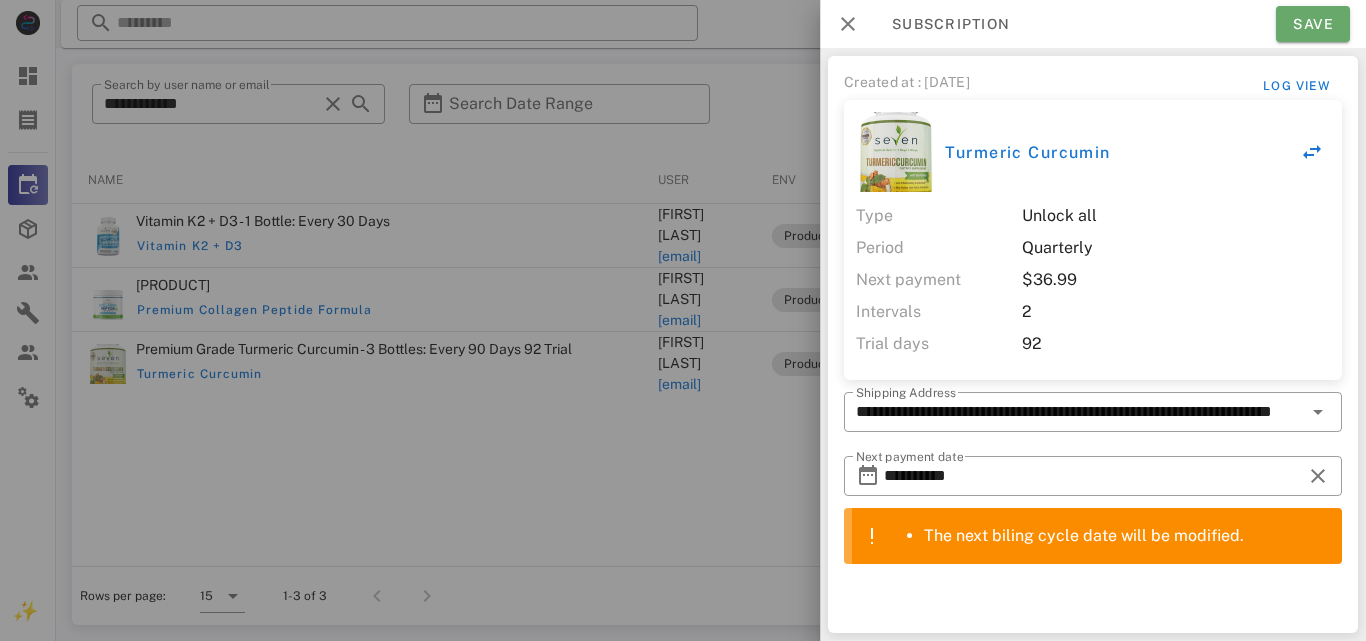 click on "Save" at bounding box center [1313, 24] 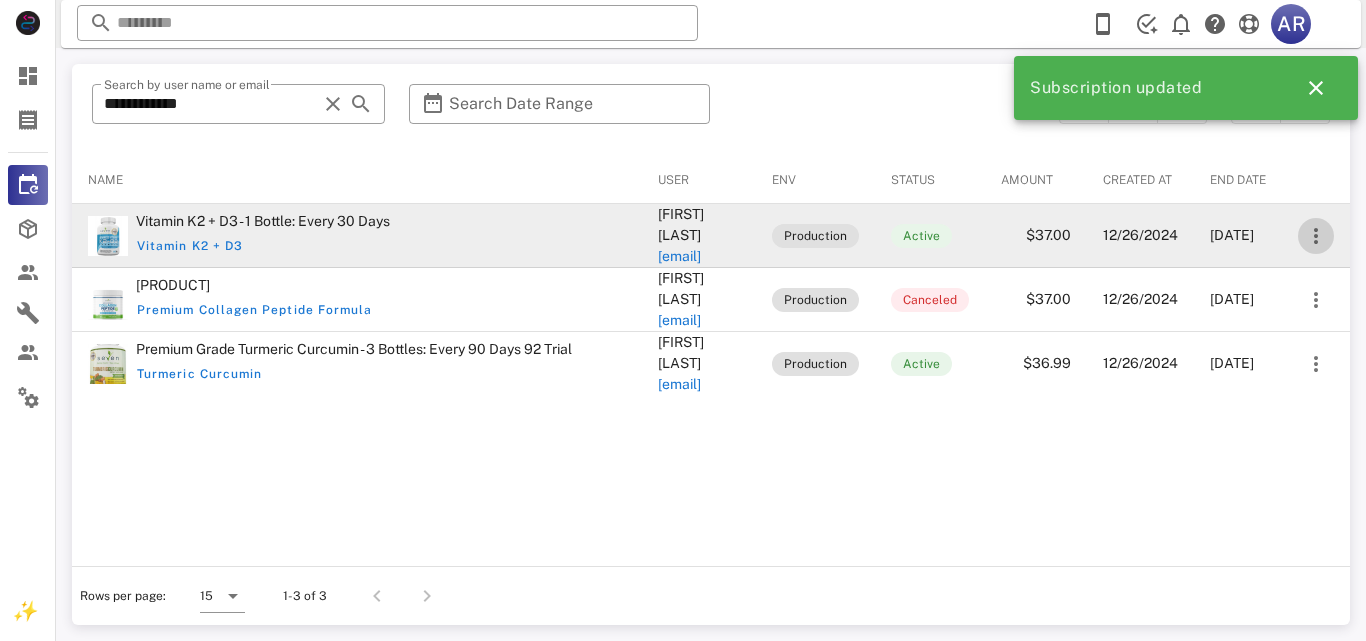 click at bounding box center [1316, 236] 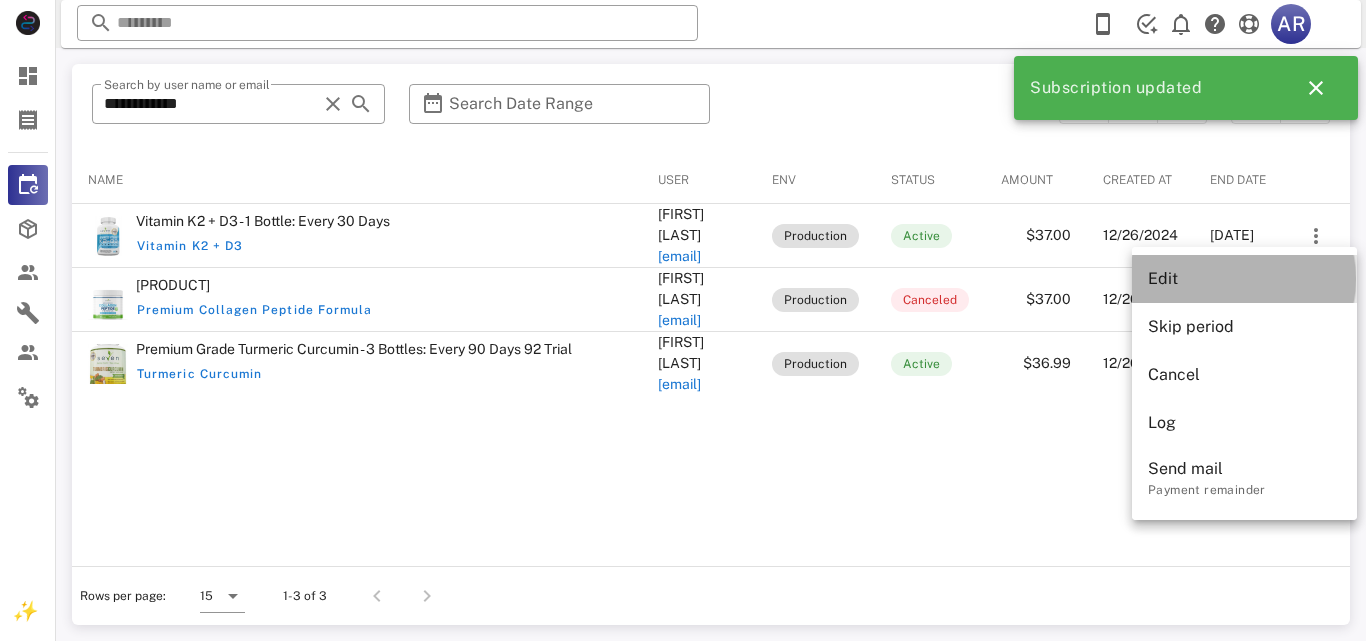 click on "Edit" at bounding box center [1244, 278] 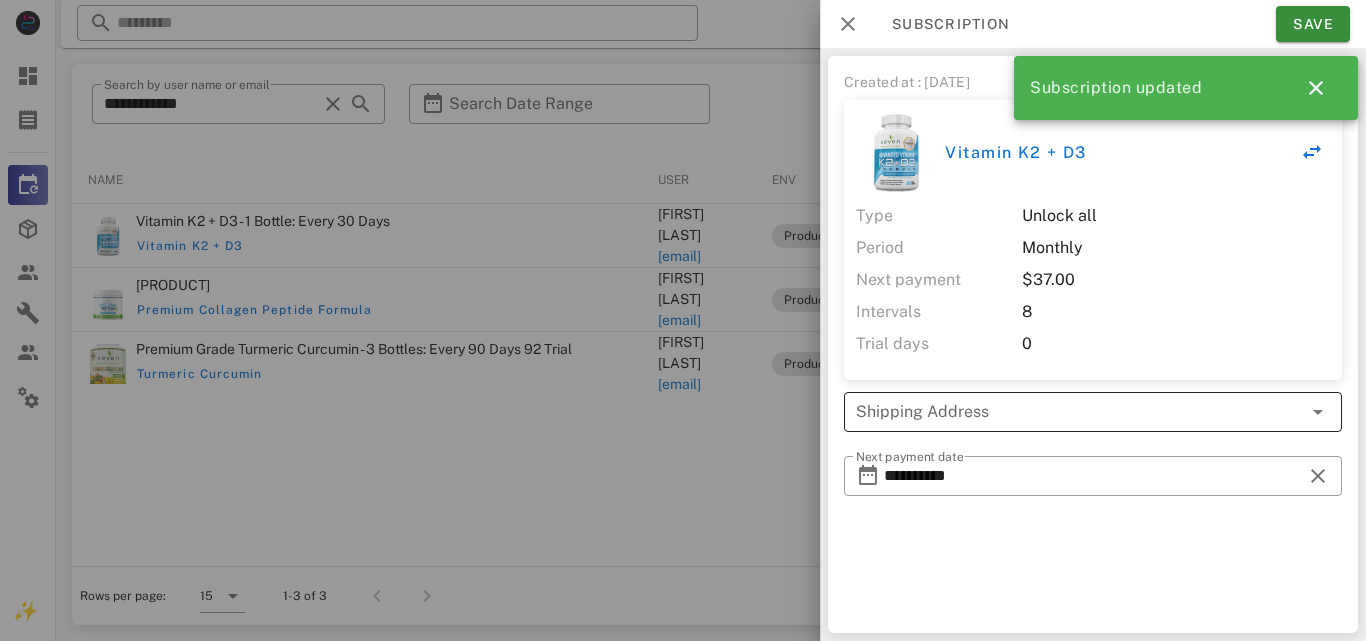 type on "**********" 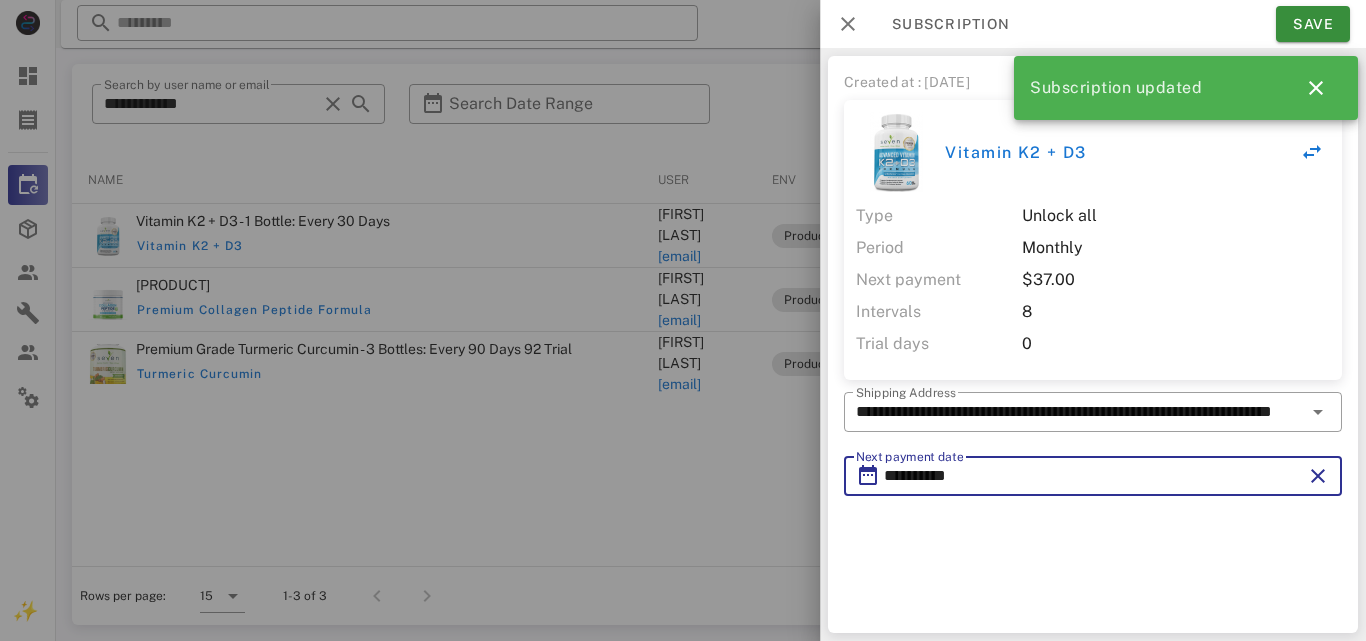 click on "**********" at bounding box center [1093, 476] 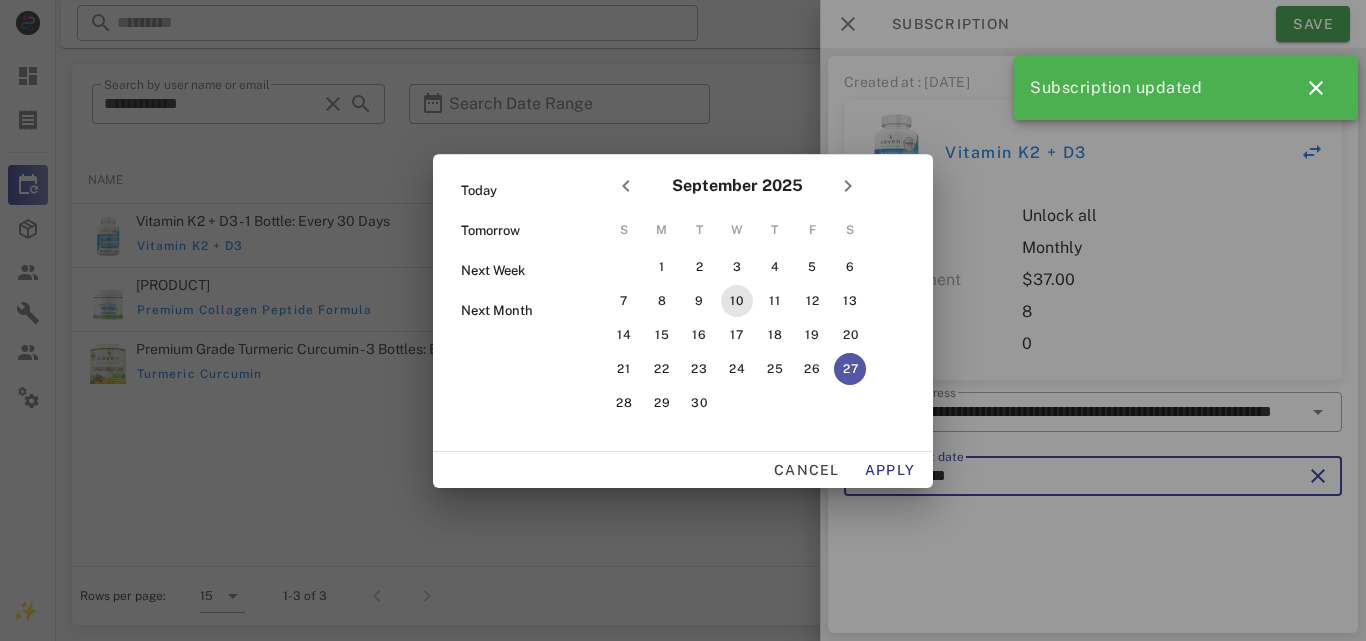 click on "10" at bounding box center [737, 301] 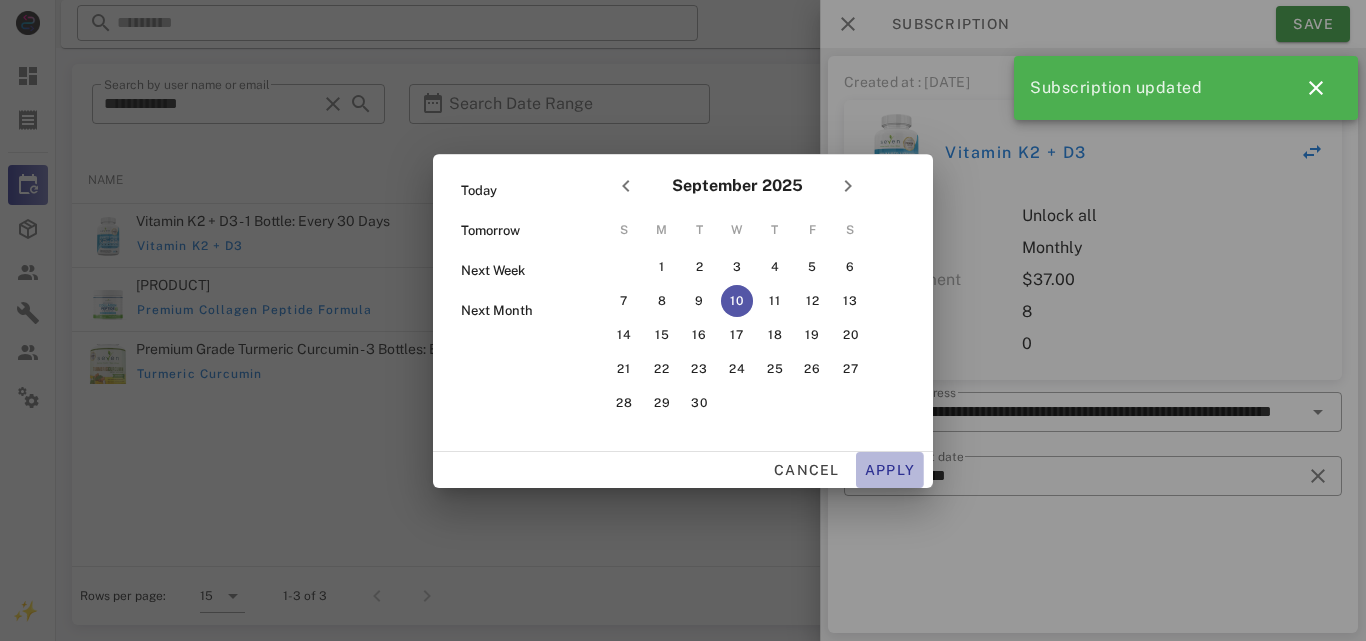 click on "Apply" at bounding box center [890, 470] 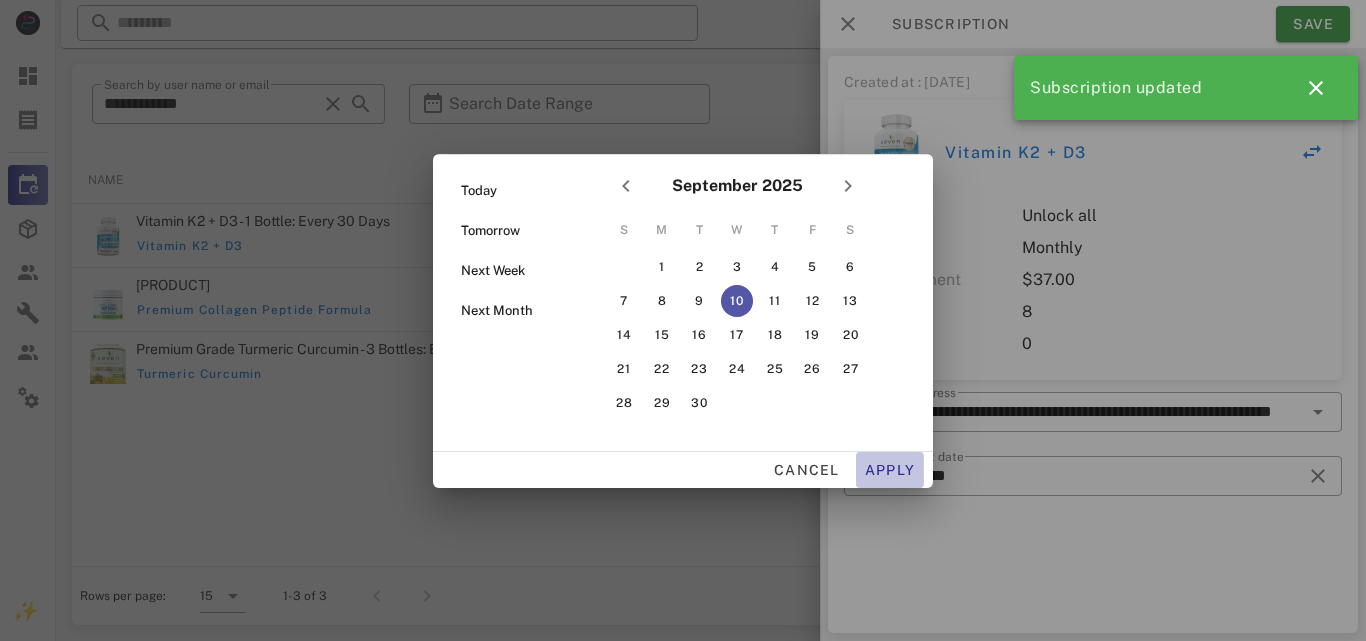 type on "**********" 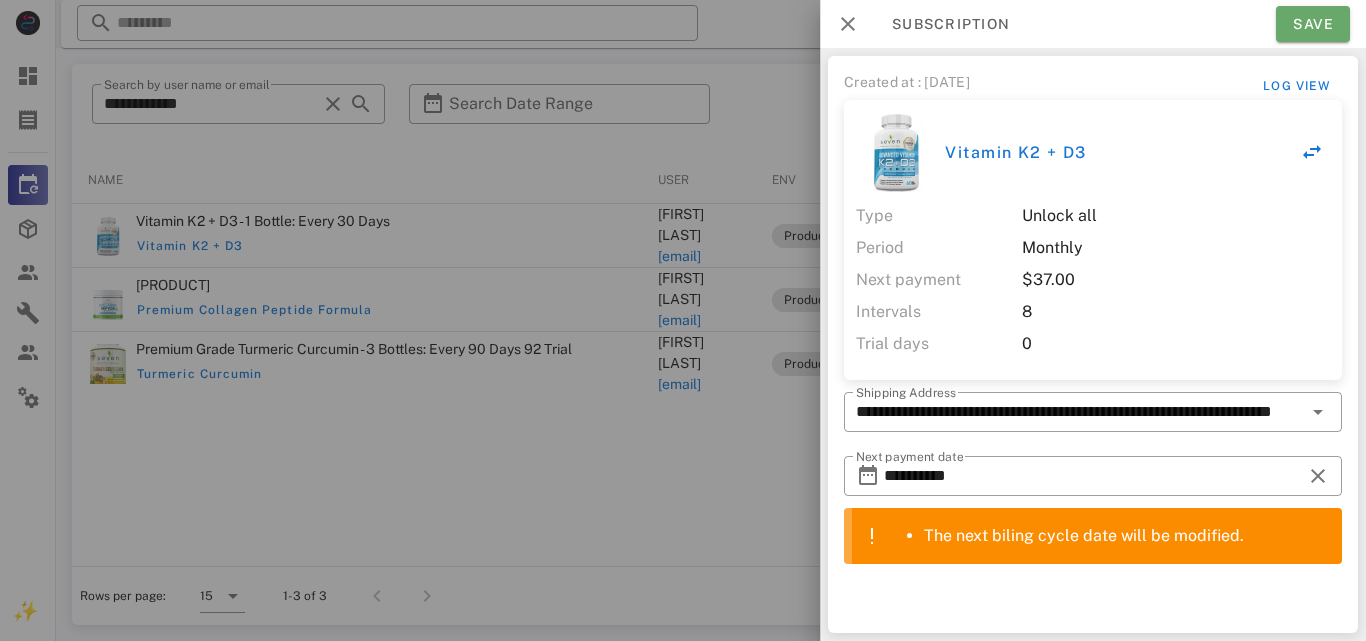 click on "Save" at bounding box center (1313, 24) 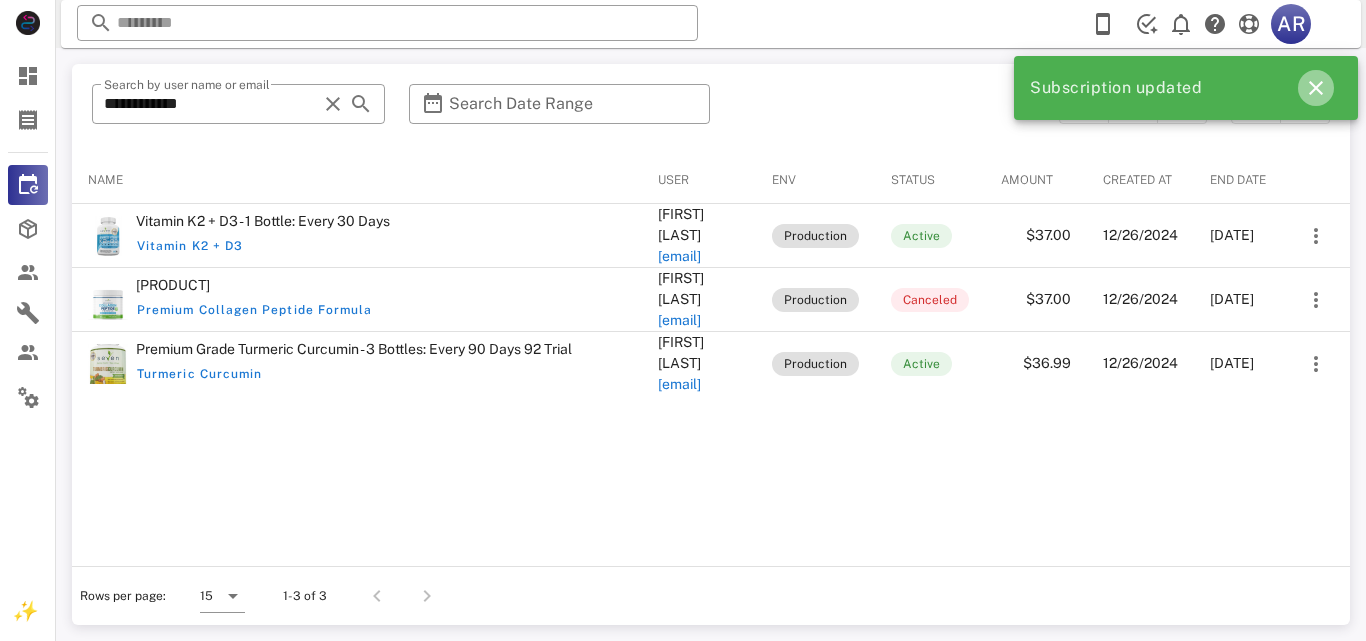 click at bounding box center (1316, 88) 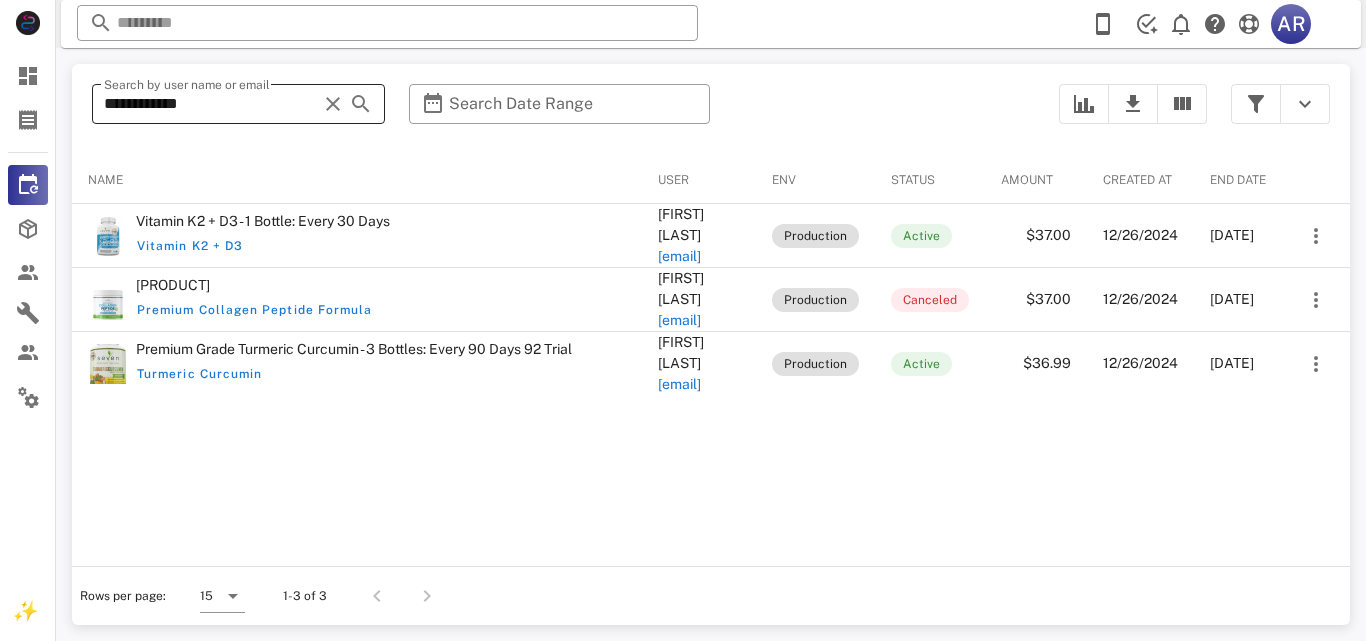 click at bounding box center [333, 104] 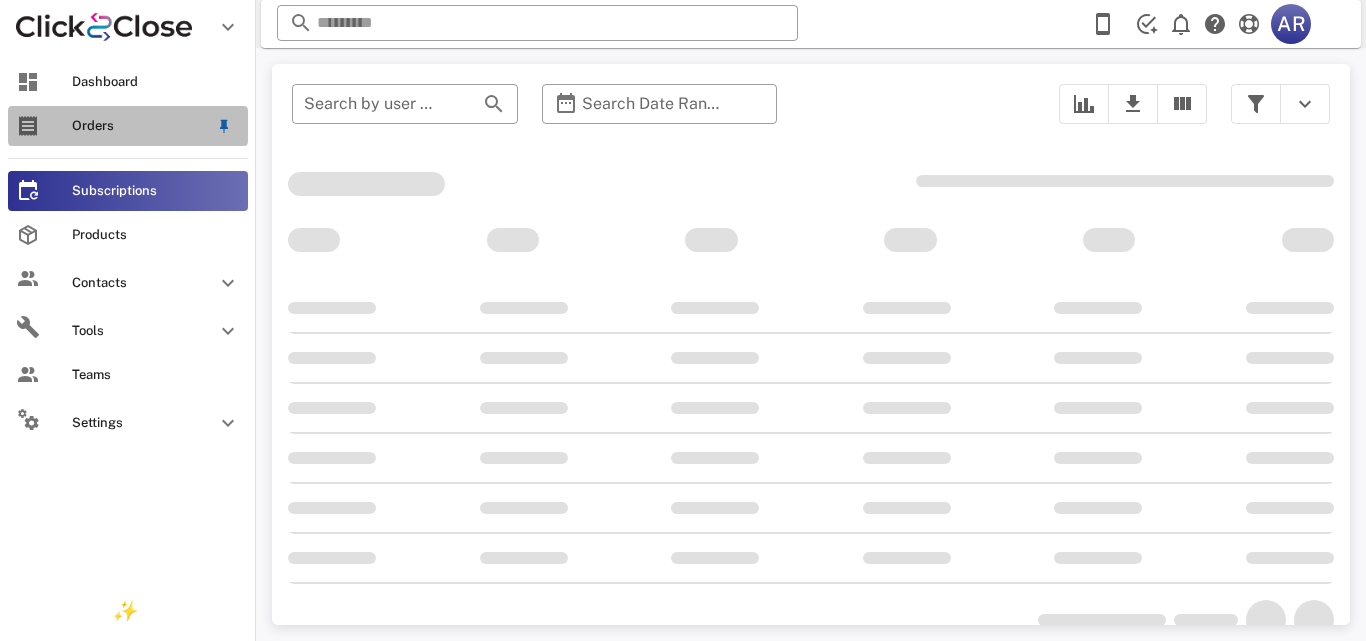 click at bounding box center [28, 126] 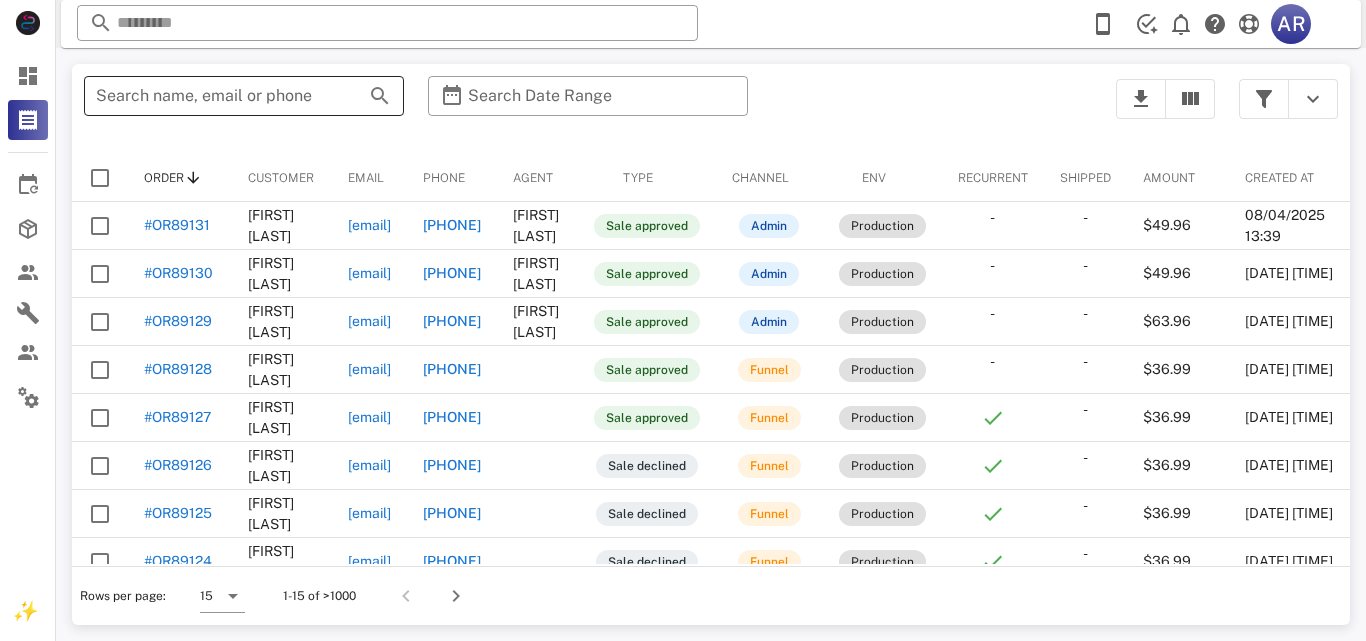 click on "Search name, email or phone" at bounding box center (216, 96) 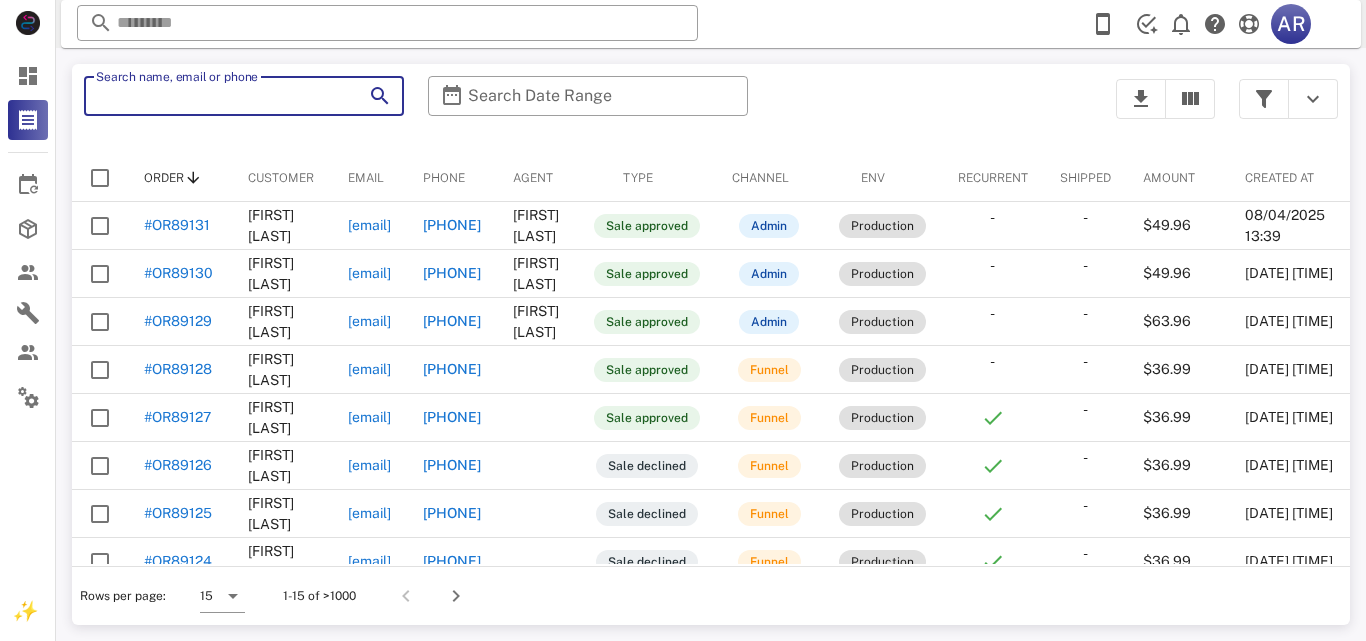 click on "Search name, email or phone" at bounding box center (216, 96) 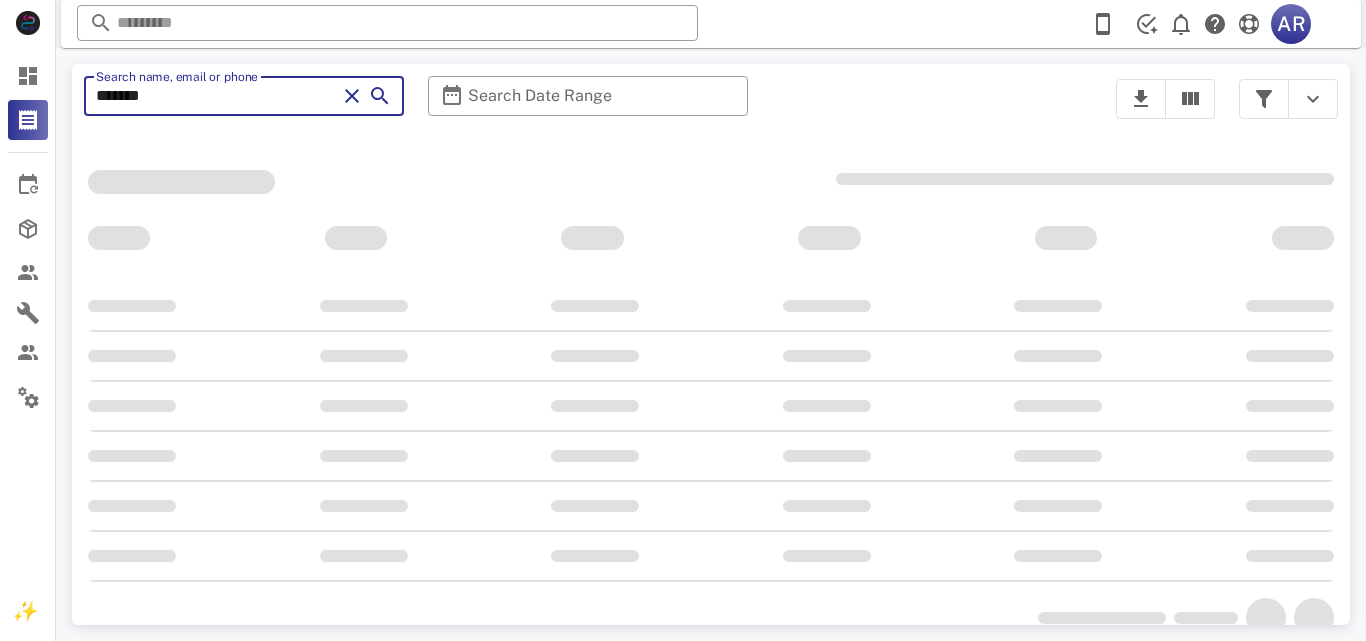 click on "******" at bounding box center [216, 96] 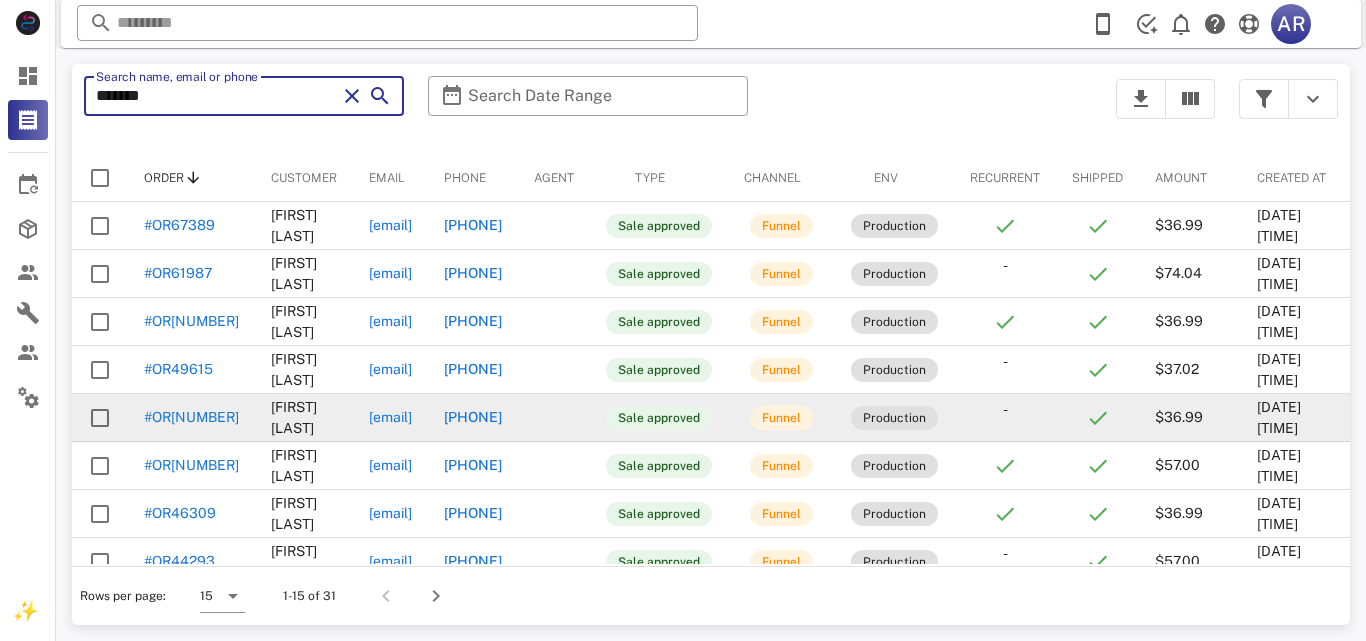 type on "******" 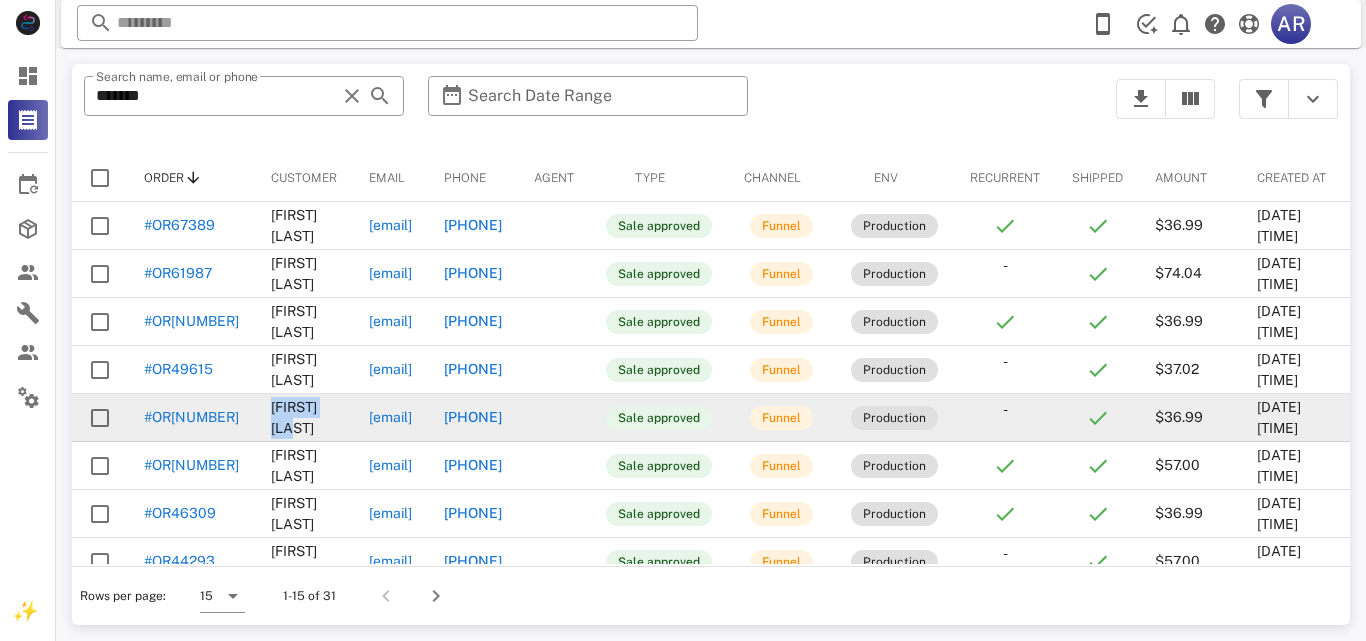 drag, startPoint x: 249, startPoint y: 437, endPoint x: 302, endPoint y: 452, distance: 55.081757 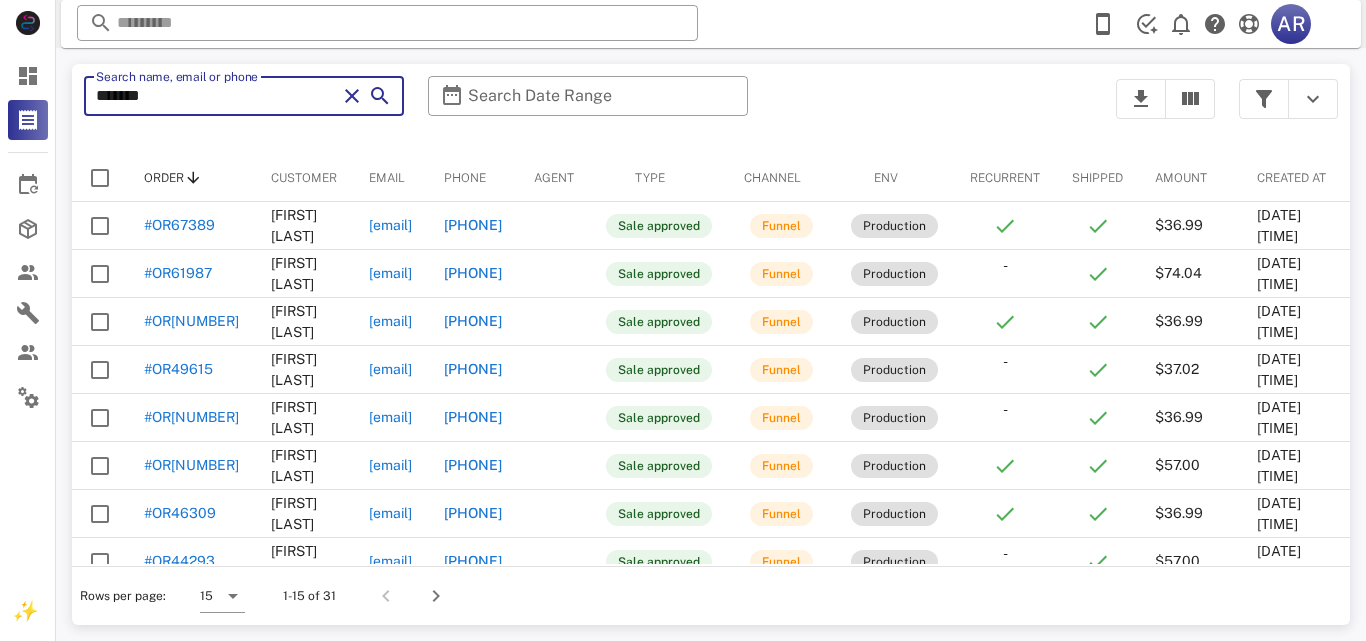 click on "******" at bounding box center (216, 96) 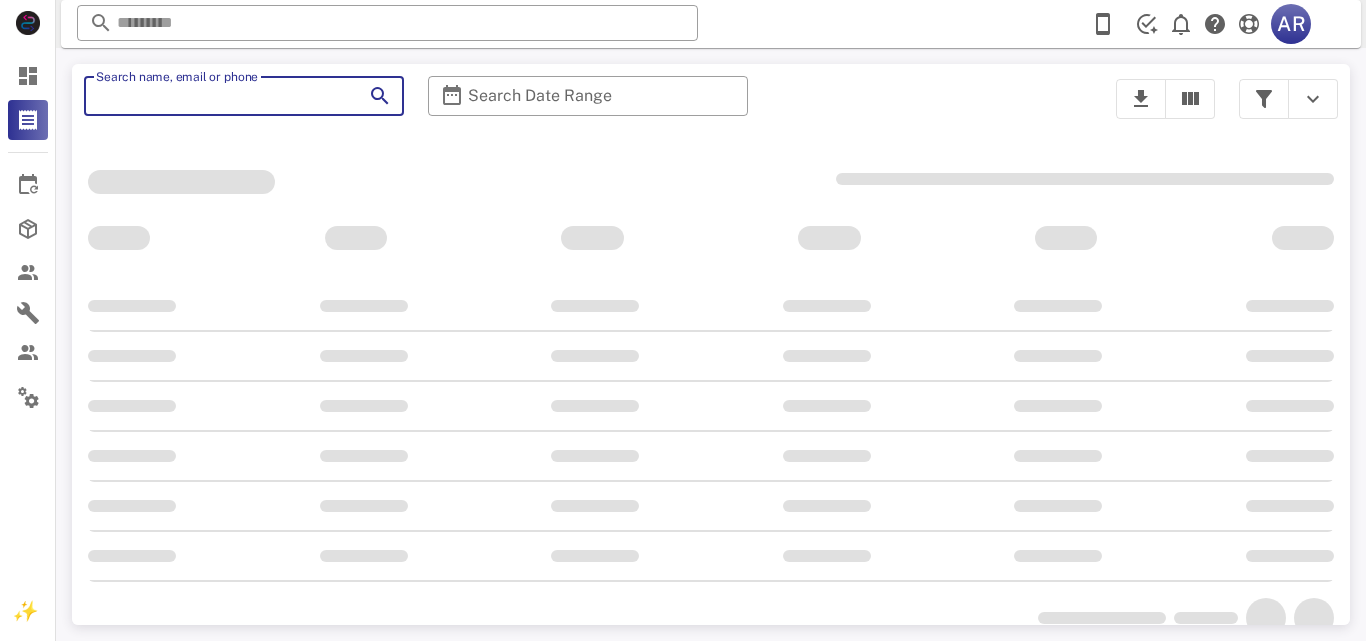 paste on "**********" 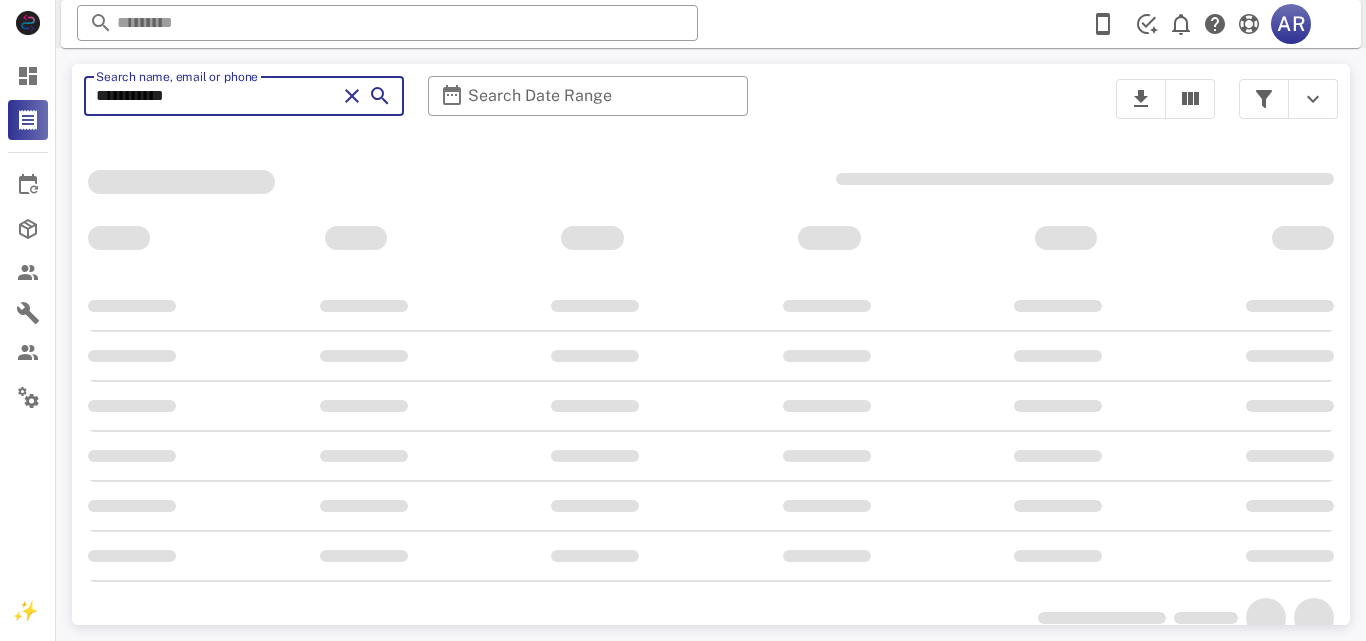 type on "**********" 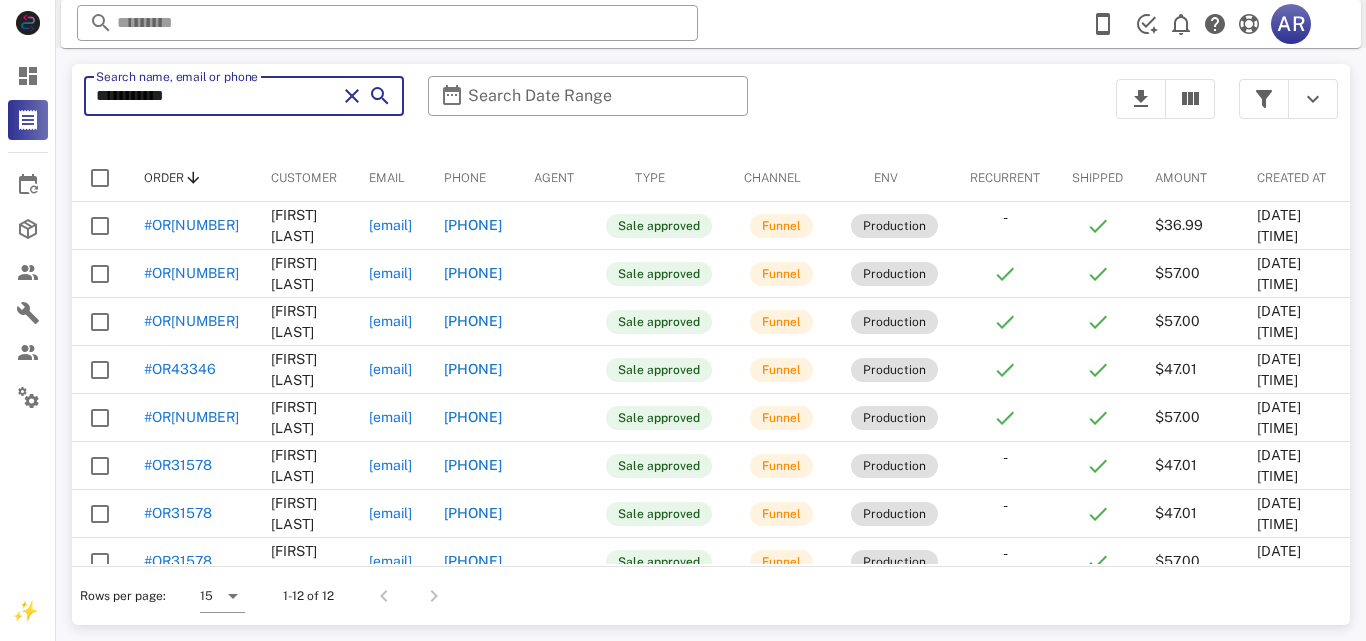 click on "**********" at bounding box center [216, 96] 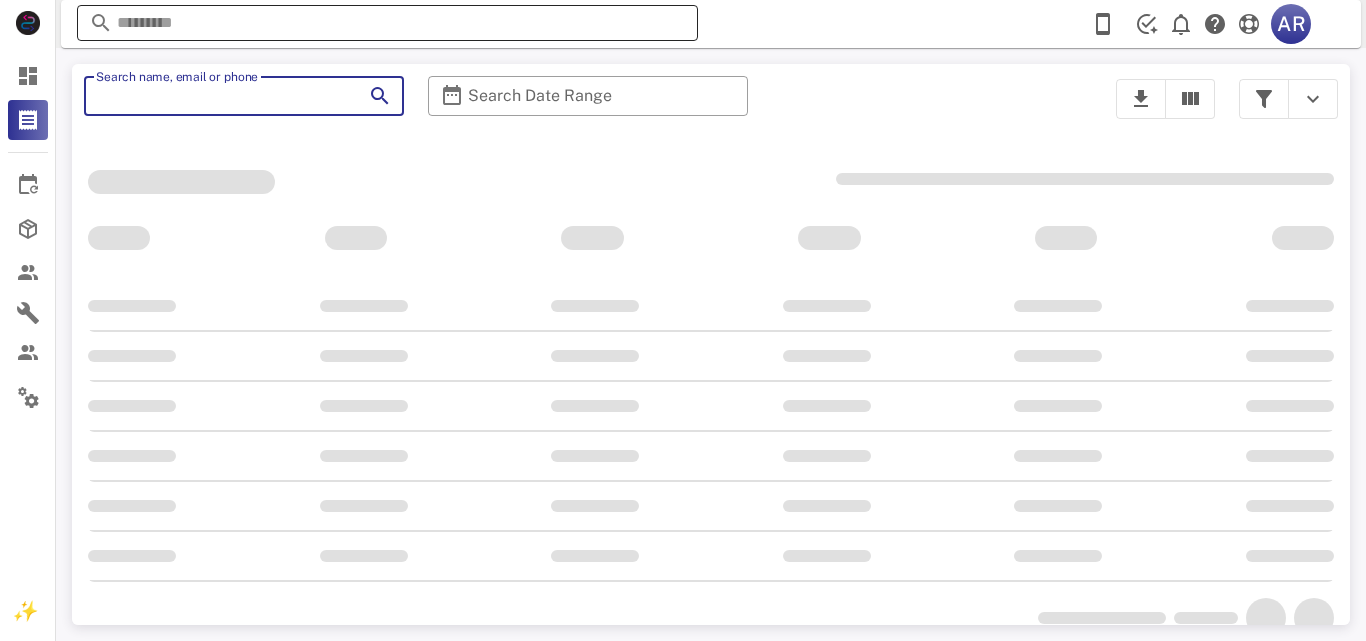 type 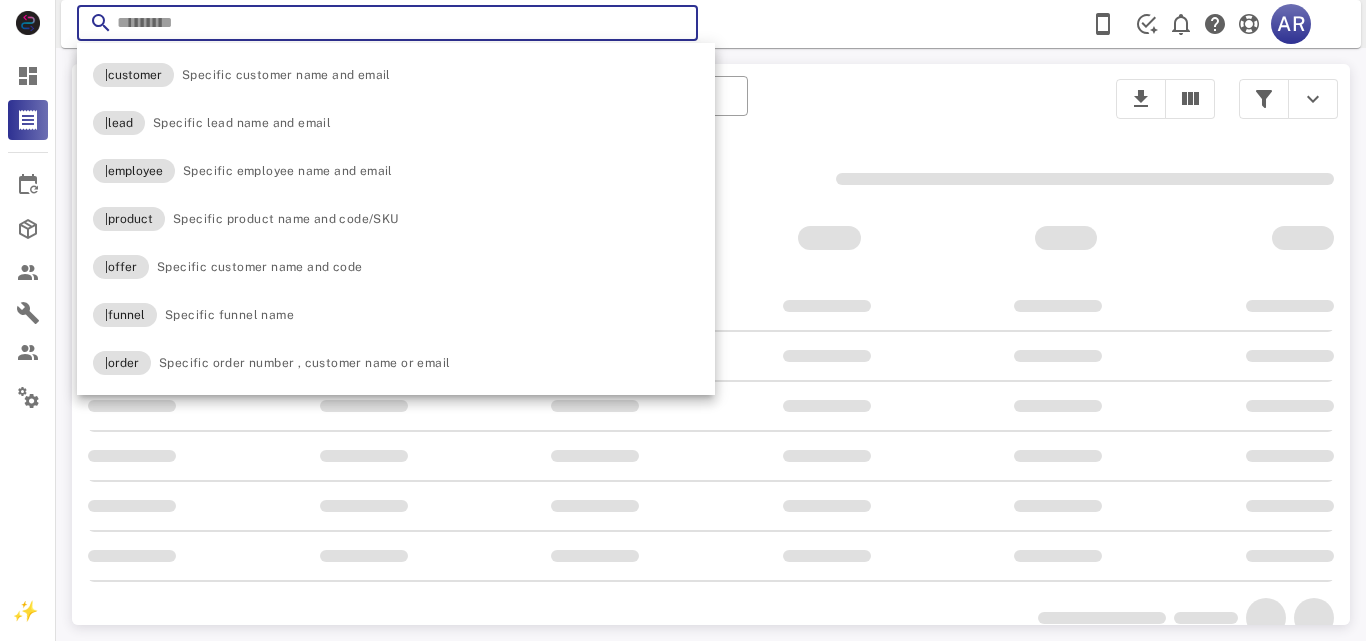 paste on "**********" 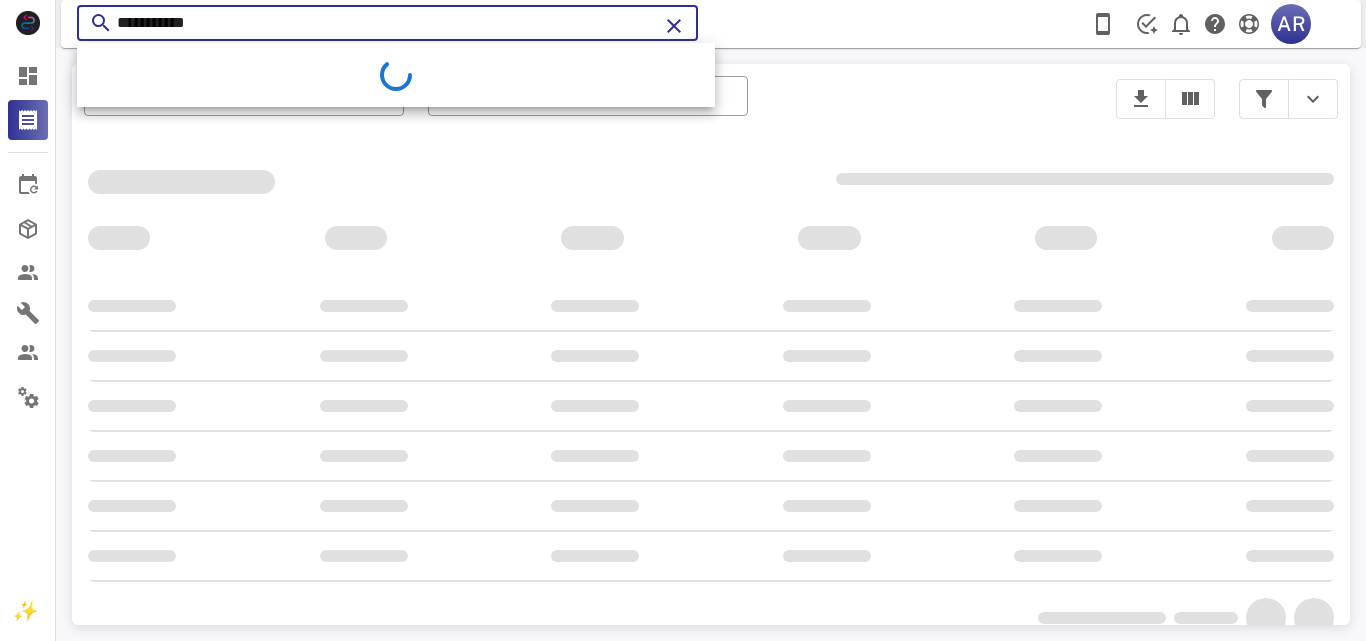 type on "**********" 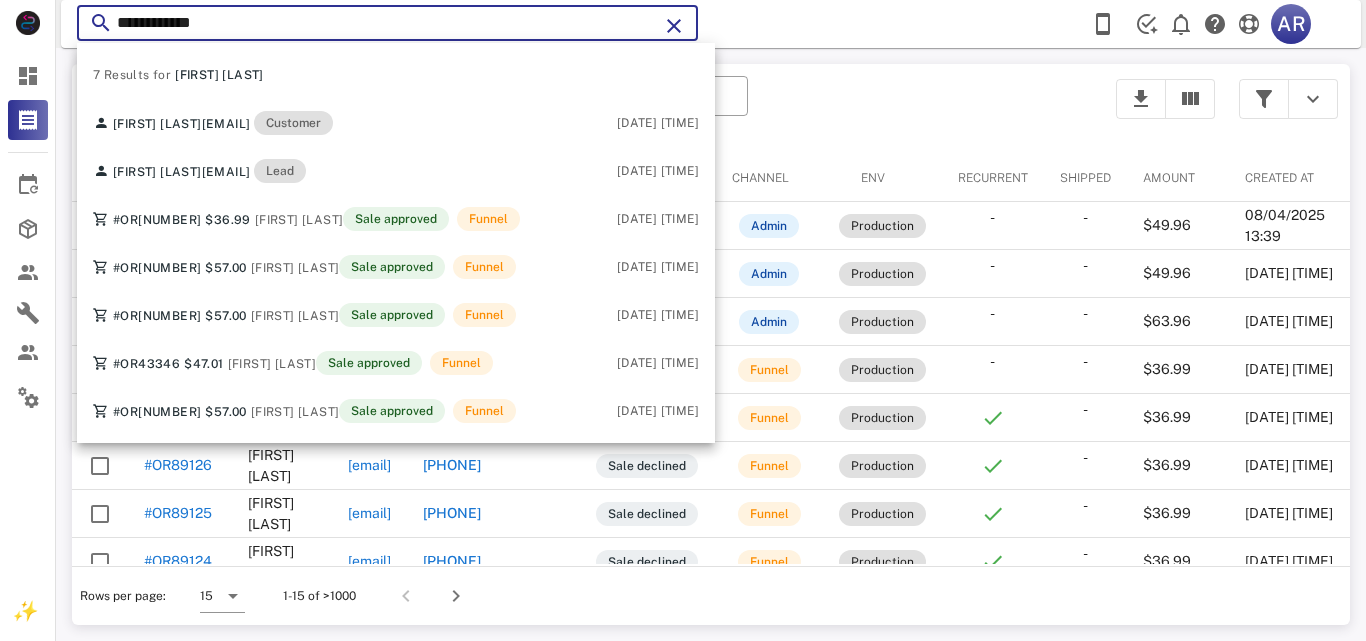 click on "**********" at bounding box center (387, 23) 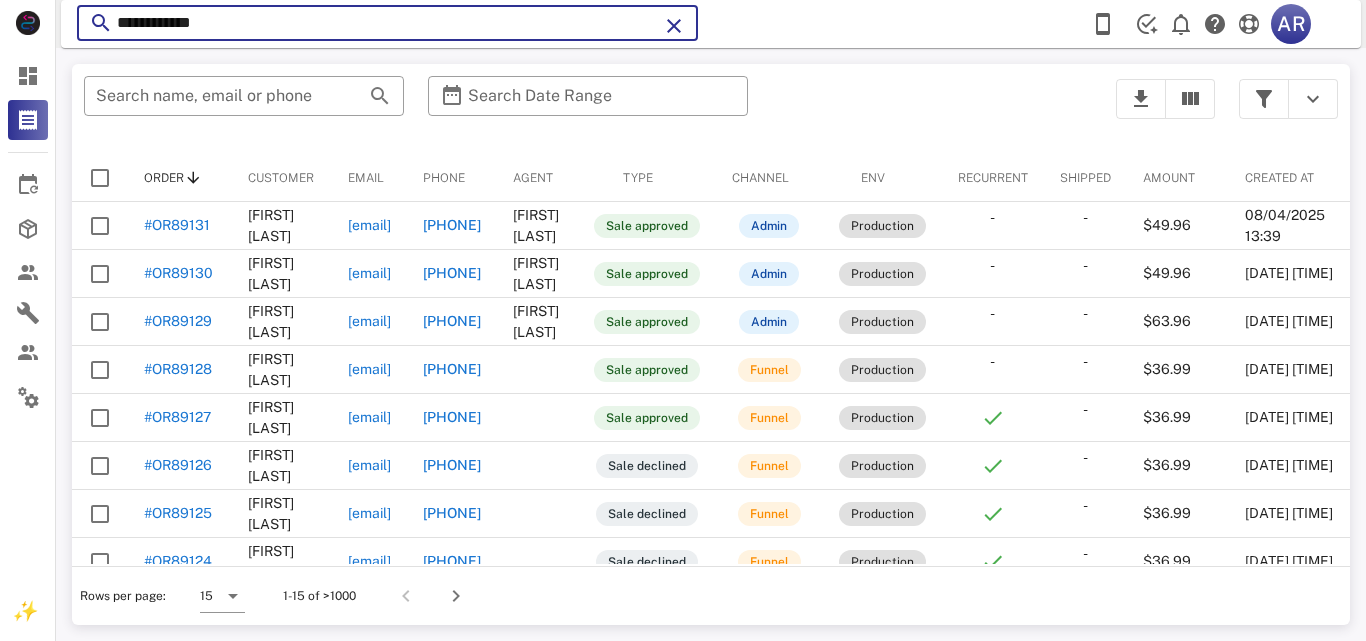 click on "**********" at bounding box center (387, 23) 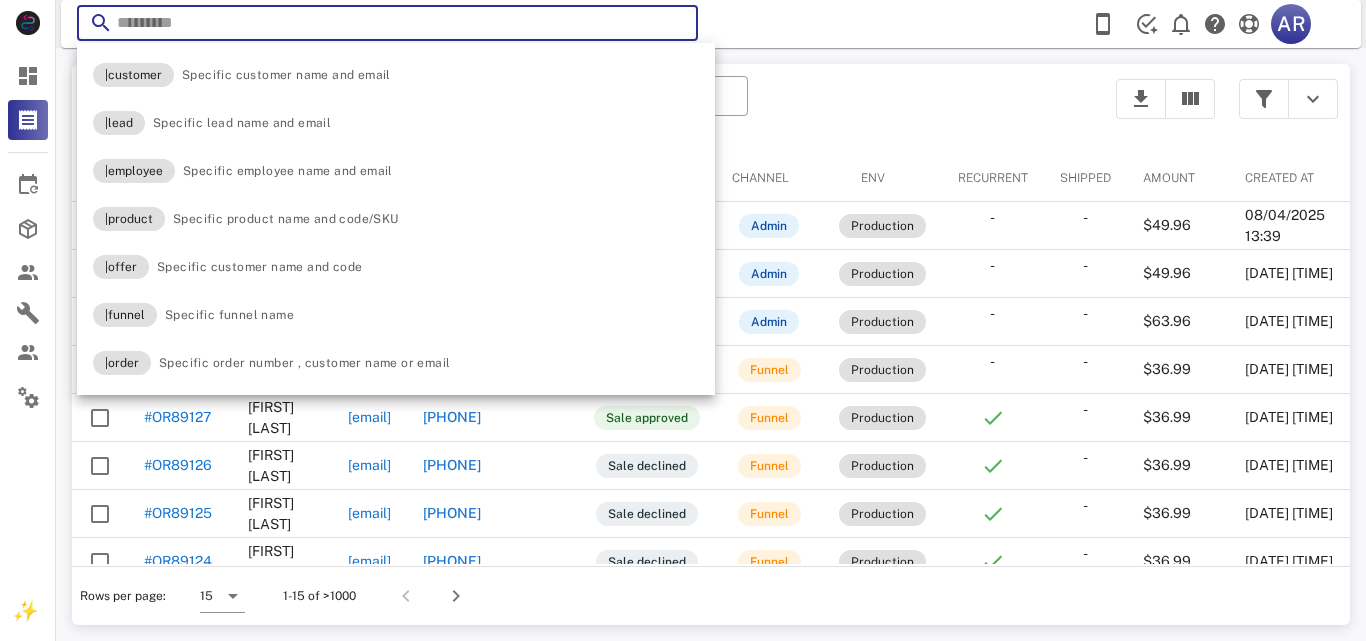 click on "​ AR Reload browser Accept" at bounding box center [711, 24] 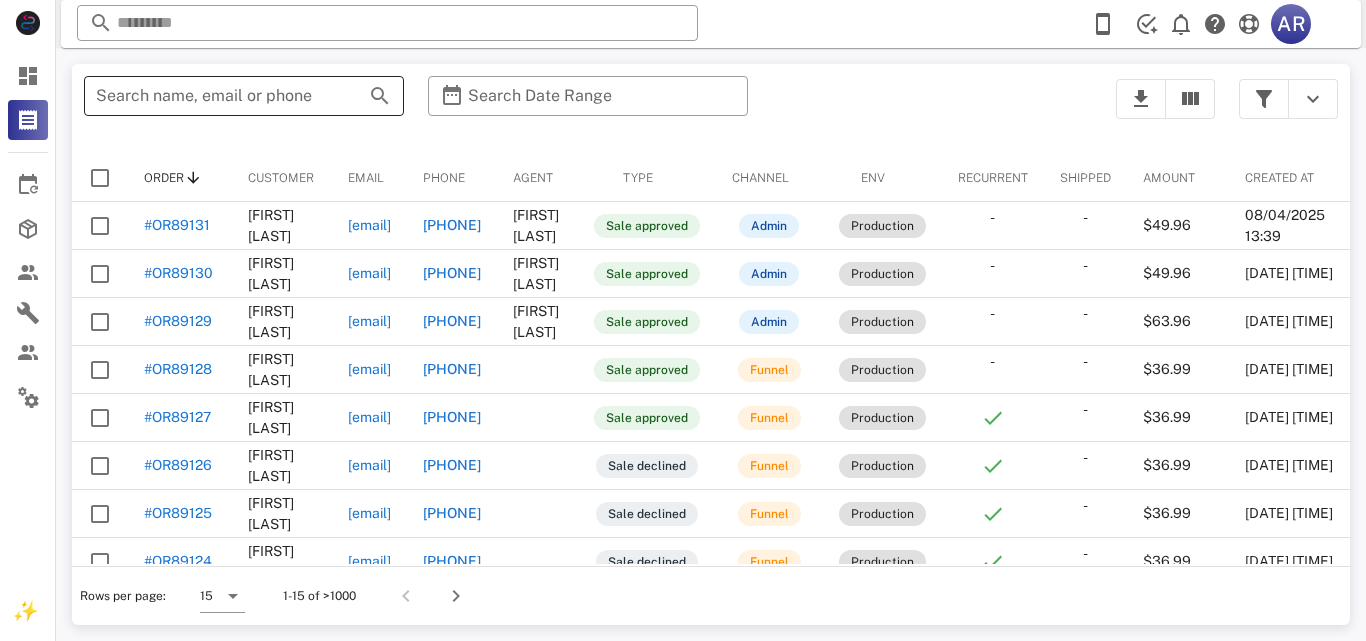 click at bounding box center (350, 96) 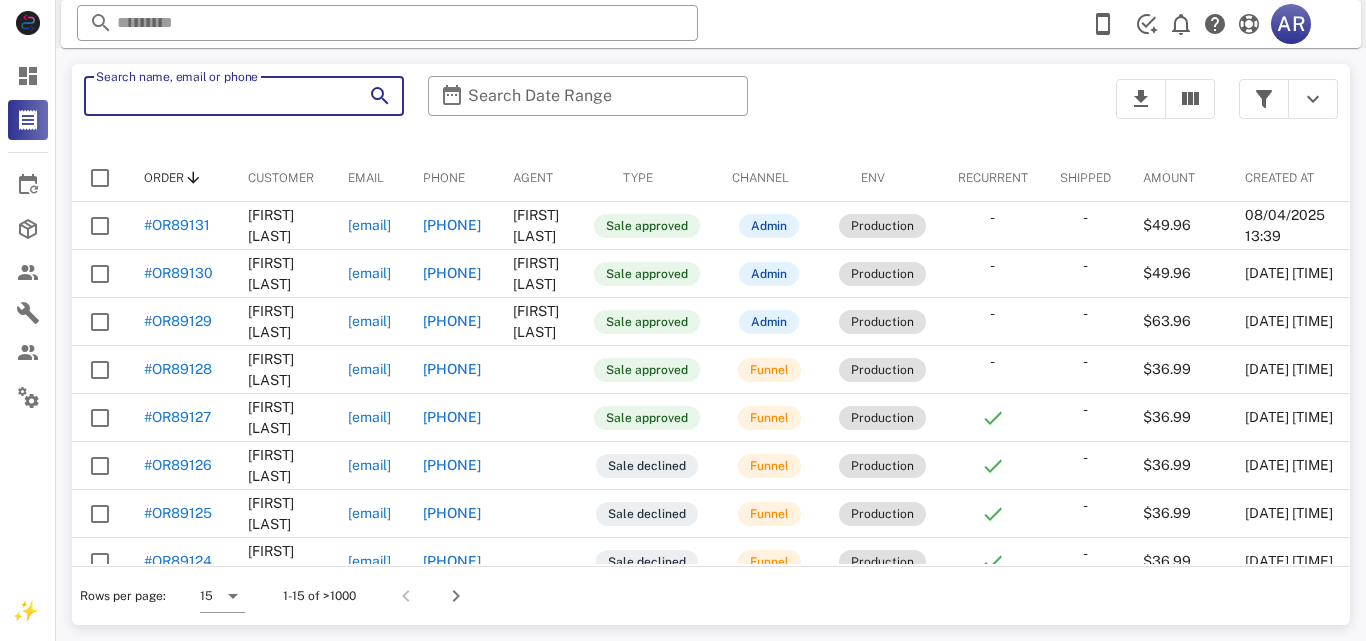 paste on "**********" 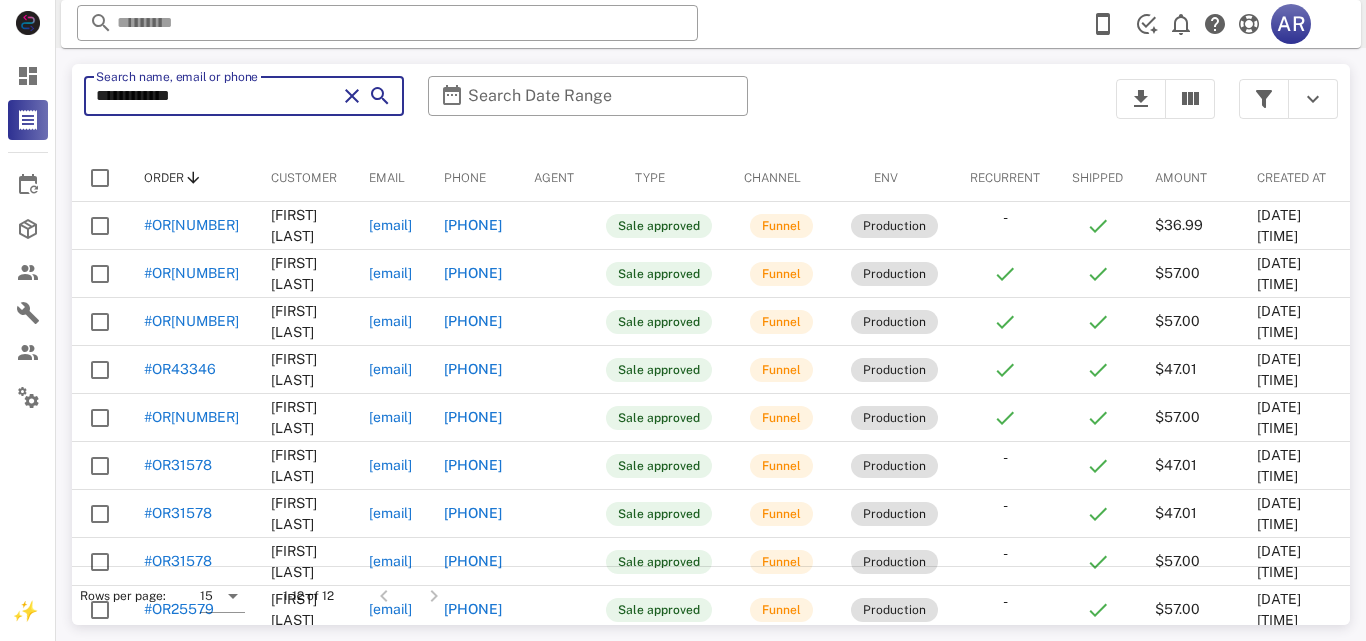 click on "**********" at bounding box center [216, 96] 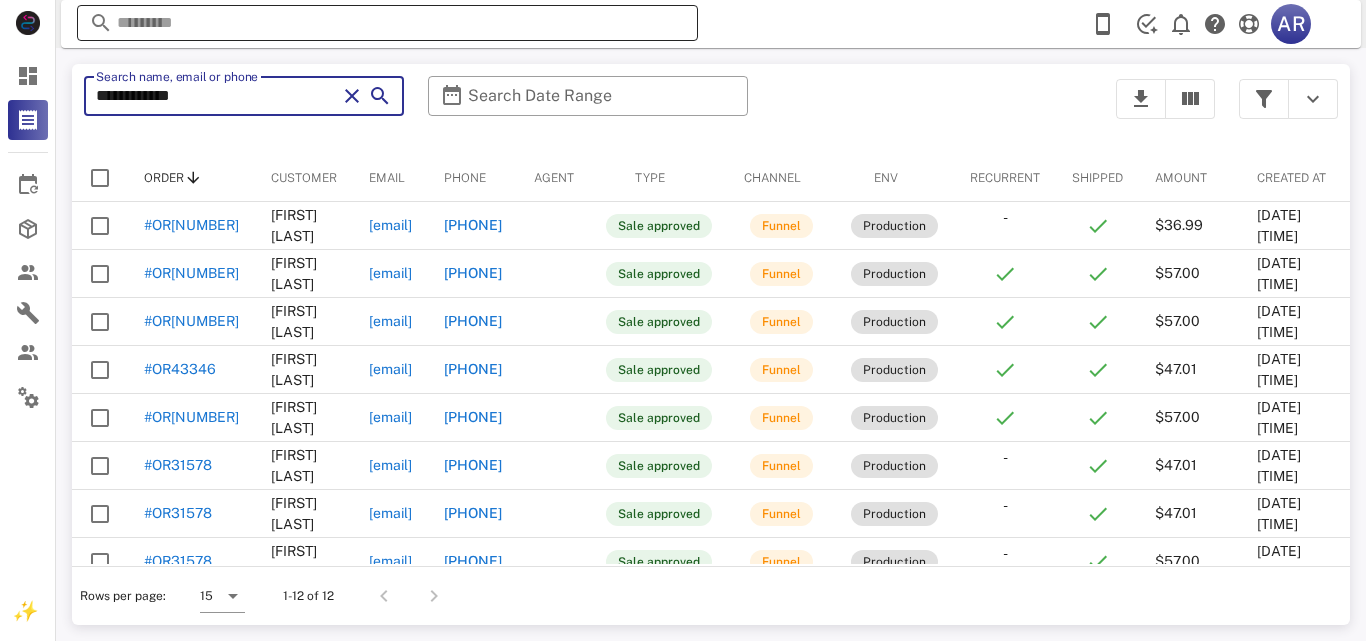 type on "**********" 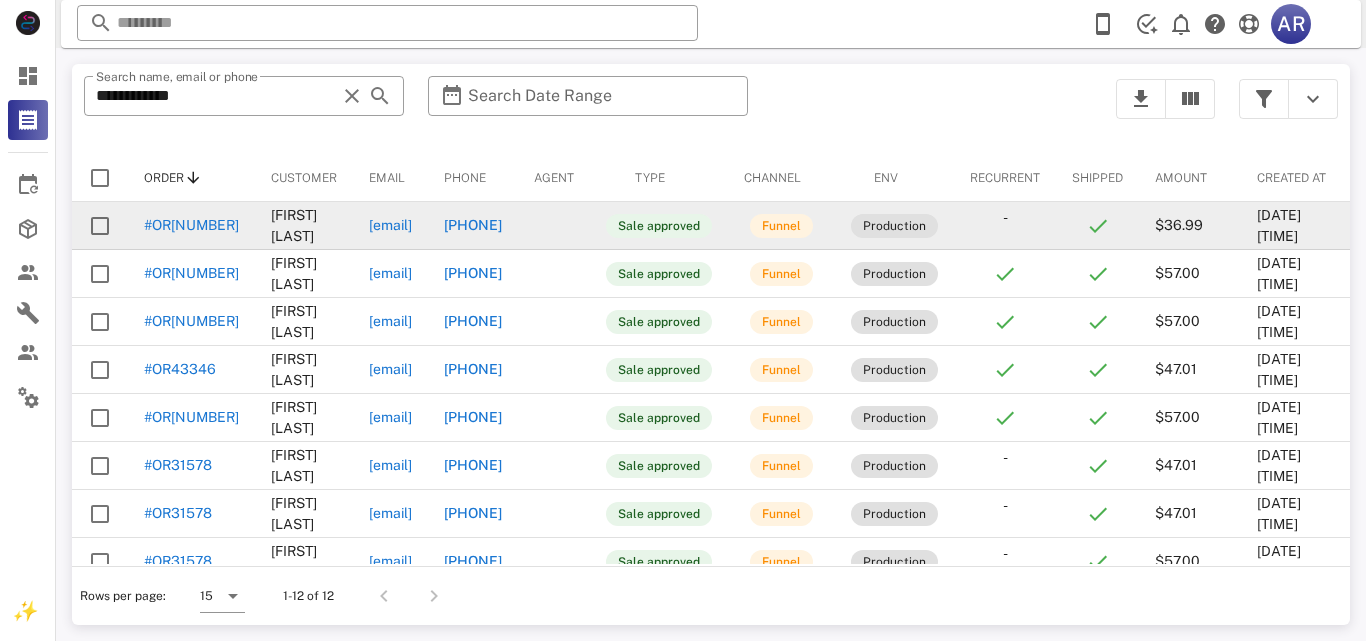 click on "[EMAIL]" at bounding box center (390, 225) 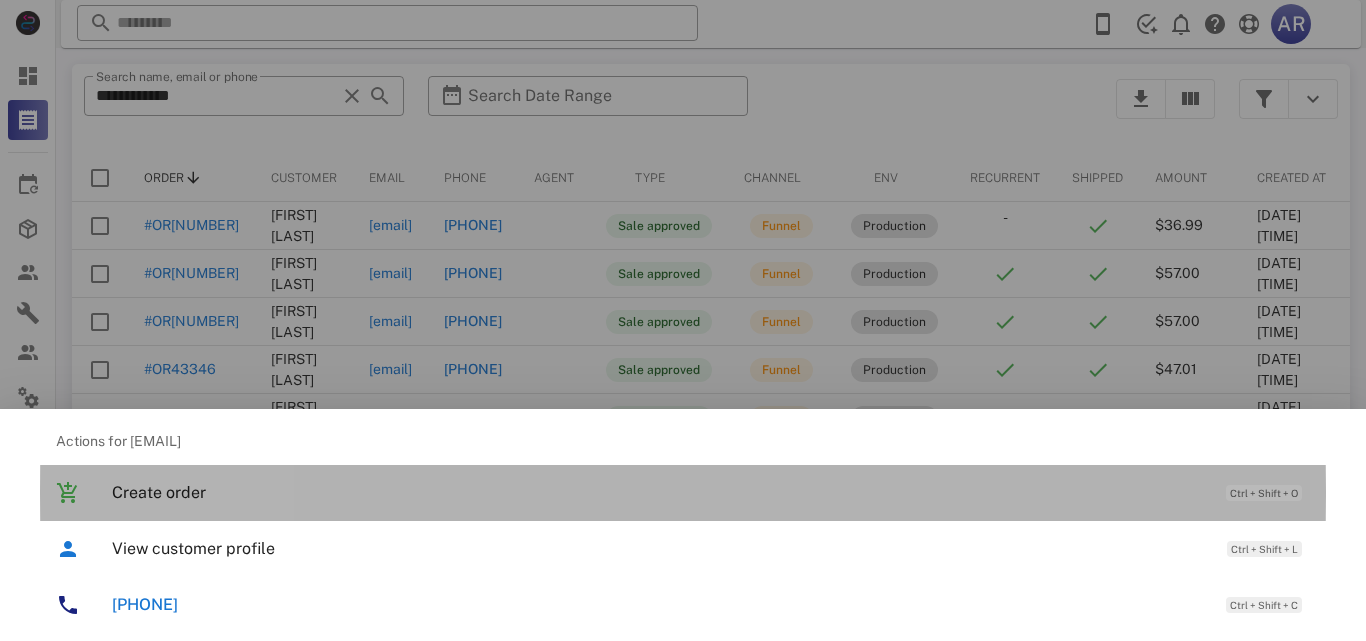 click on "Create order" at bounding box center [659, 492] 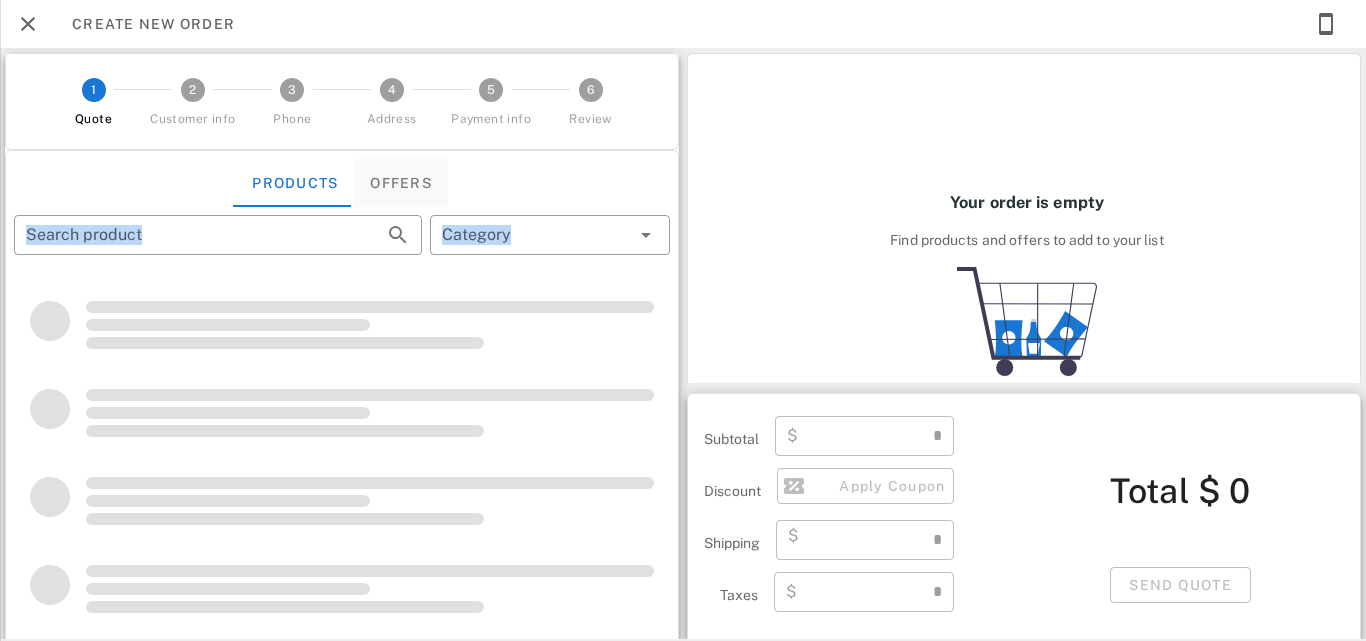 drag, startPoint x: 392, startPoint y: 479, endPoint x: 397, endPoint y: 178, distance: 301.04153 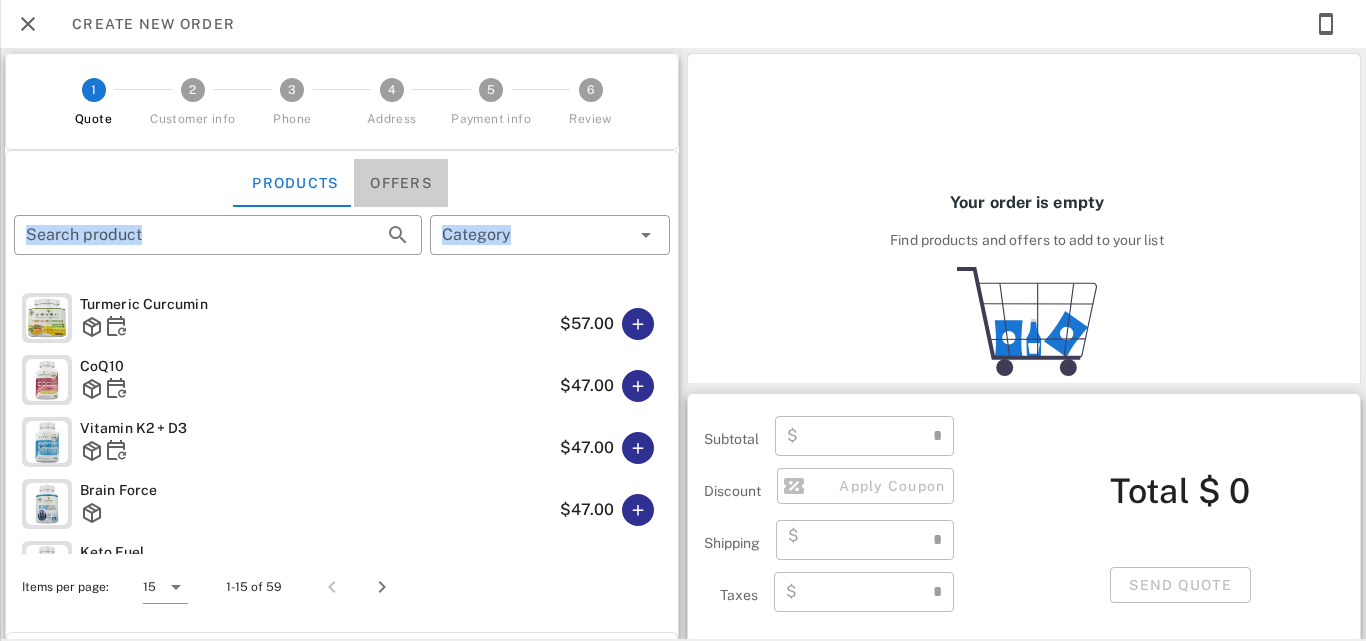 click on "Offers" at bounding box center (401, 183) 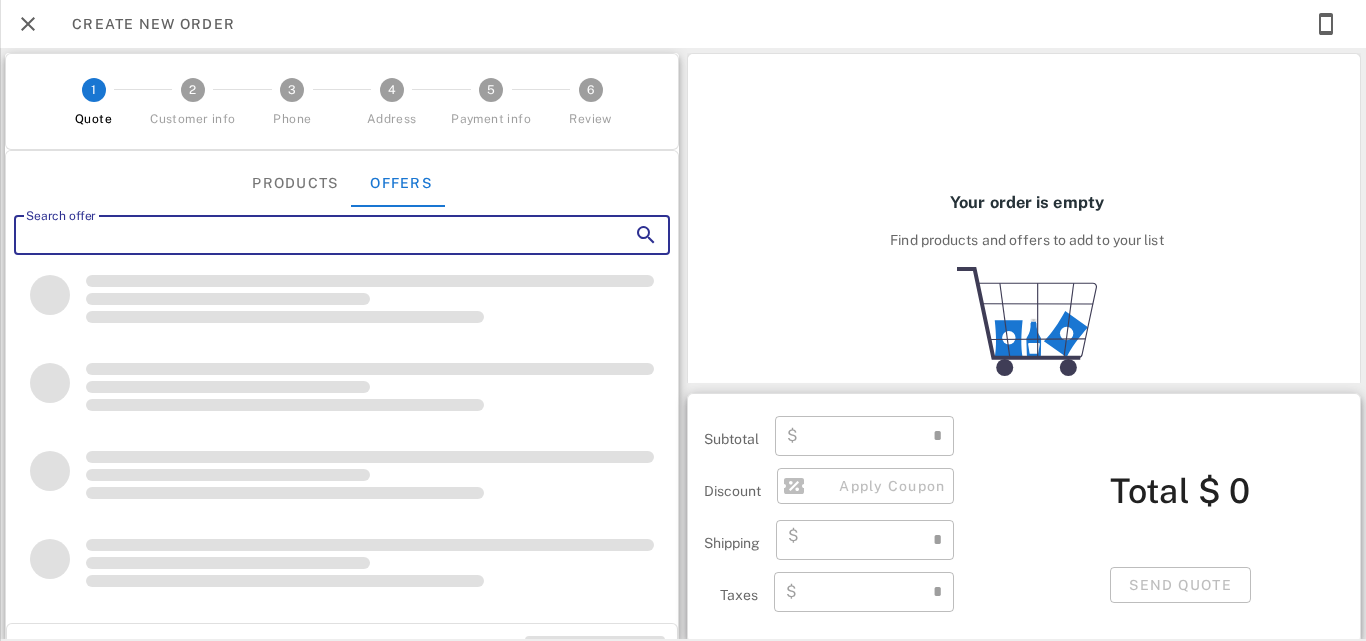 click on "Search offer" at bounding box center (314, 235) 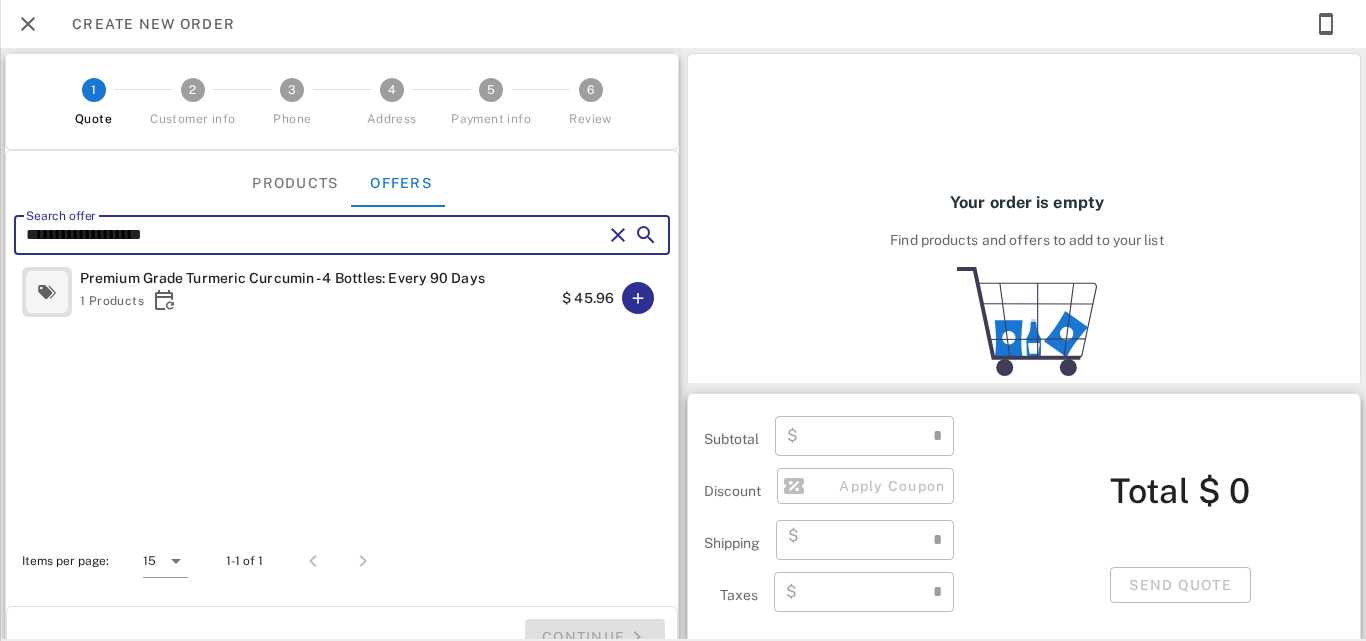 click on "**********" at bounding box center [314, 235] 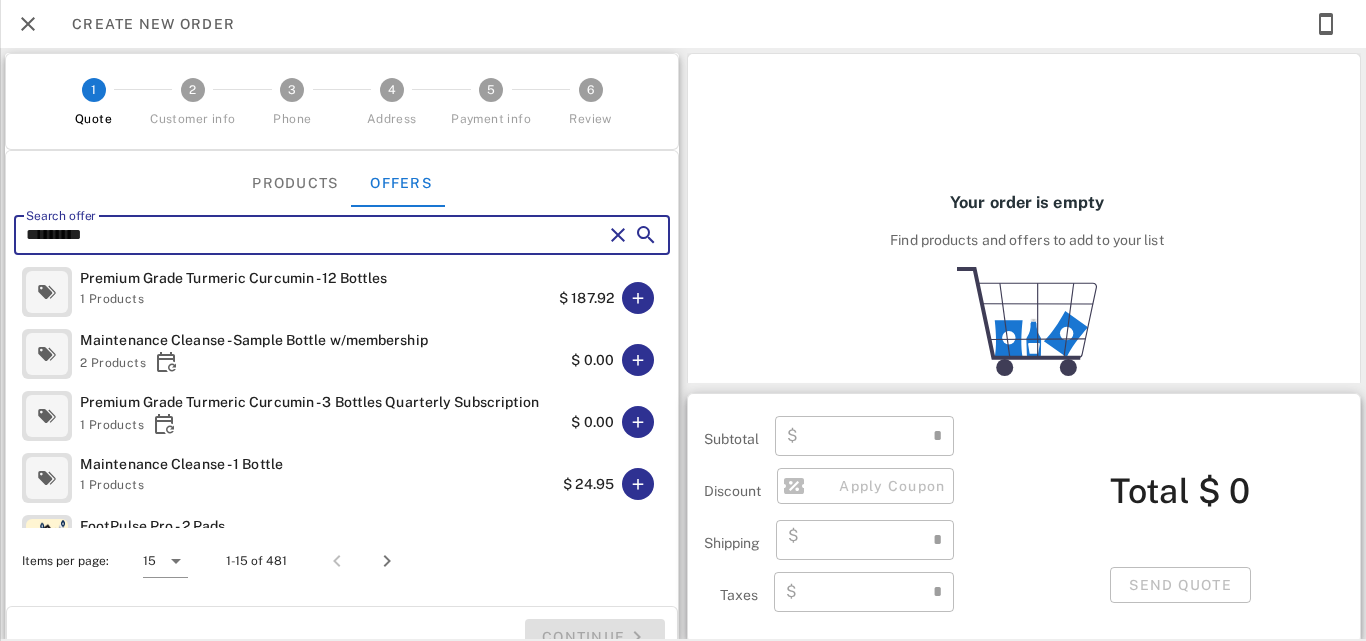 scroll, scrollTop: 677, scrollLeft: 0, axis: vertical 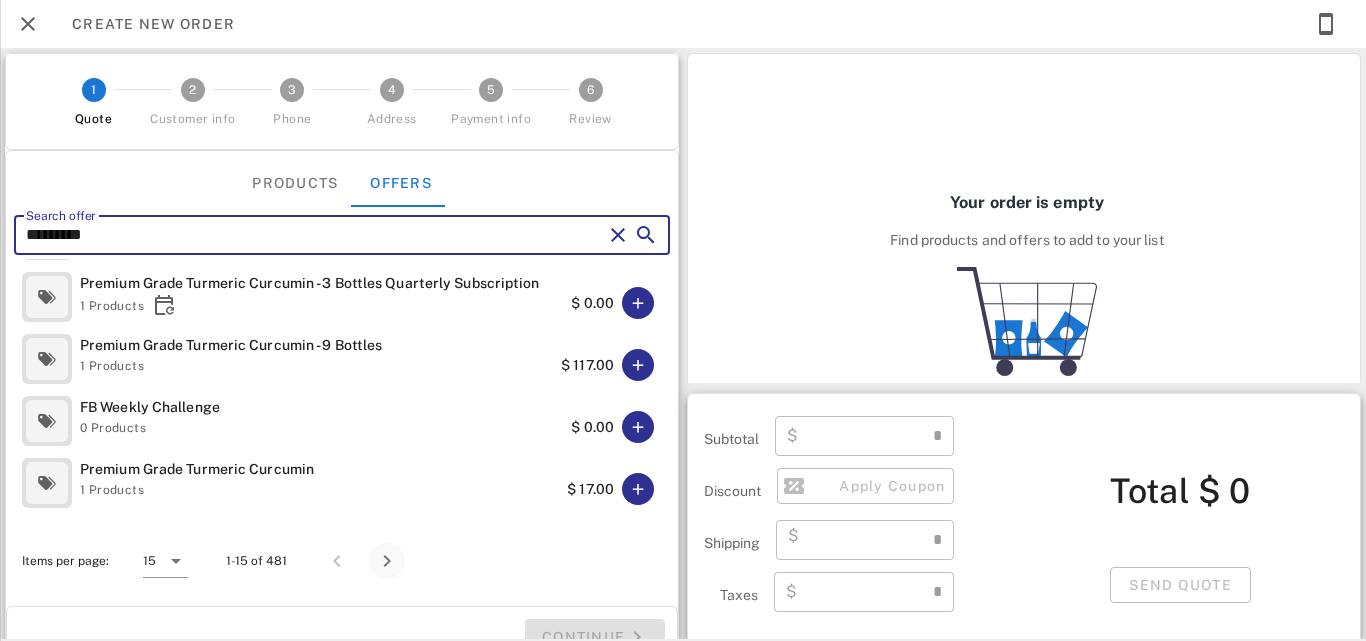 type on "********" 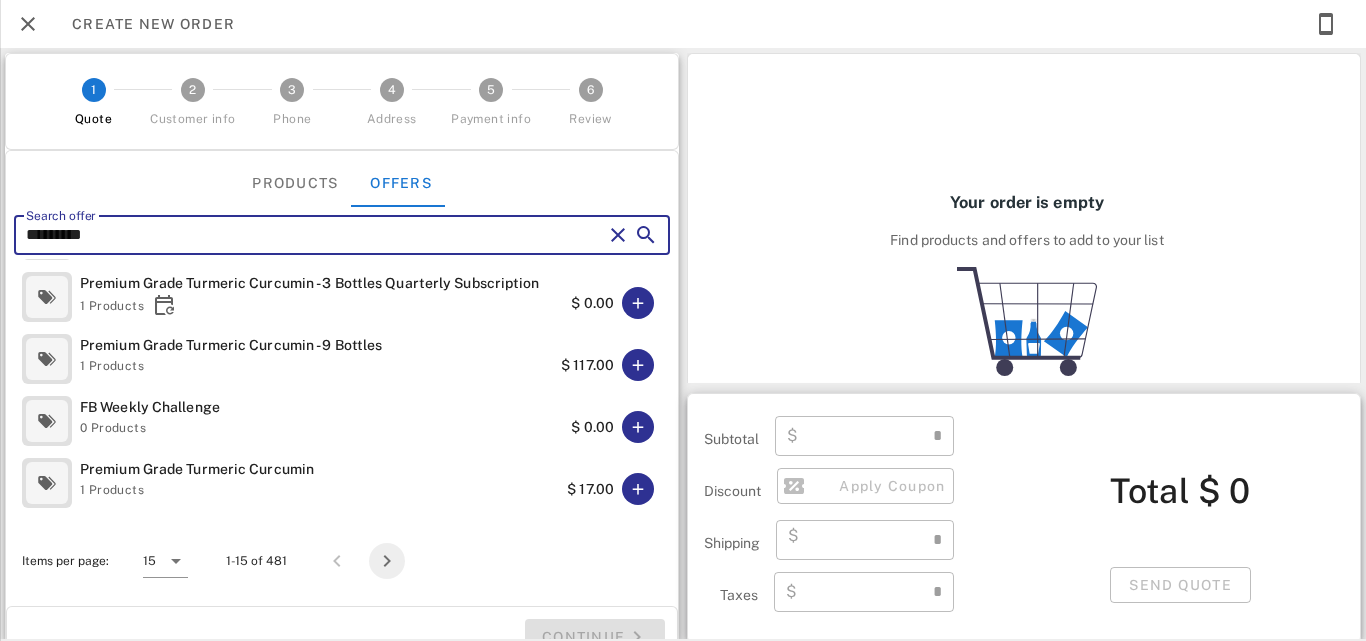 click at bounding box center (387, 561) 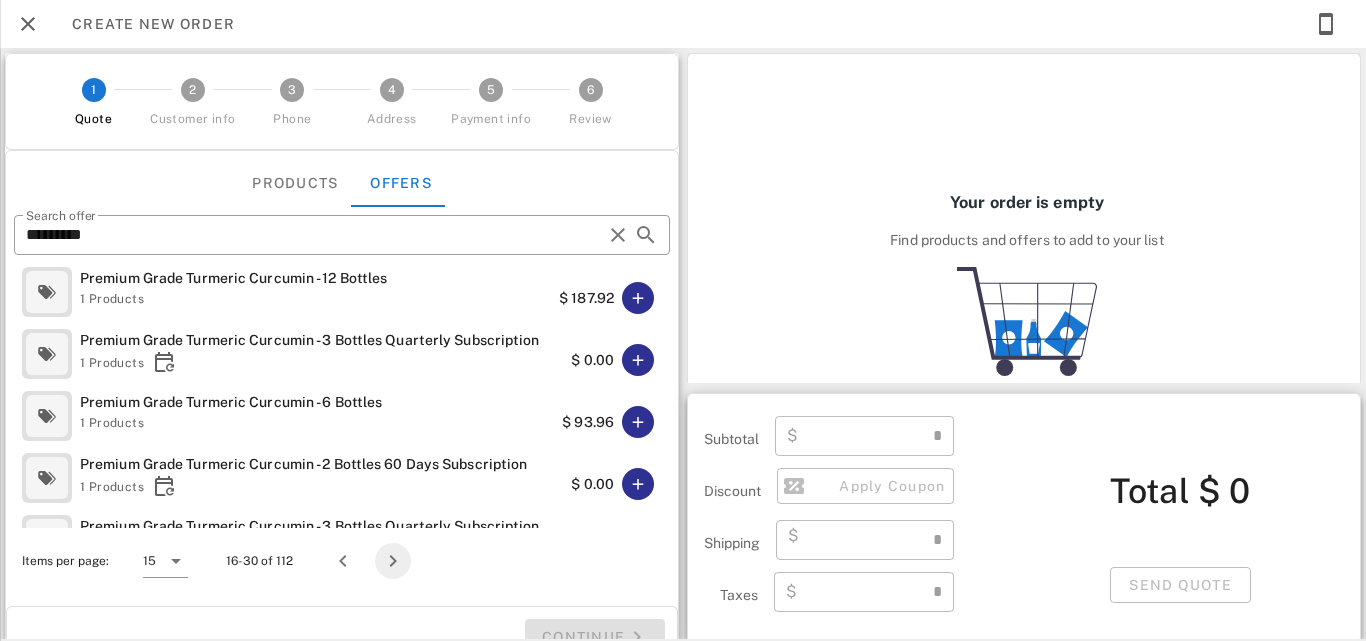 click at bounding box center (393, 561) 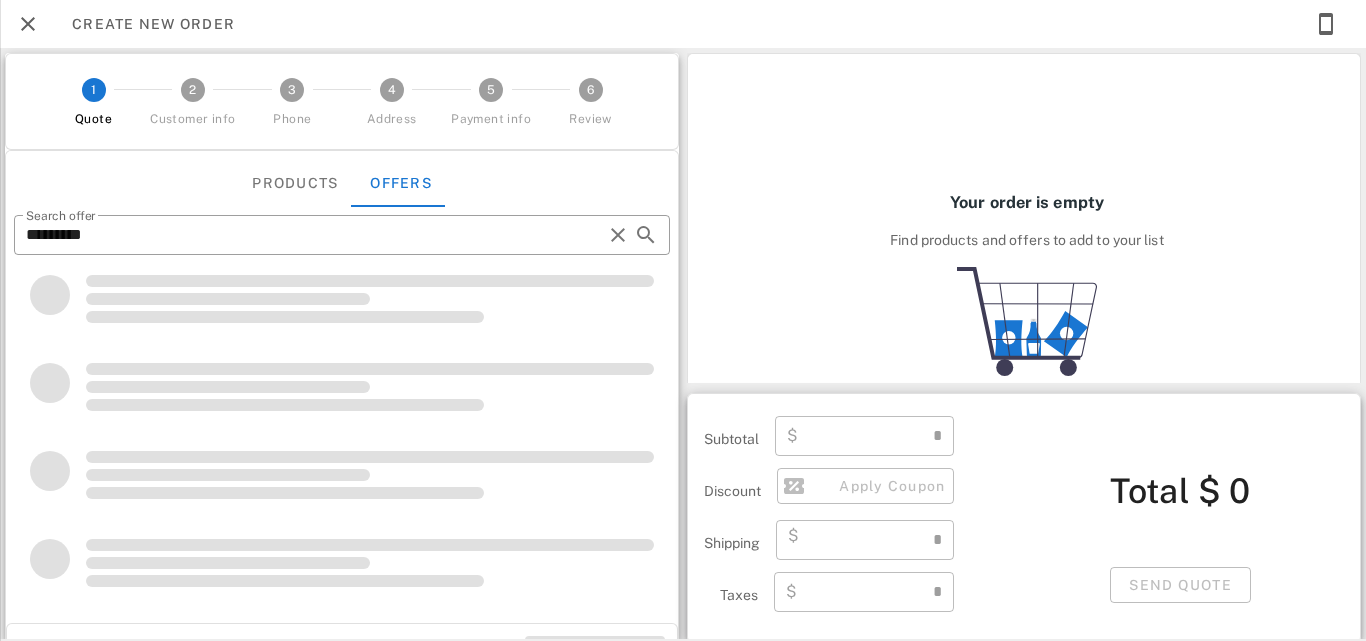 type on "****" 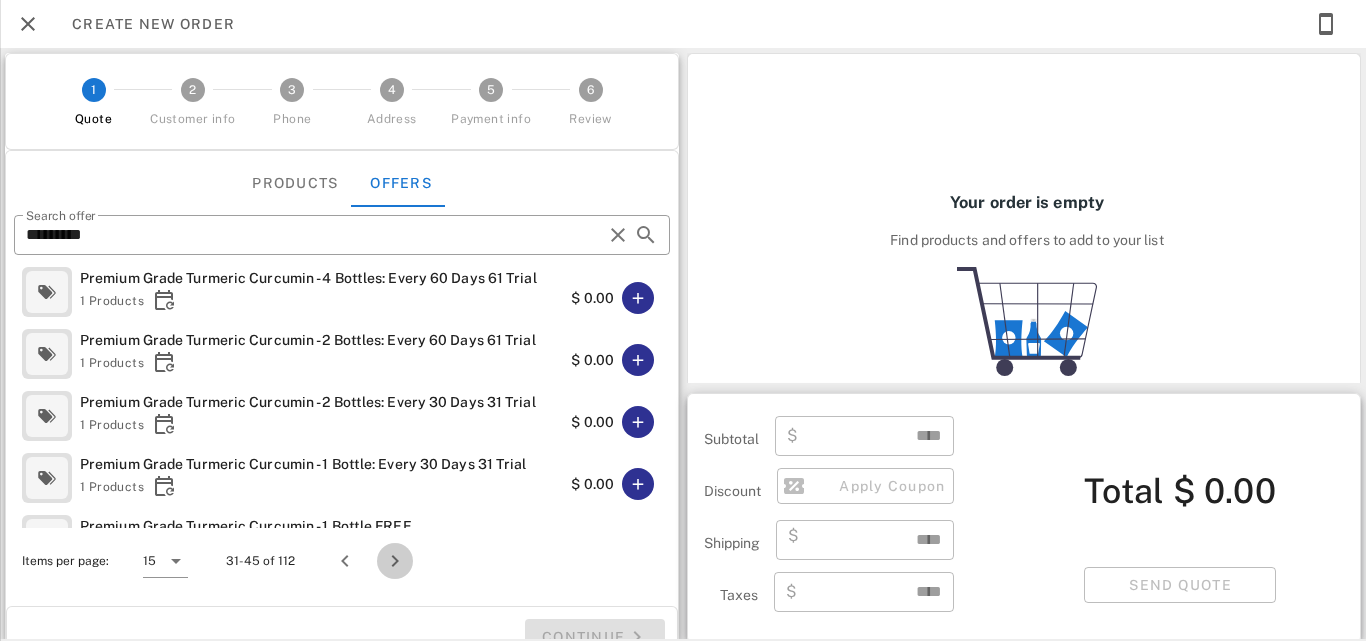 click at bounding box center (395, 561) 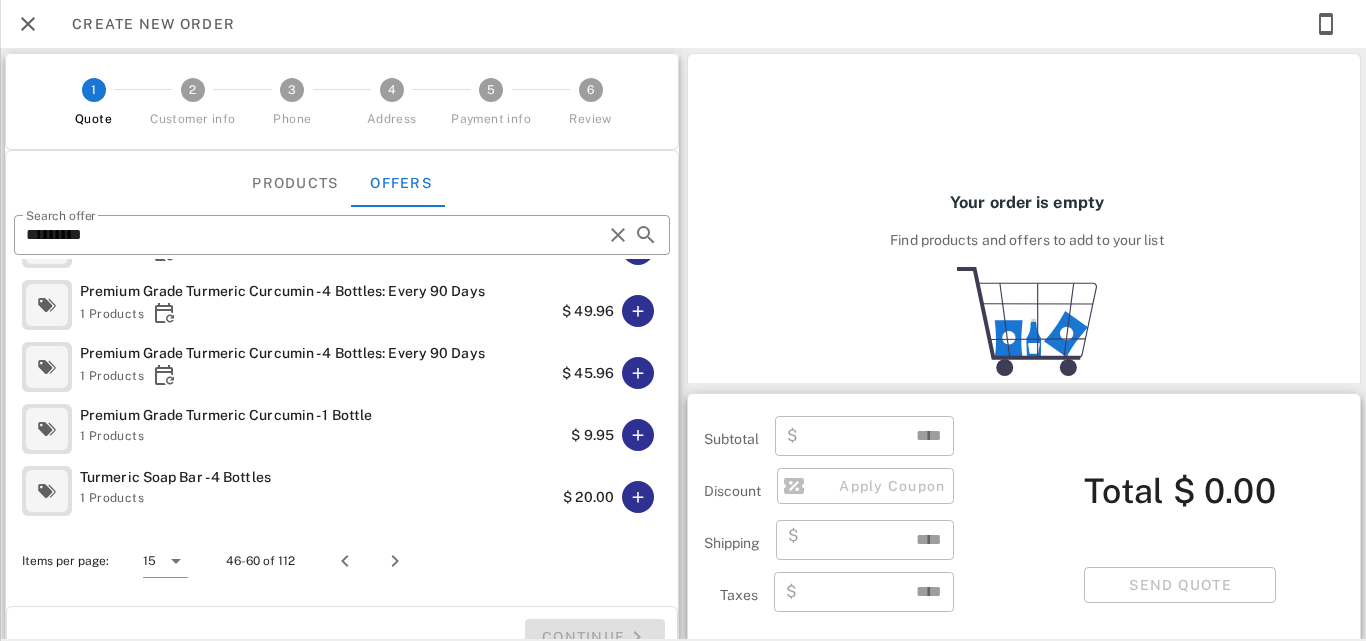 scroll, scrollTop: 677, scrollLeft: 0, axis: vertical 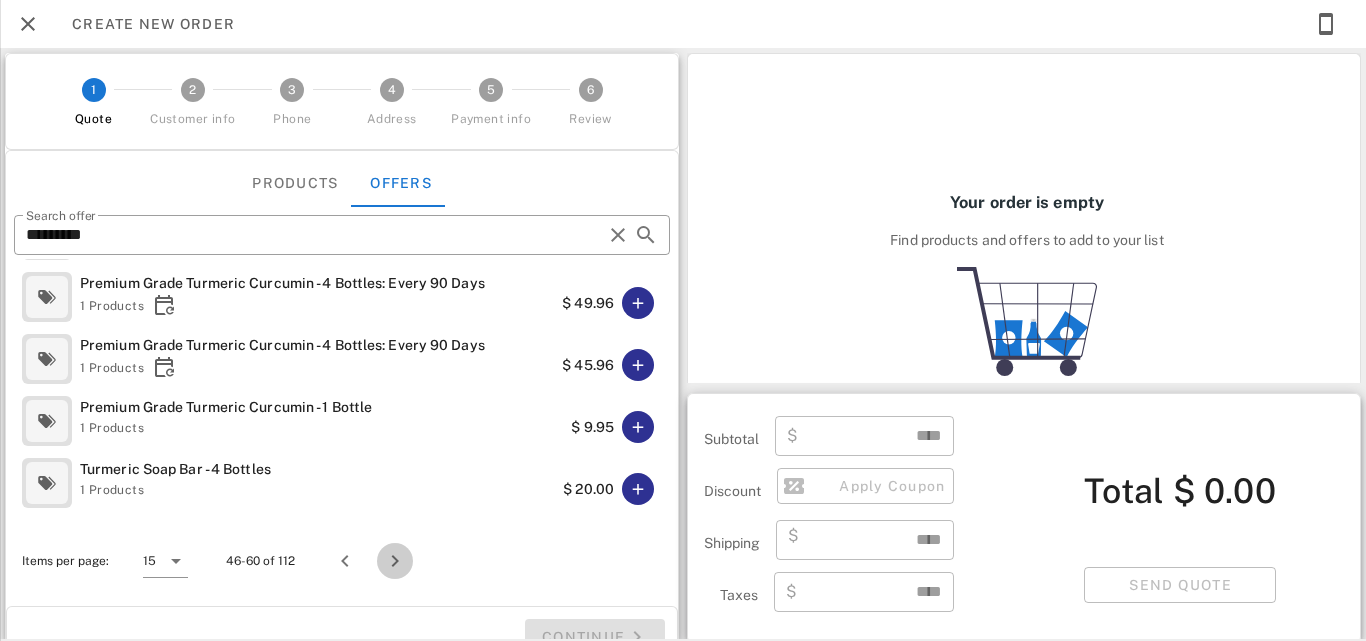 click at bounding box center (395, 561) 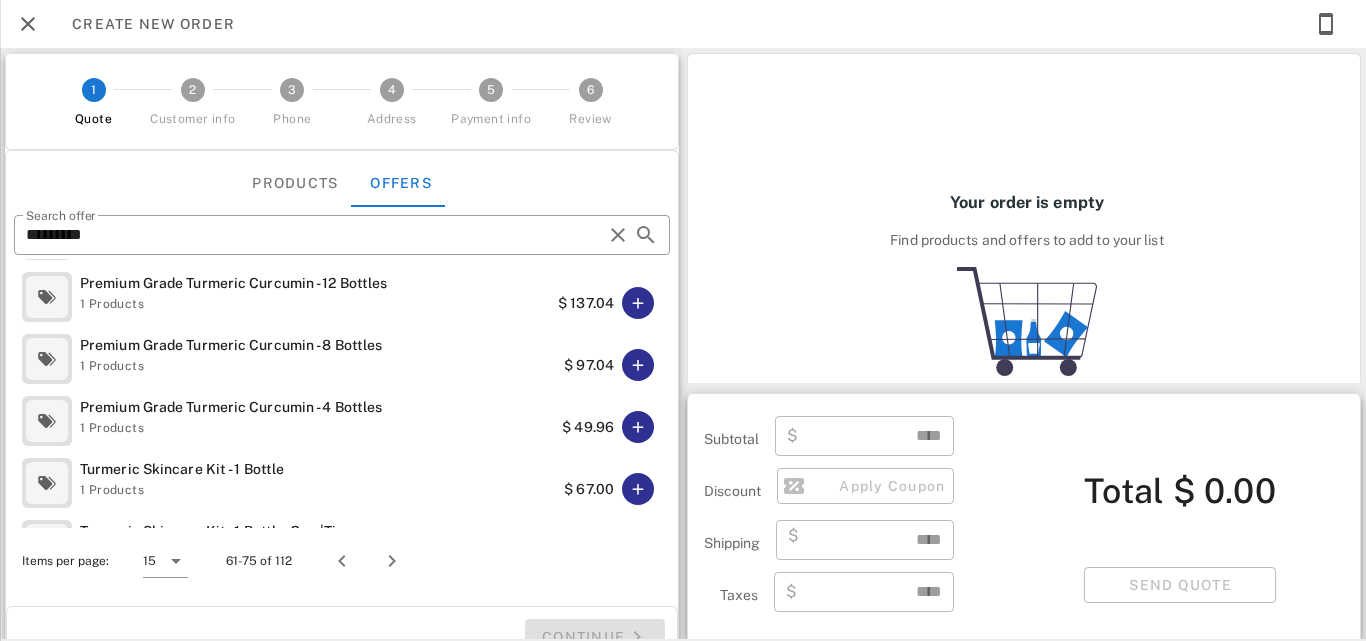 scroll, scrollTop: 677, scrollLeft: 0, axis: vertical 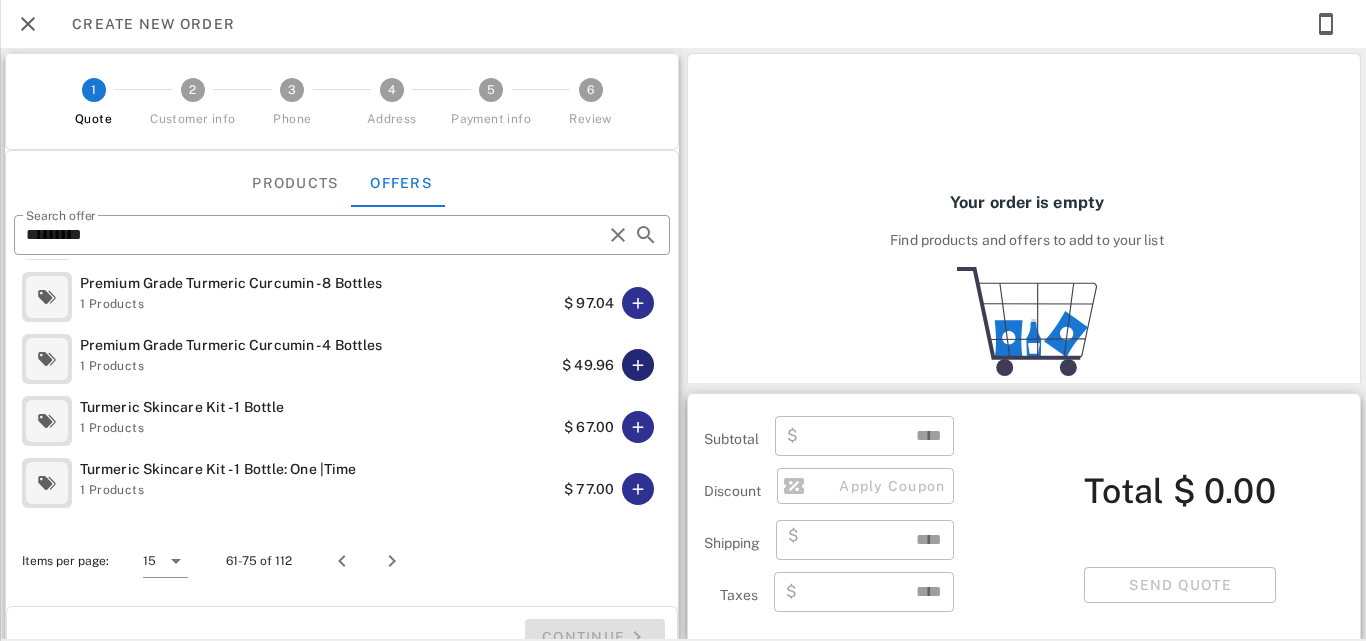 click at bounding box center (638, 365) 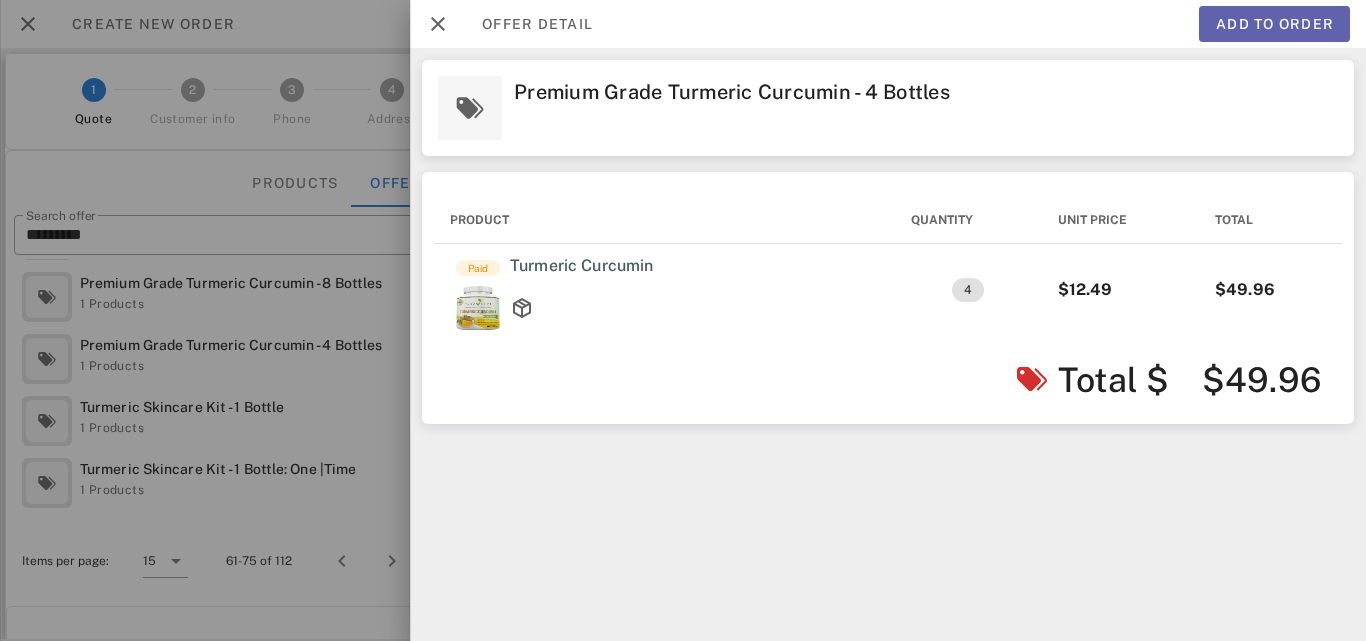 click on "Add to order" at bounding box center (1274, 24) 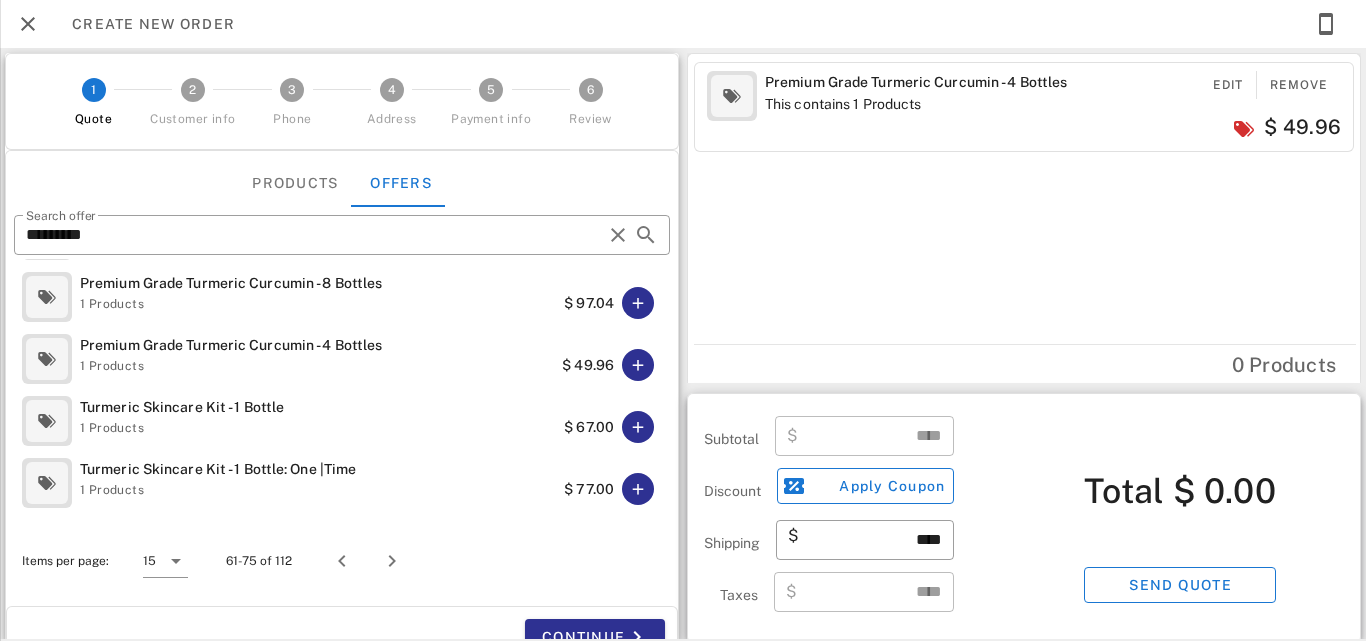 type on "*****" 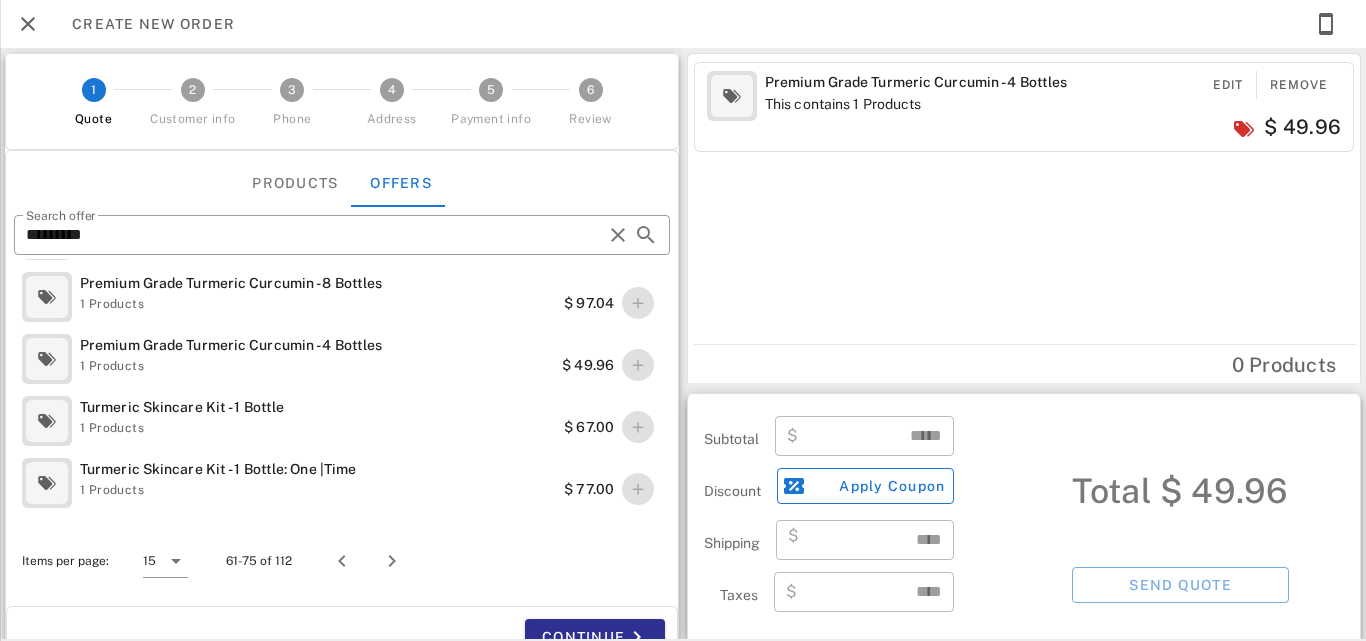 scroll, scrollTop: 8, scrollLeft: 0, axis: vertical 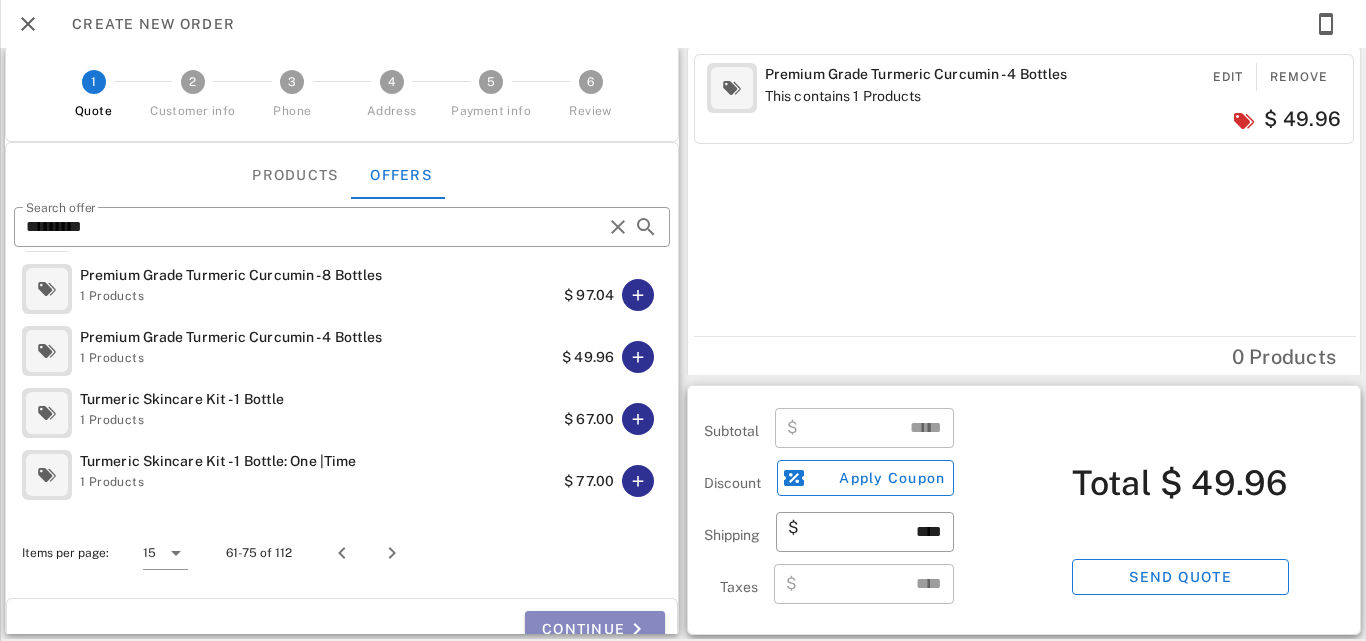 click on "Continue" at bounding box center (595, 629) 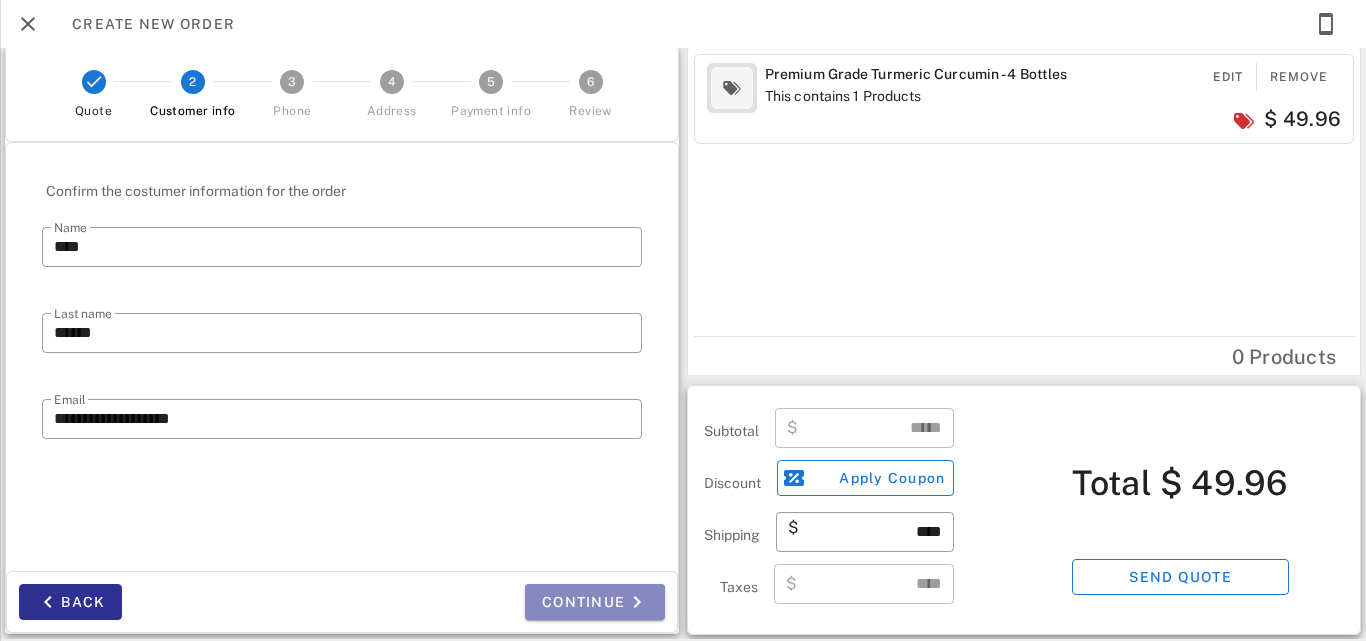 click on "Continue" at bounding box center (595, 602) 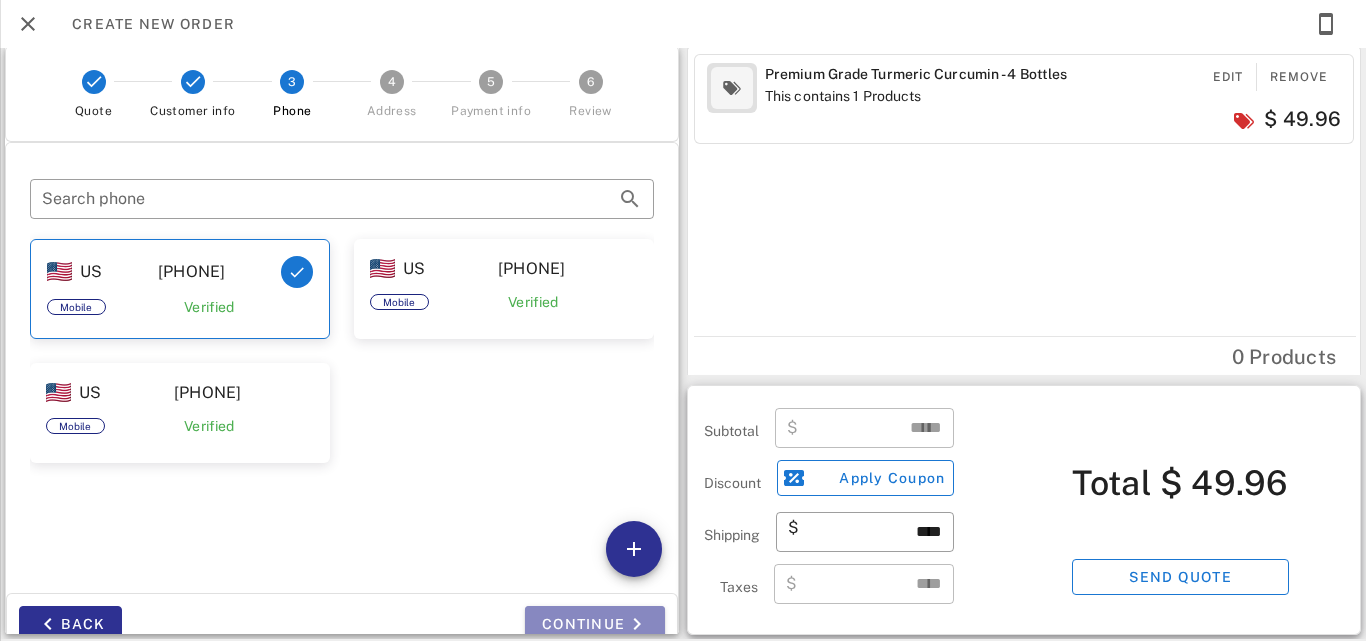 click on "Continue" at bounding box center [595, 624] 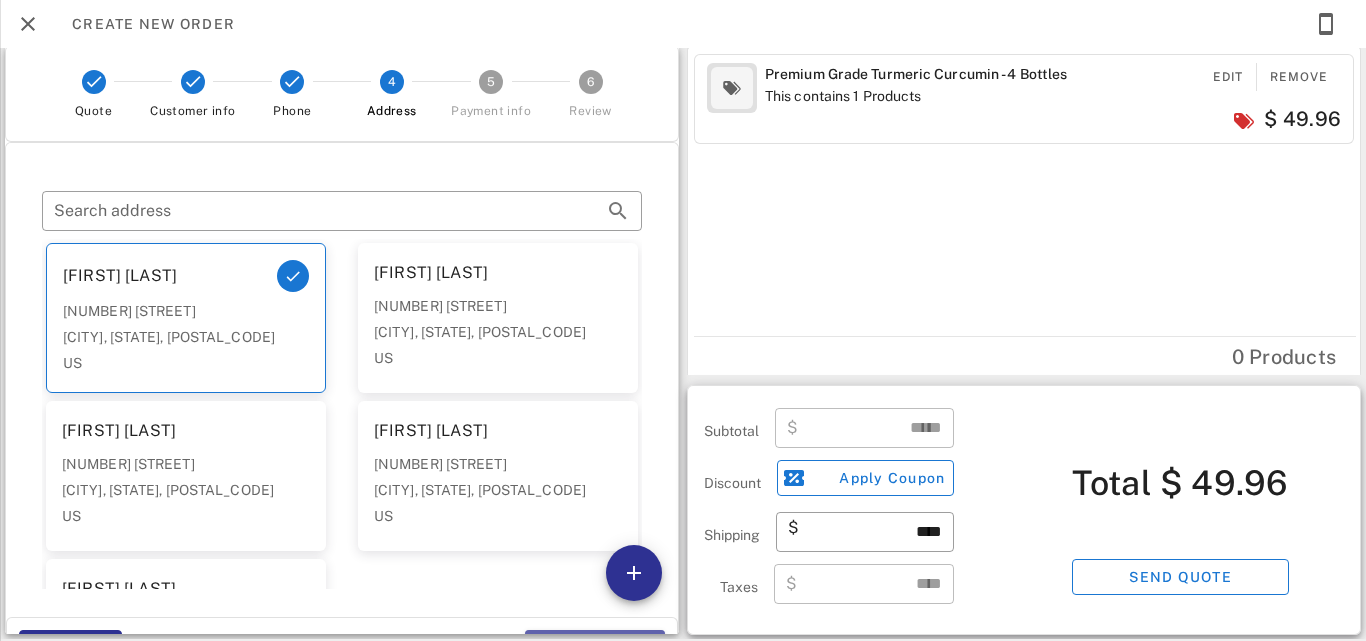 click on "Continue" at bounding box center [595, 648] 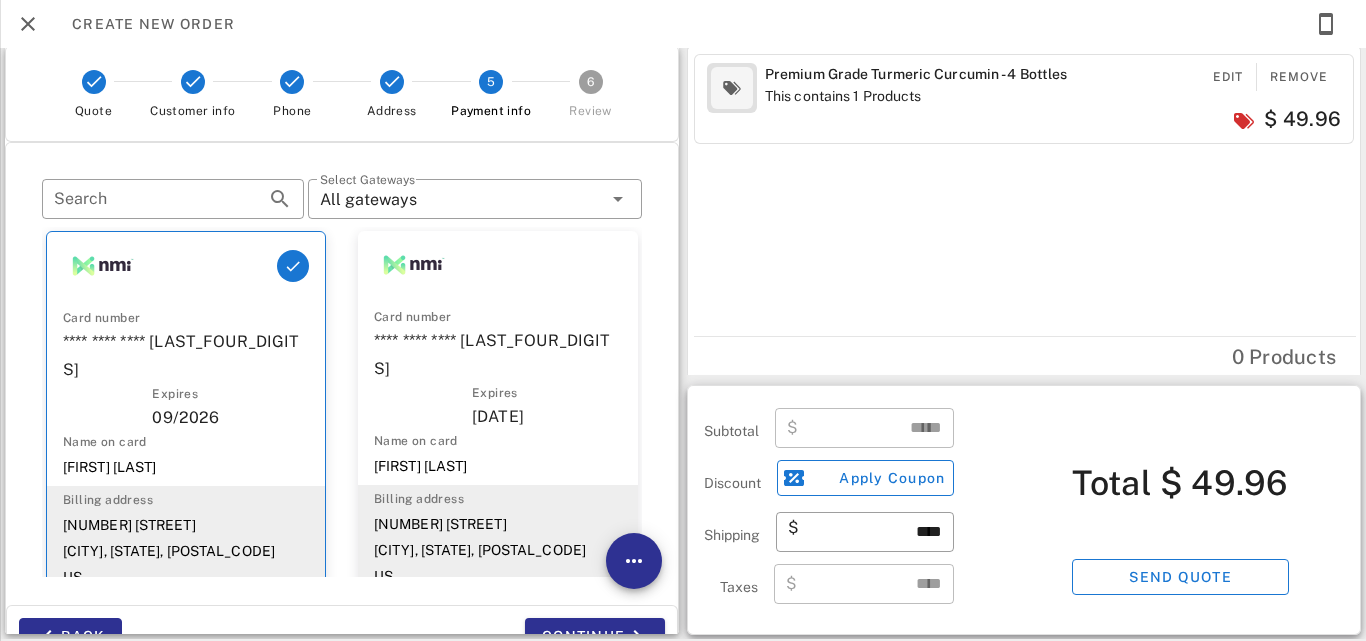scroll, scrollTop: 336, scrollLeft: 0, axis: vertical 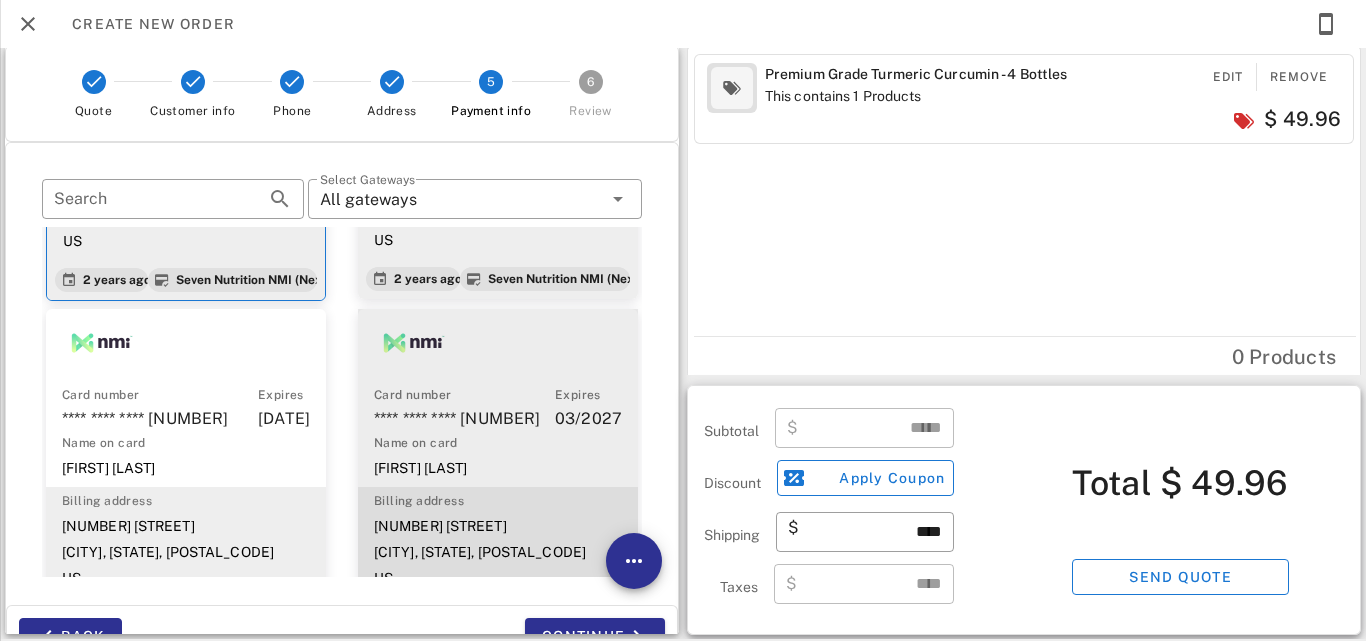 click on "[NUMBER] [STREET]" at bounding box center (498, 526) 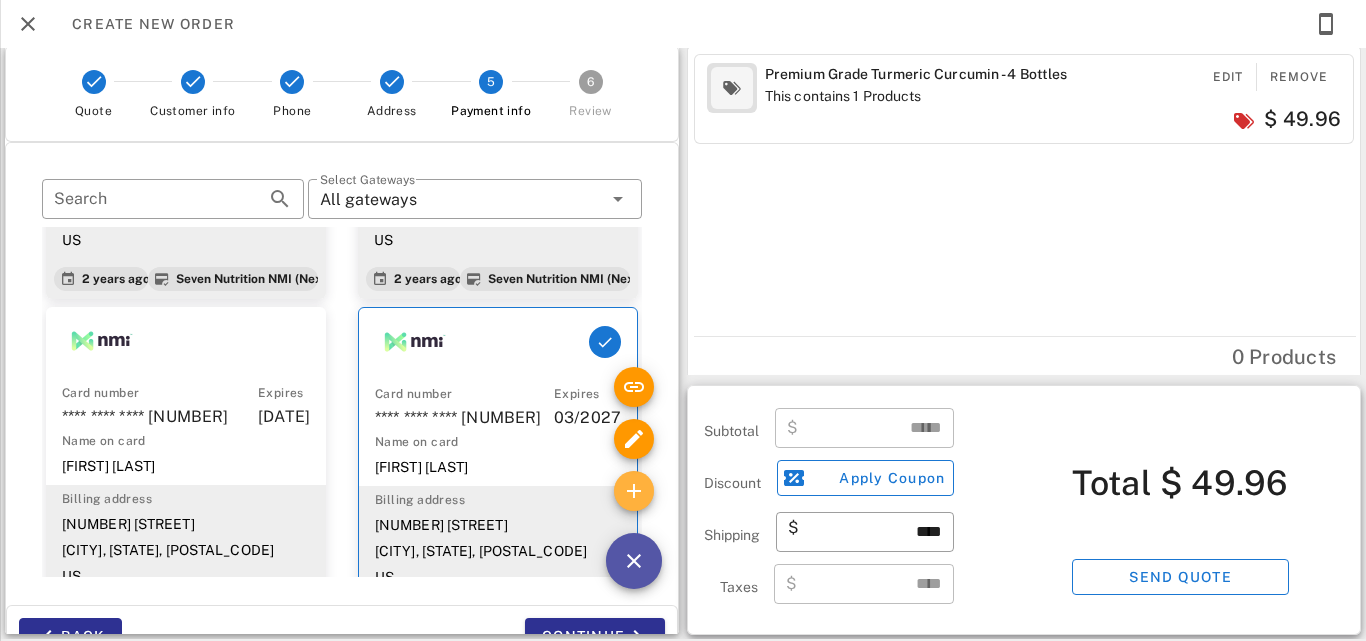 click at bounding box center (634, 491) 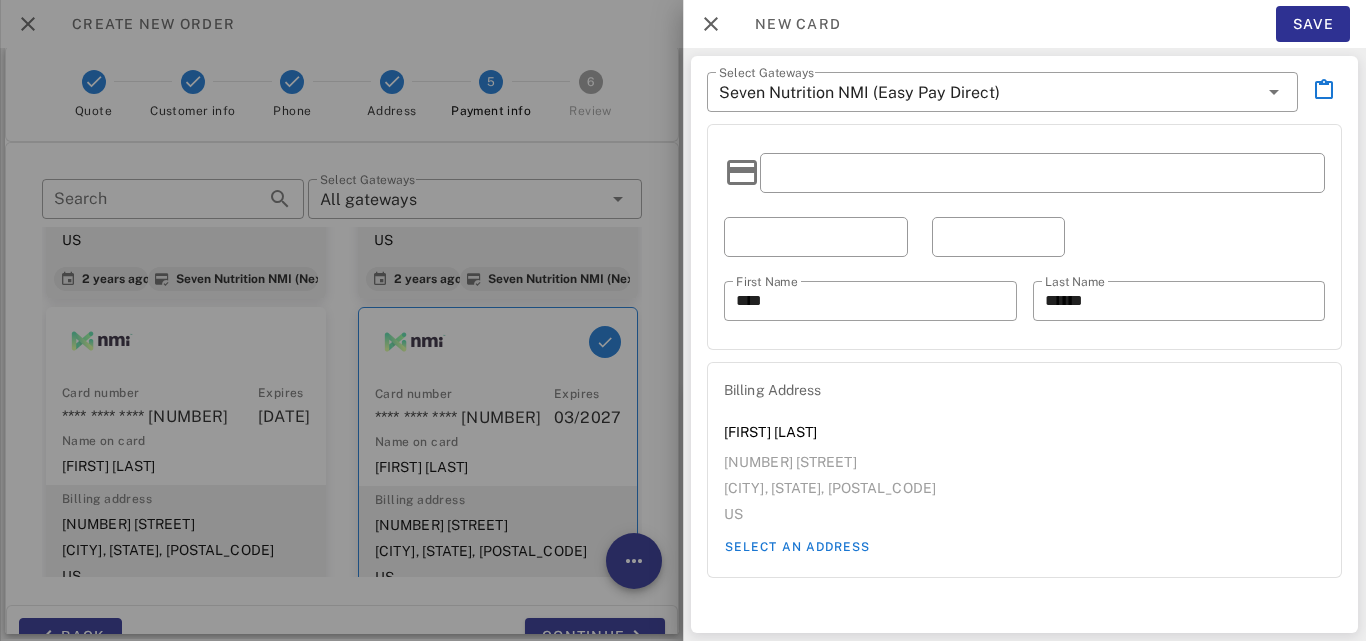 click at bounding box center (1042, 173) 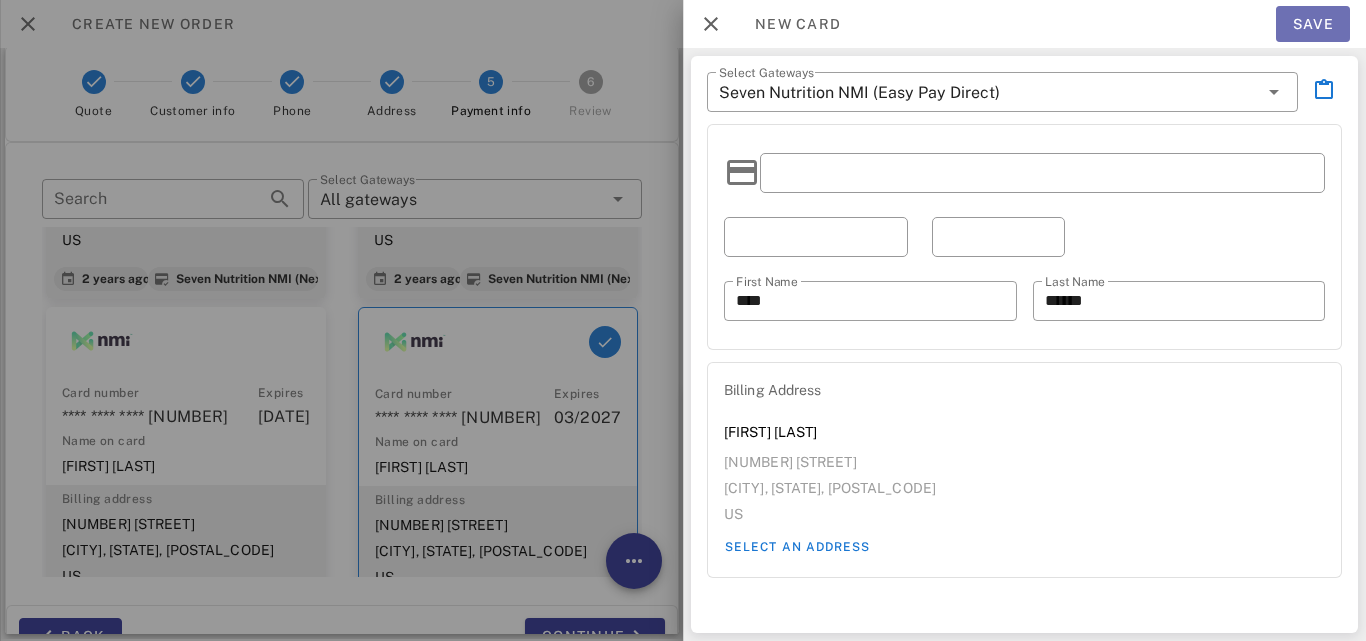 click on "Save" at bounding box center [1313, 24] 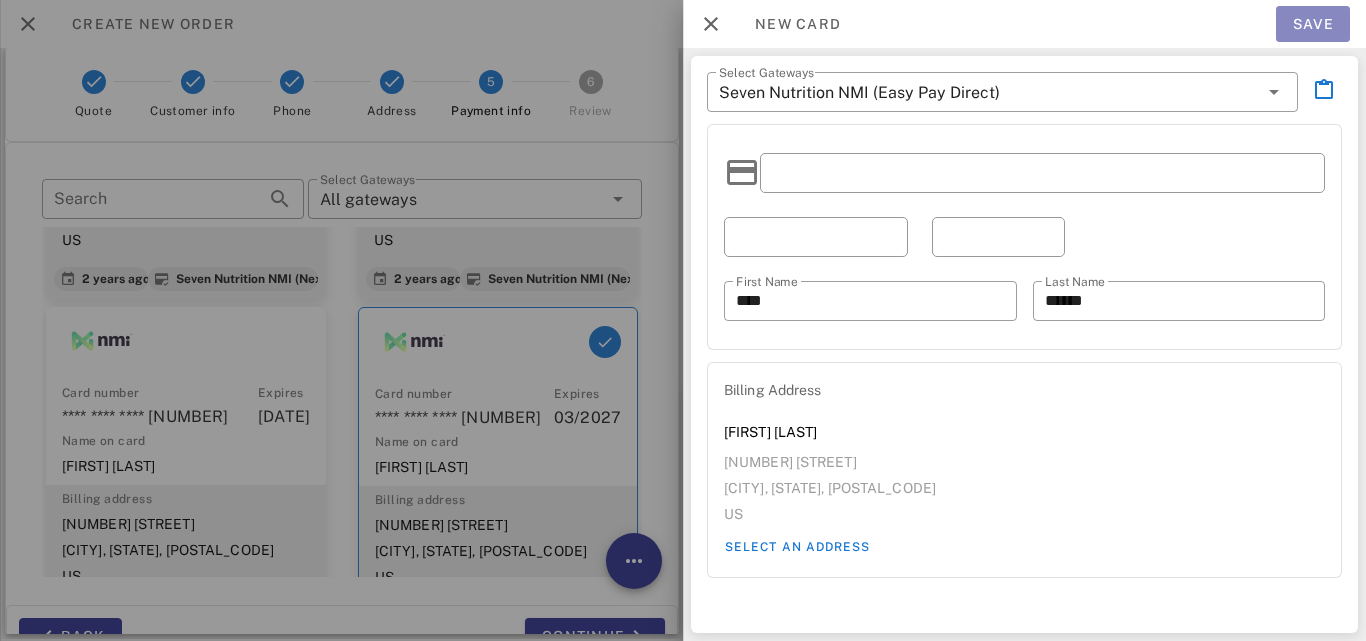 click on "Save" at bounding box center (1313, 24) 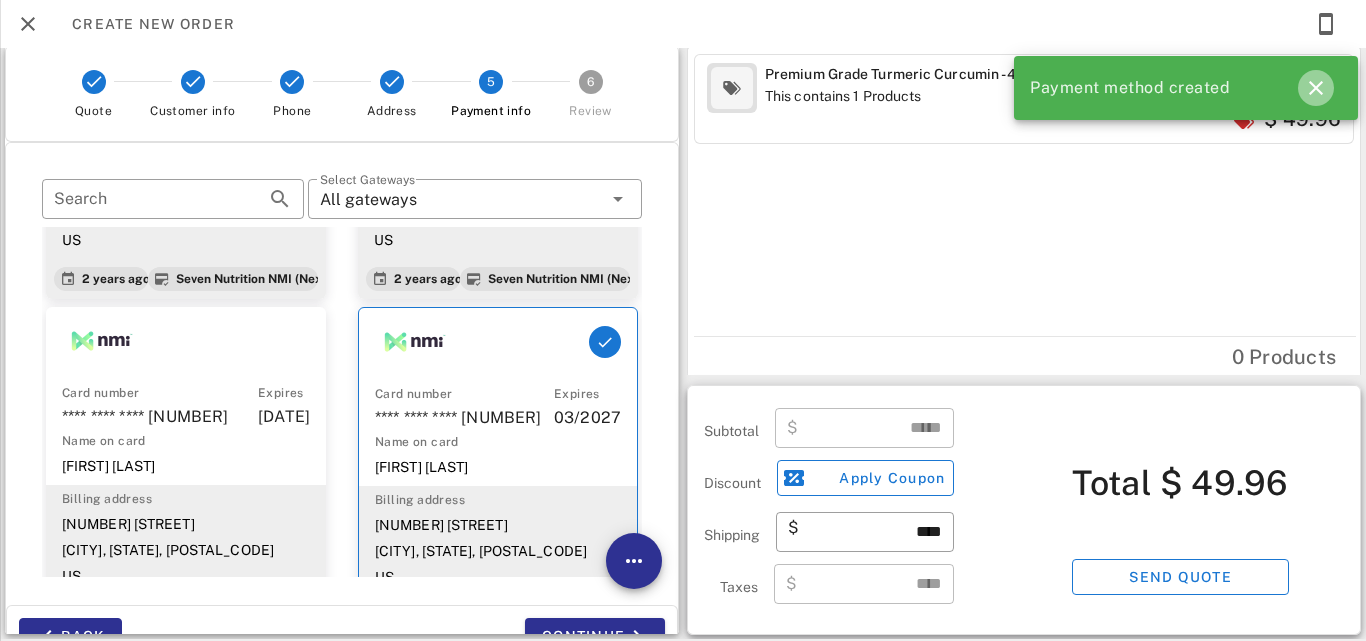 click at bounding box center [1316, 88] 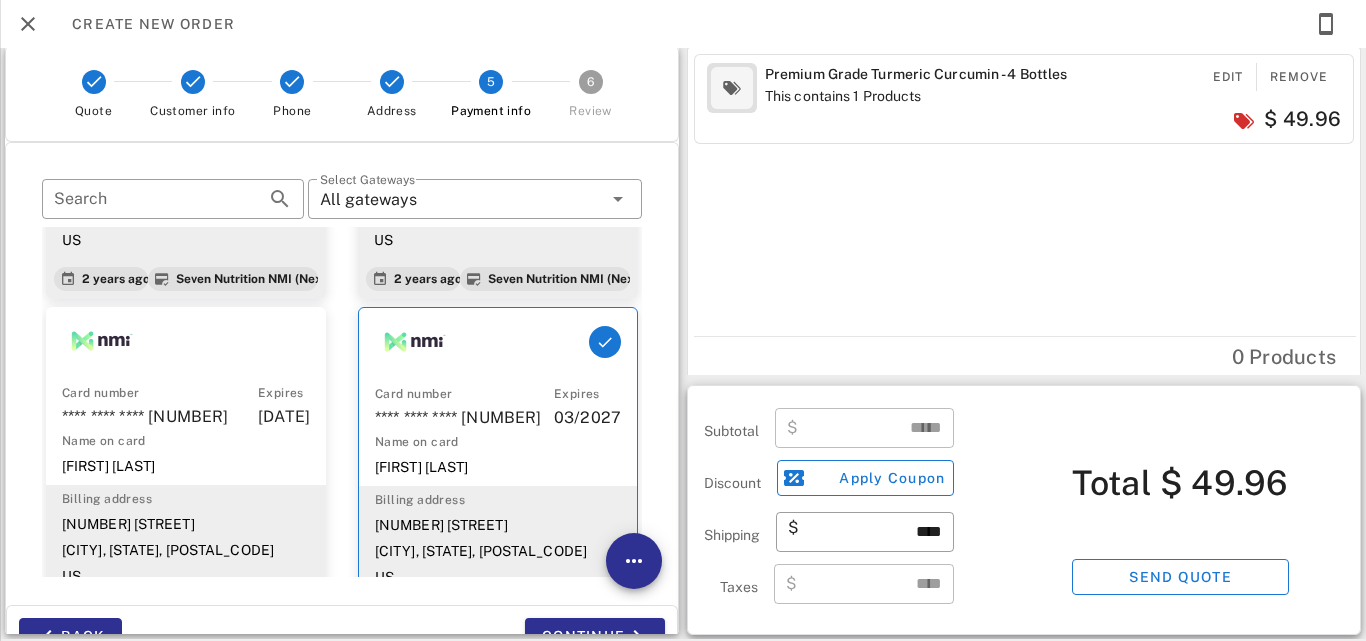 scroll, scrollTop: 672, scrollLeft: 0, axis: vertical 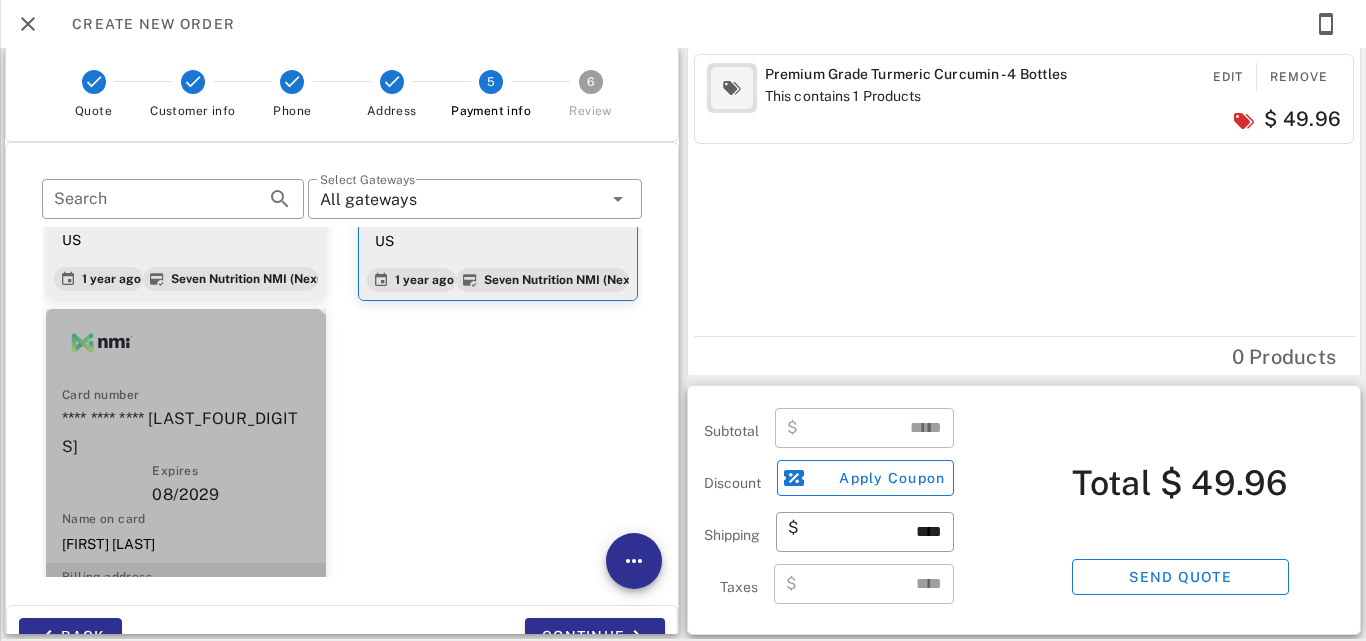 click on "[CITY], [STATE], [POSTAL_CODE]" at bounding box center (186, 628) 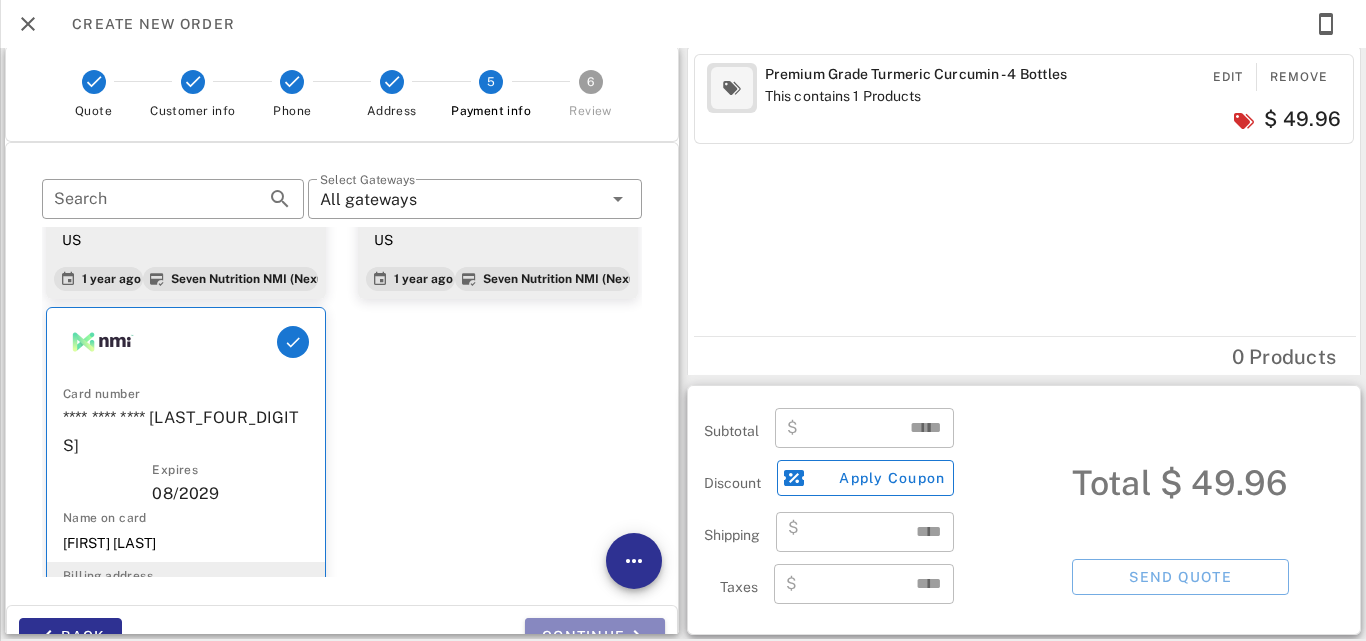 click on "Continue" at bounding box center [595, 636] 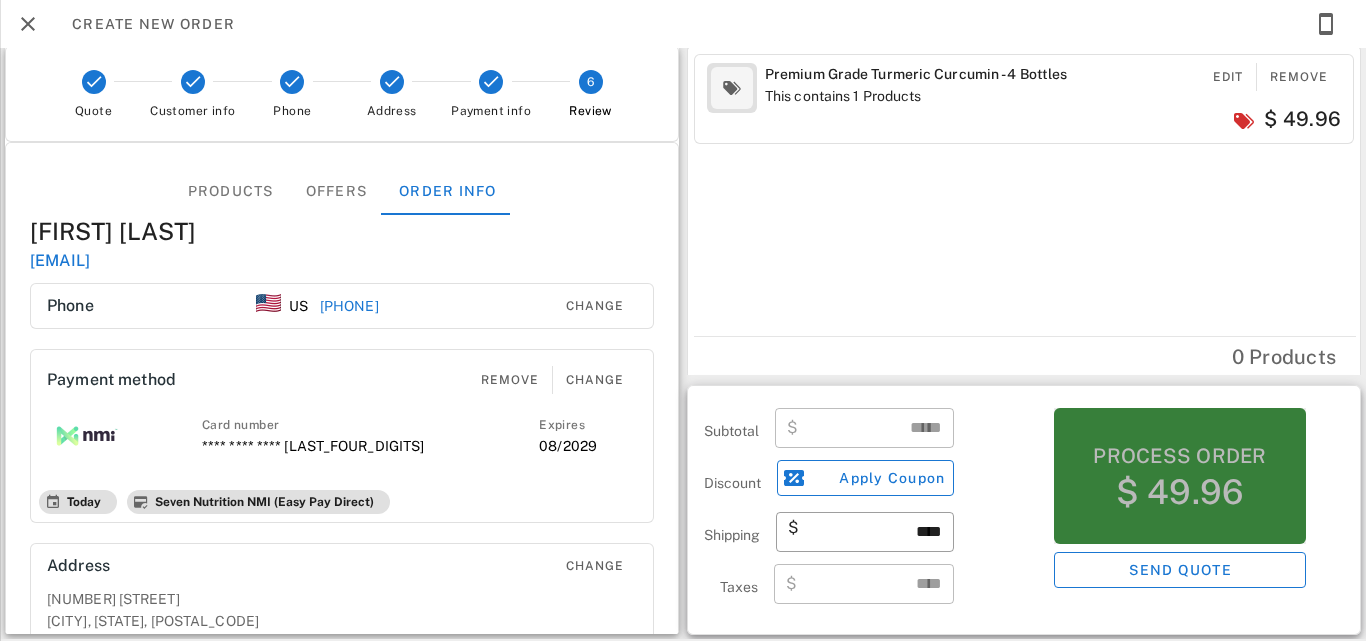 click on "$ 49.96" at bounding box center (1180, 492) 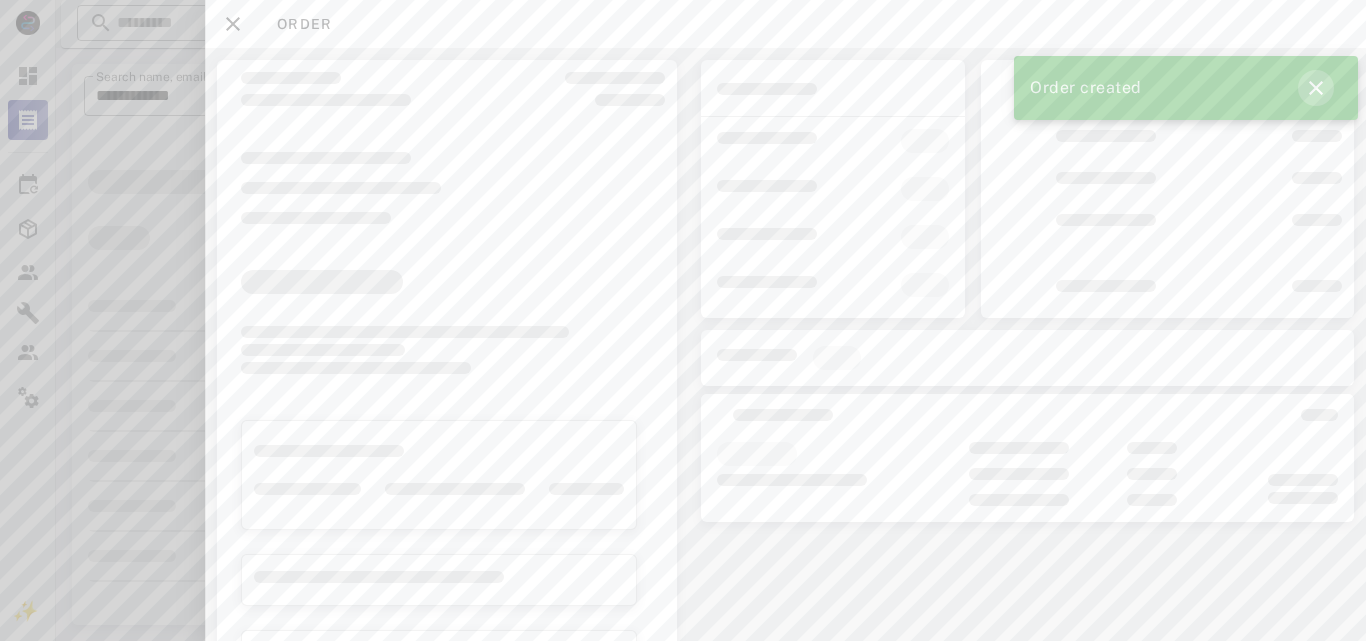 click at bounding box center (1316, 88) 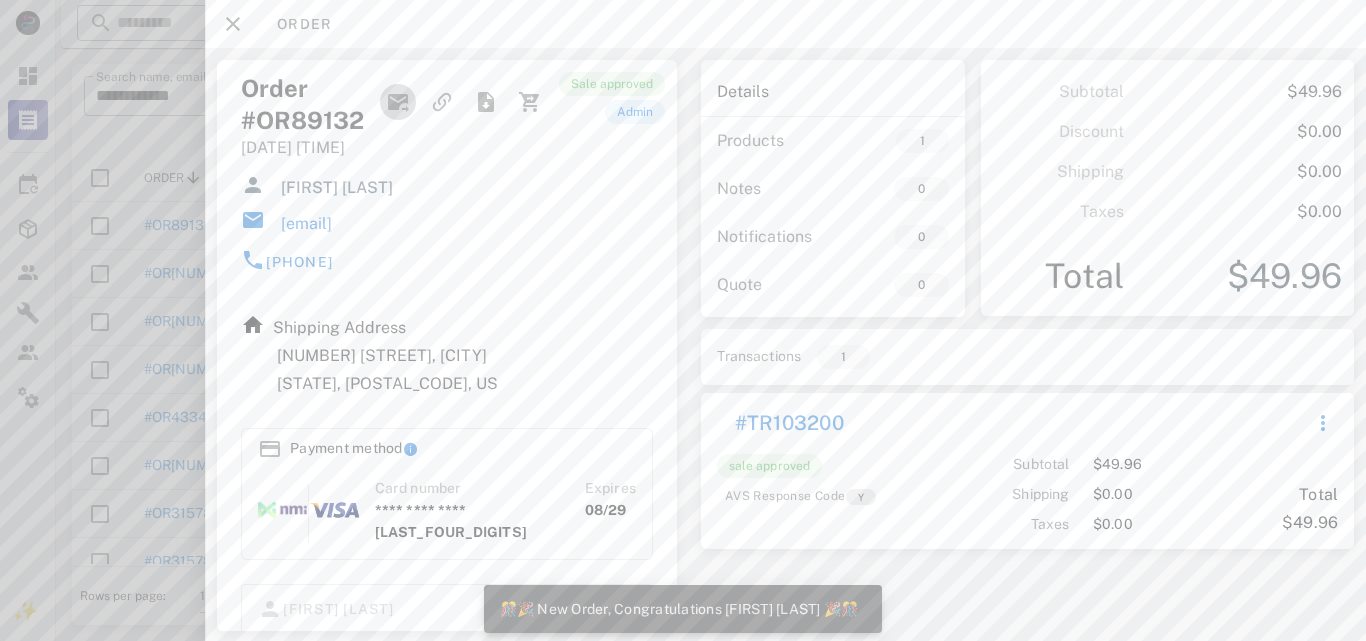 click at bounding box center (398, 102) 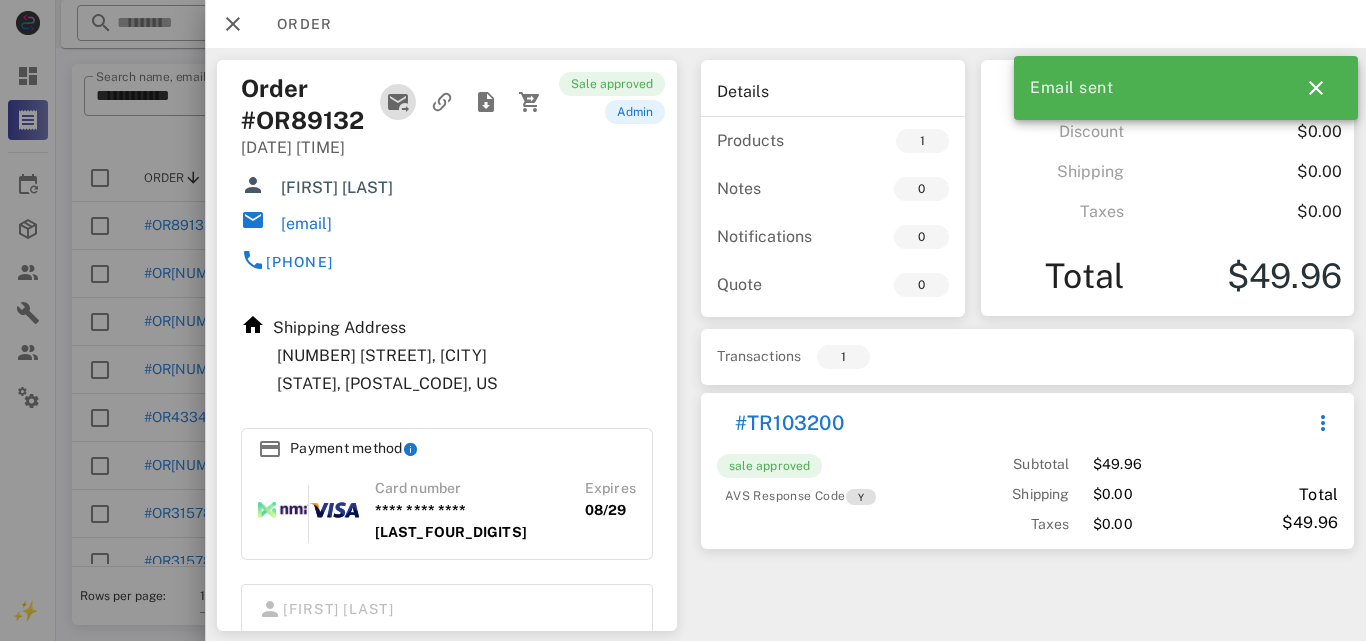 click at bounding box center [398, 102] 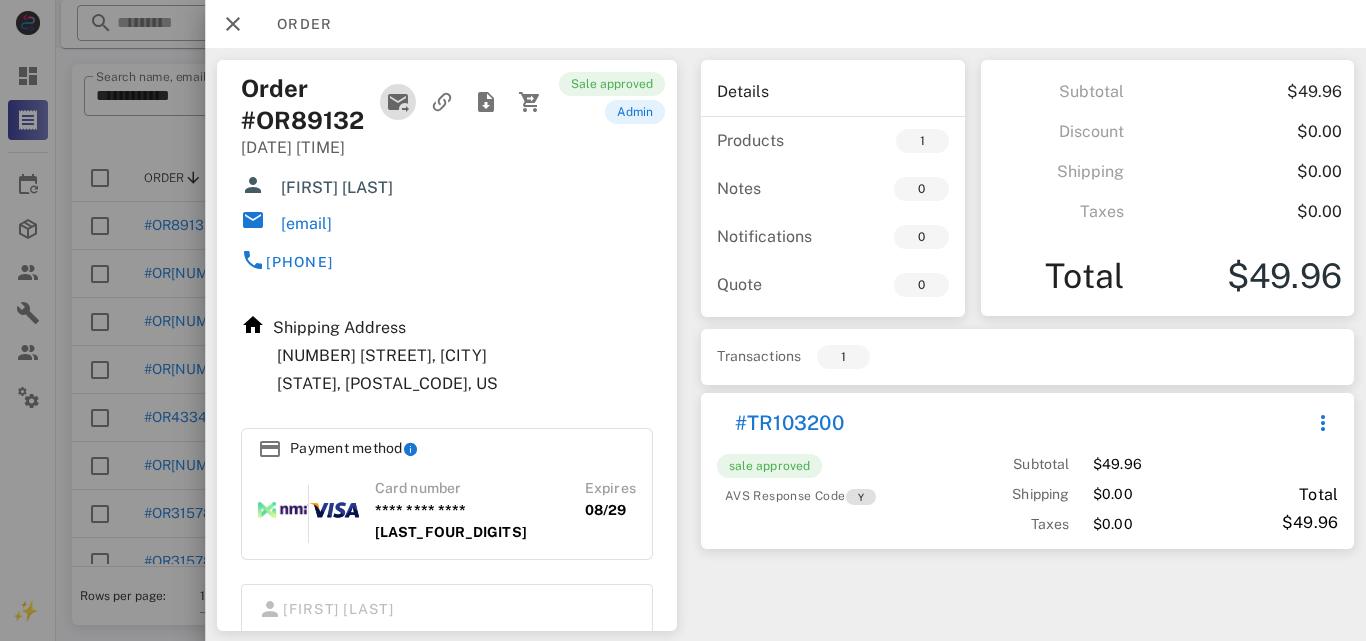 click at bounding box center [398, 102] 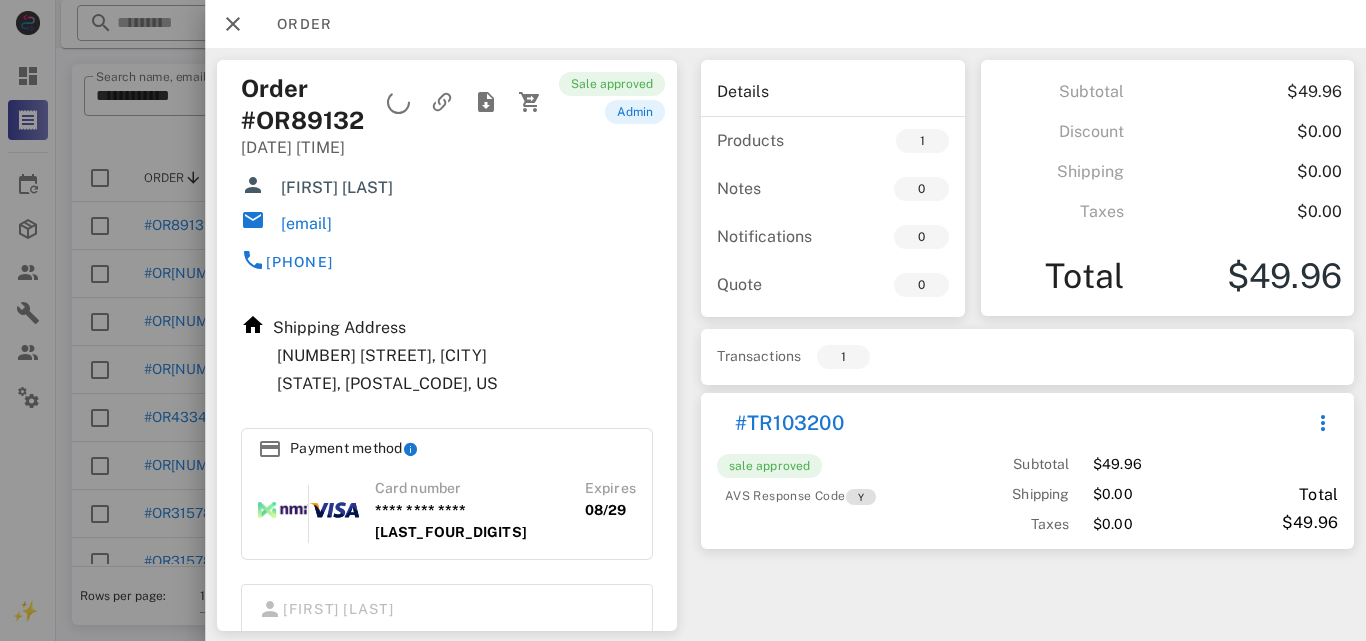 click on "Shipping Address   [NUMBER] [STREET], [CITY]   [STATE], [POSTAL_CODE], US   Payment method   Card number   **** **** **** [LAST_FOUR_DIGITS]   Expires  [DATE]" at bounding box center (447, 432) 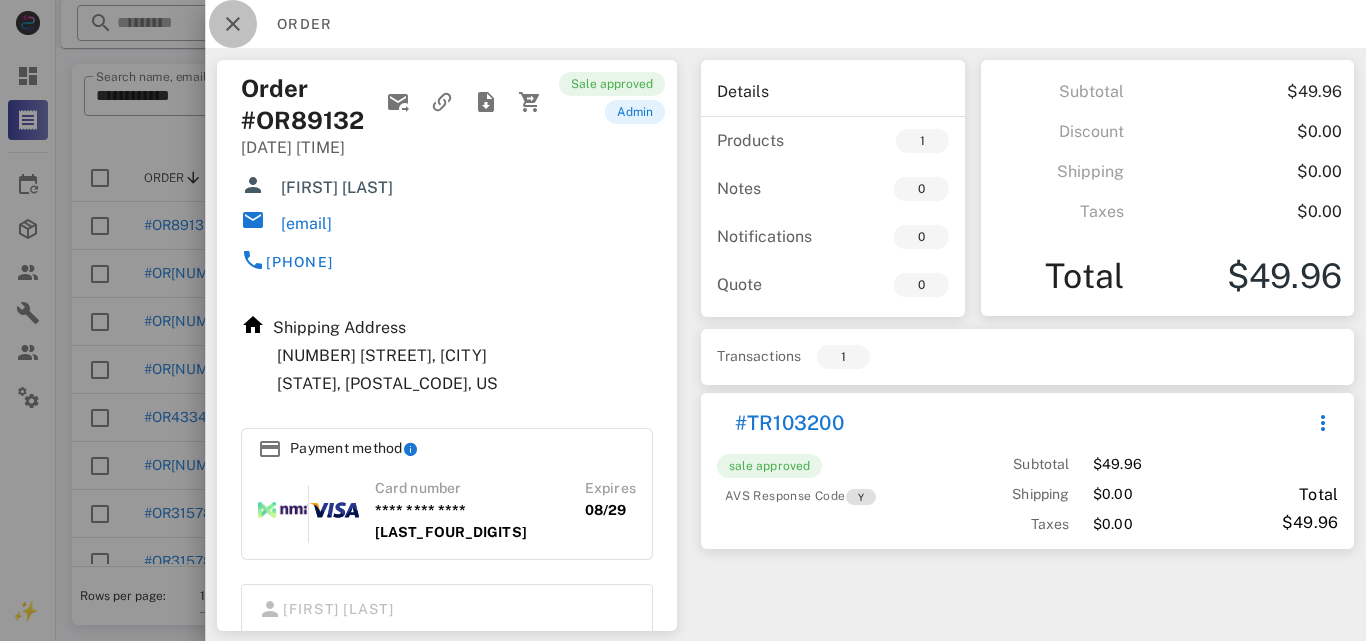 click at bounding box center [233, 24] 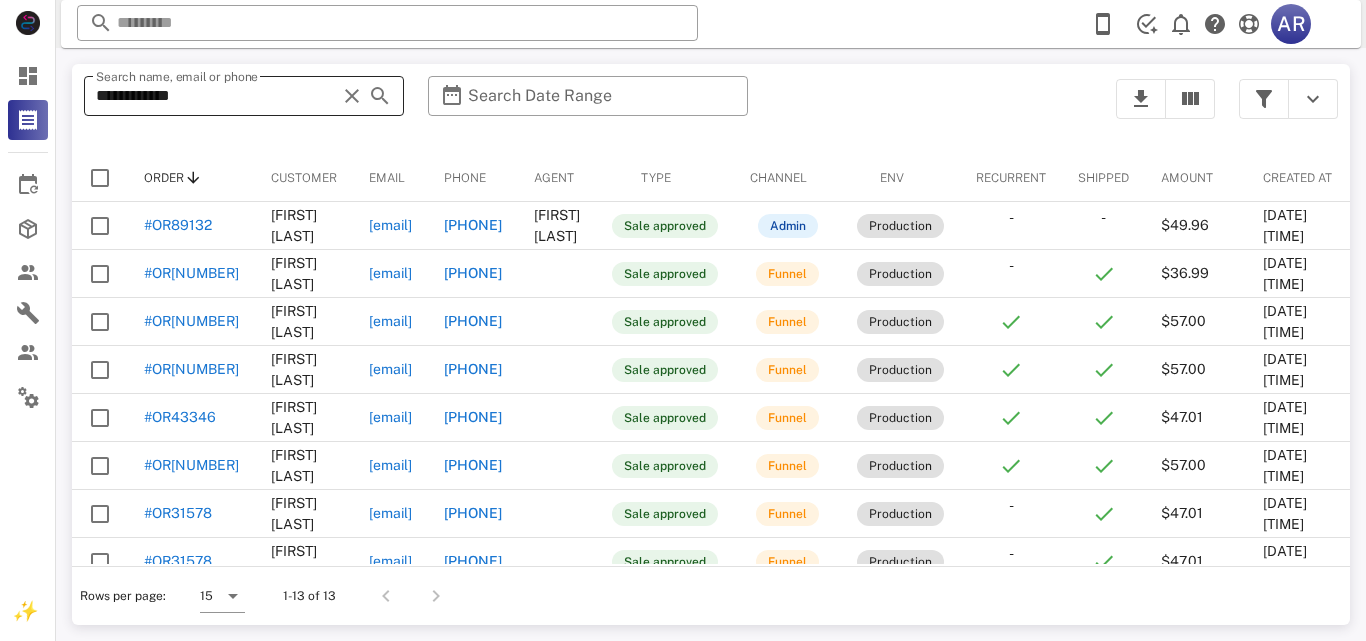 click at bounding box center (352, 96) 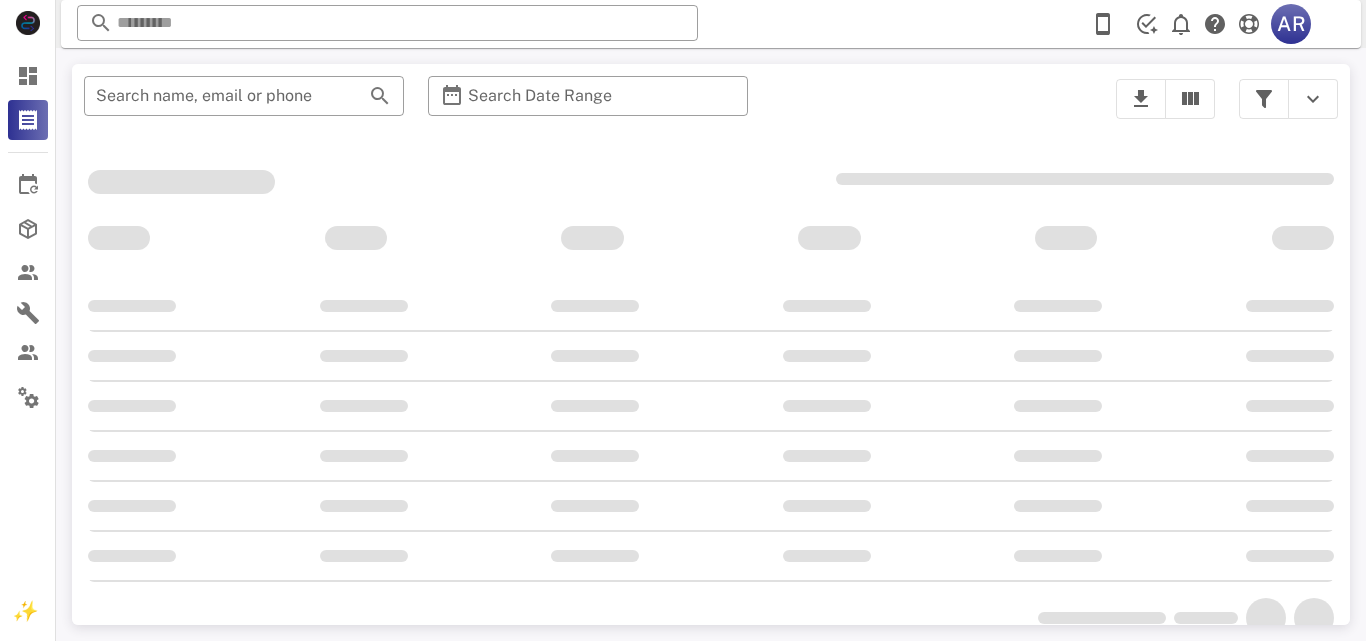 click on "​ Search name, email or phone ​ Search Date Range" at bounding box center (588, 109) 